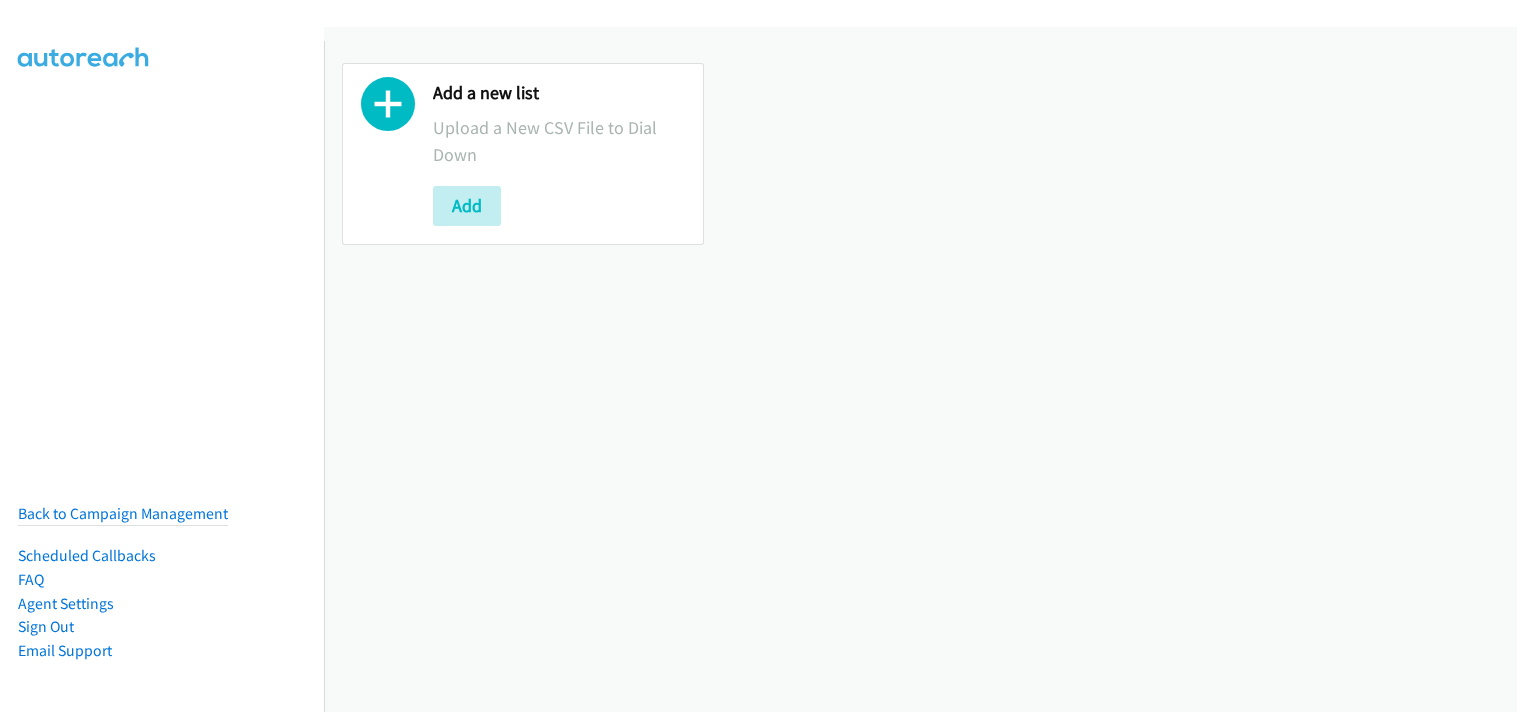 scroll, scrollTop: 0, scrollLeft: 0, axis: both 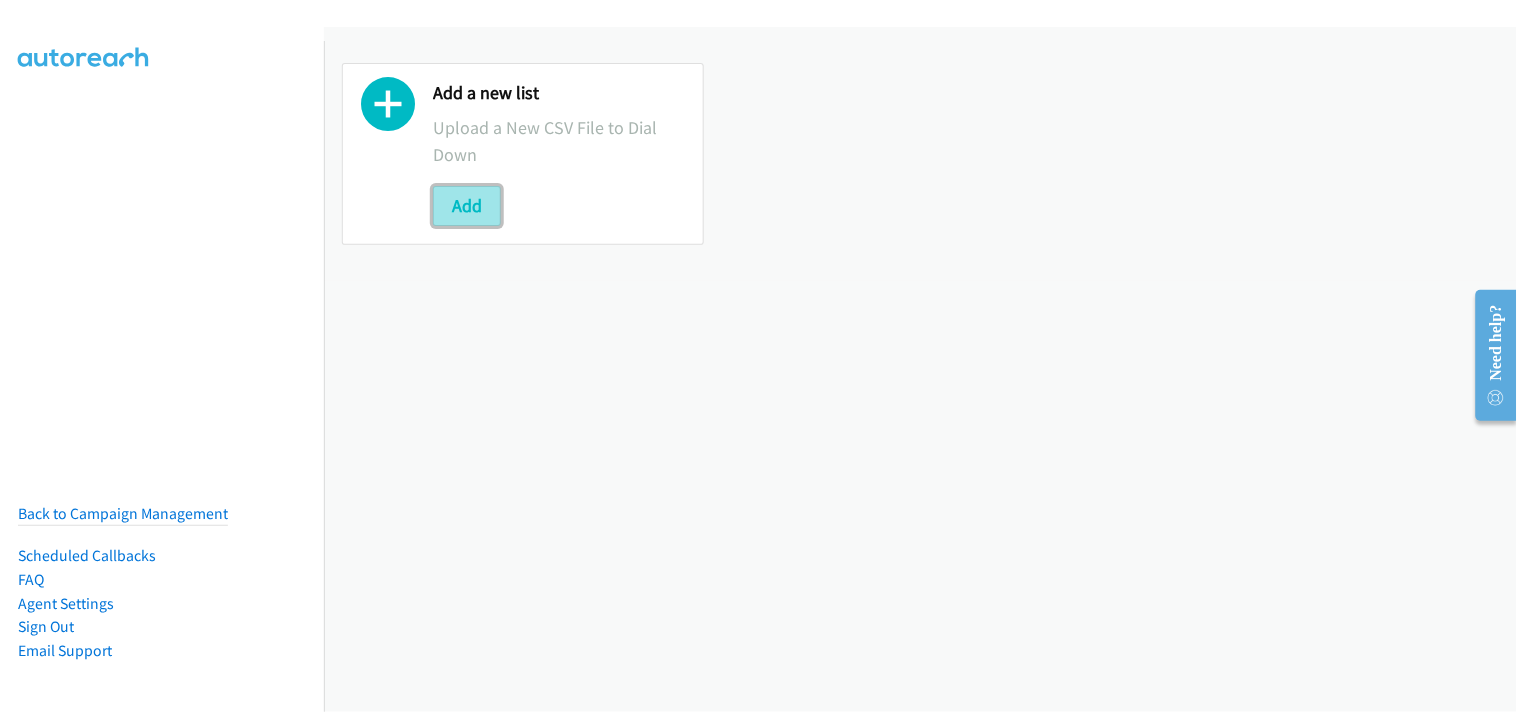 click on "Add" at bounding box center [467, 206] 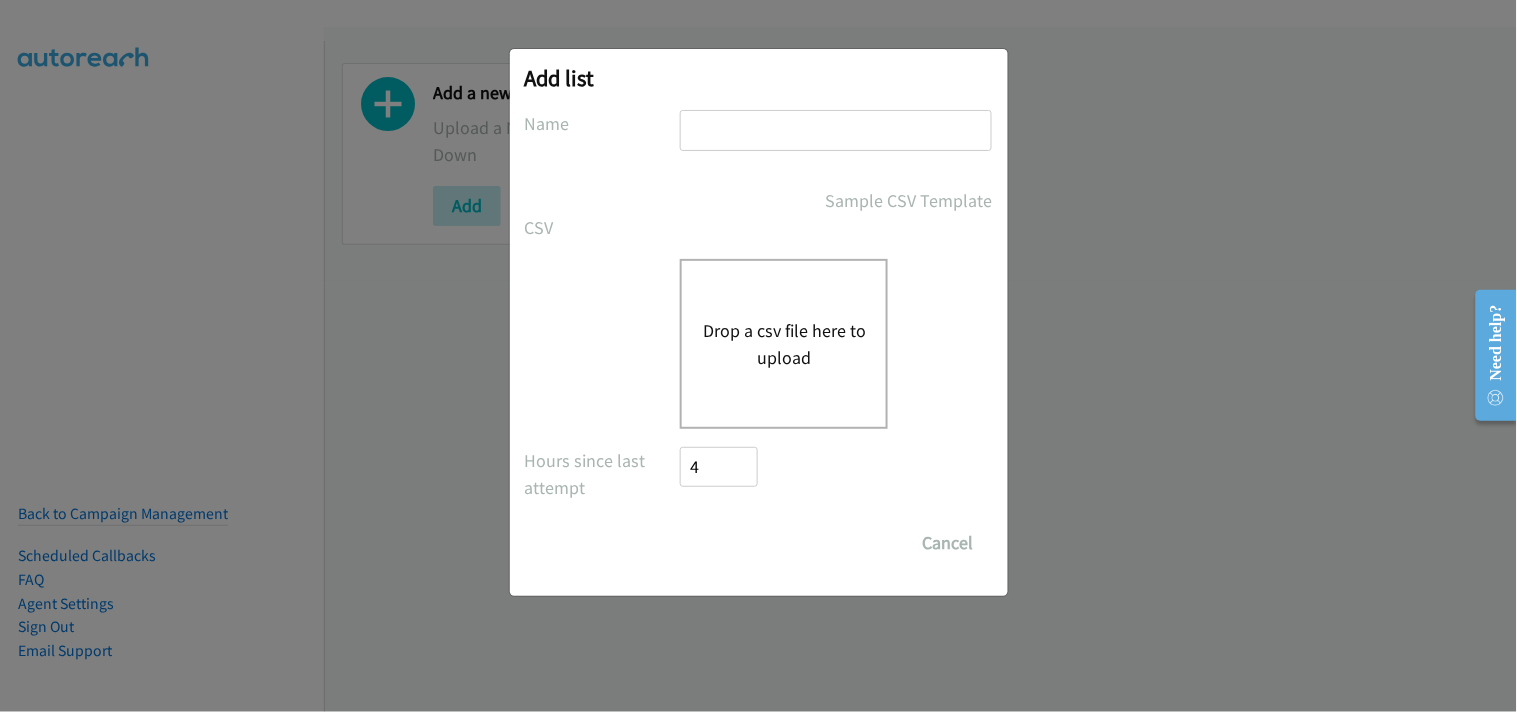 drag, startPoint x: 718, startPoint y: 121, endPoint x: 736, endPoint y: 128, distance: 19.313208 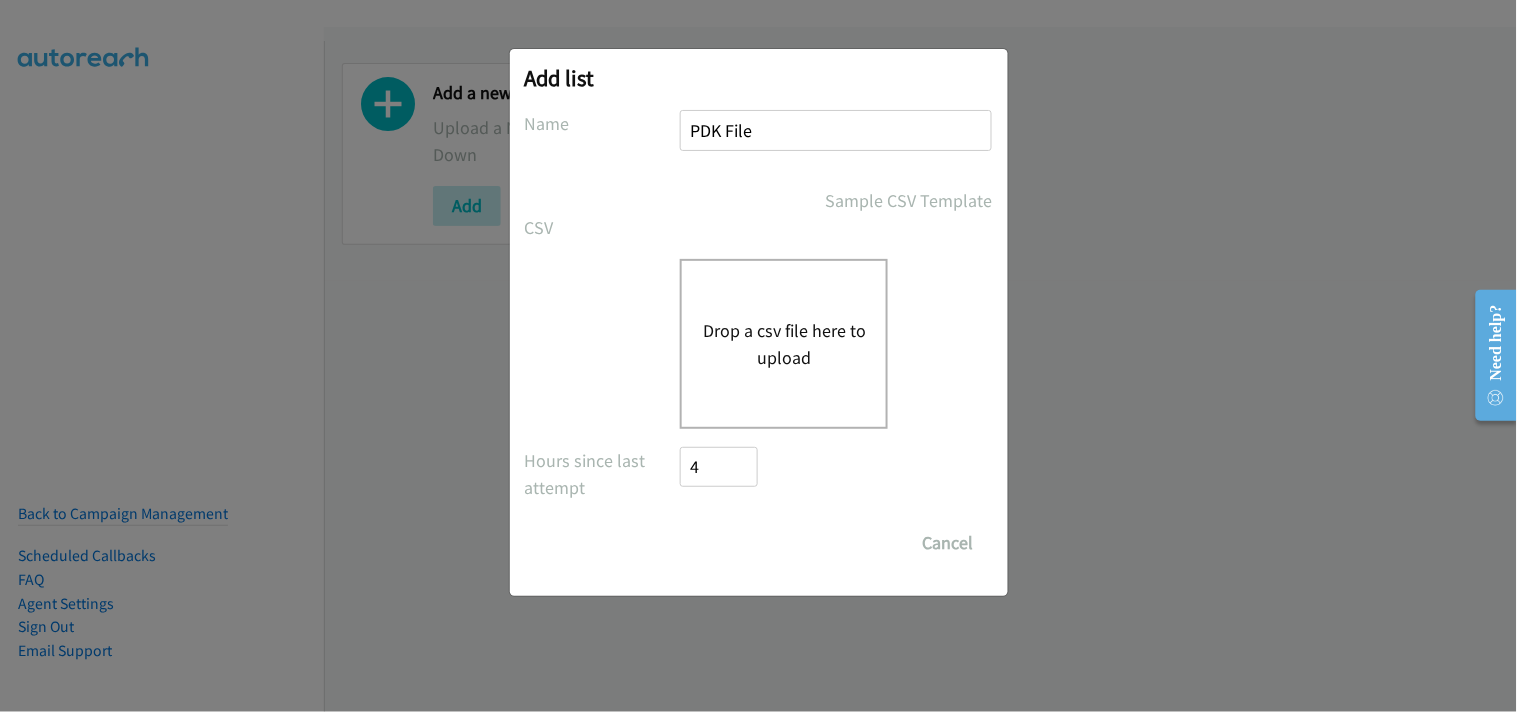 click on "Drop a csv file here to upload" at bounding box center (784, 344) 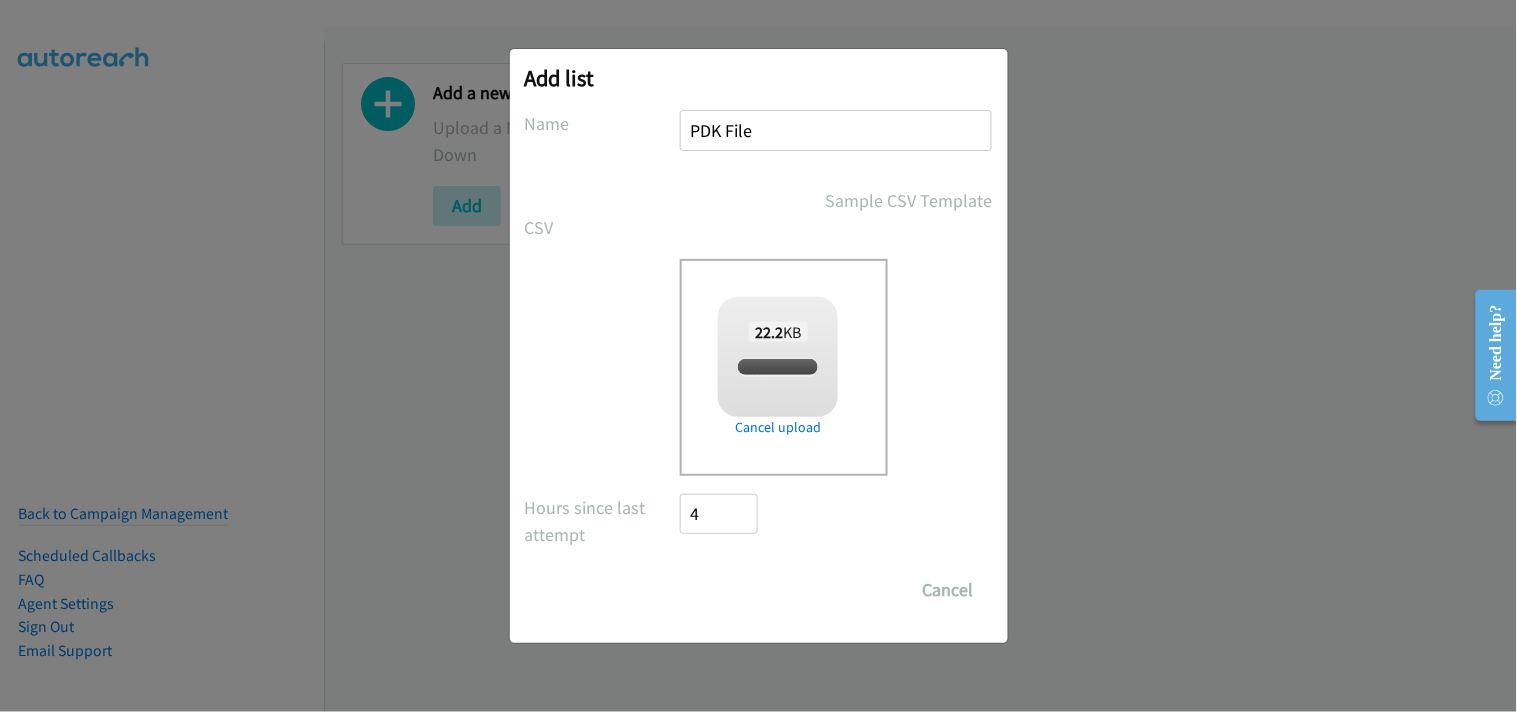 checkbox on "true" 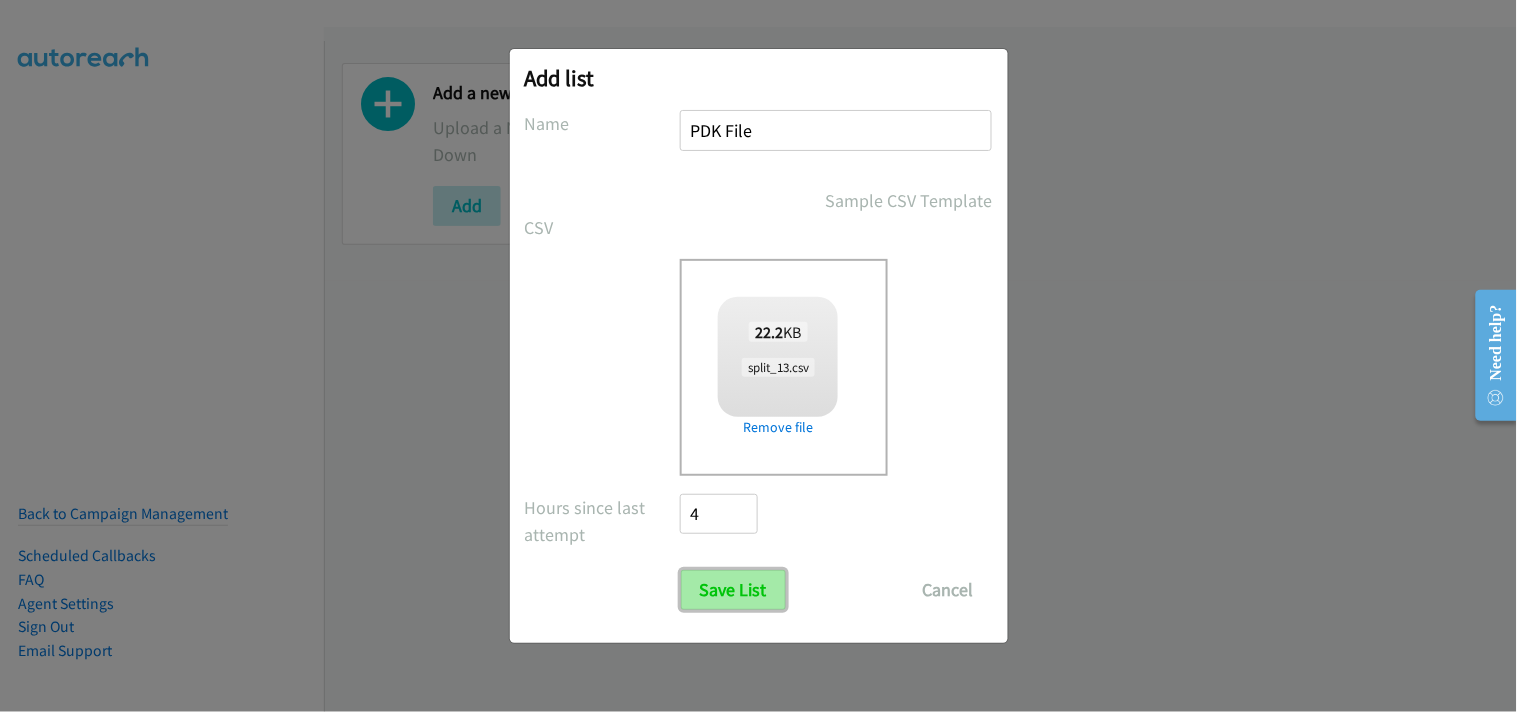 click on "Save List" at bounding box center (733, 590) 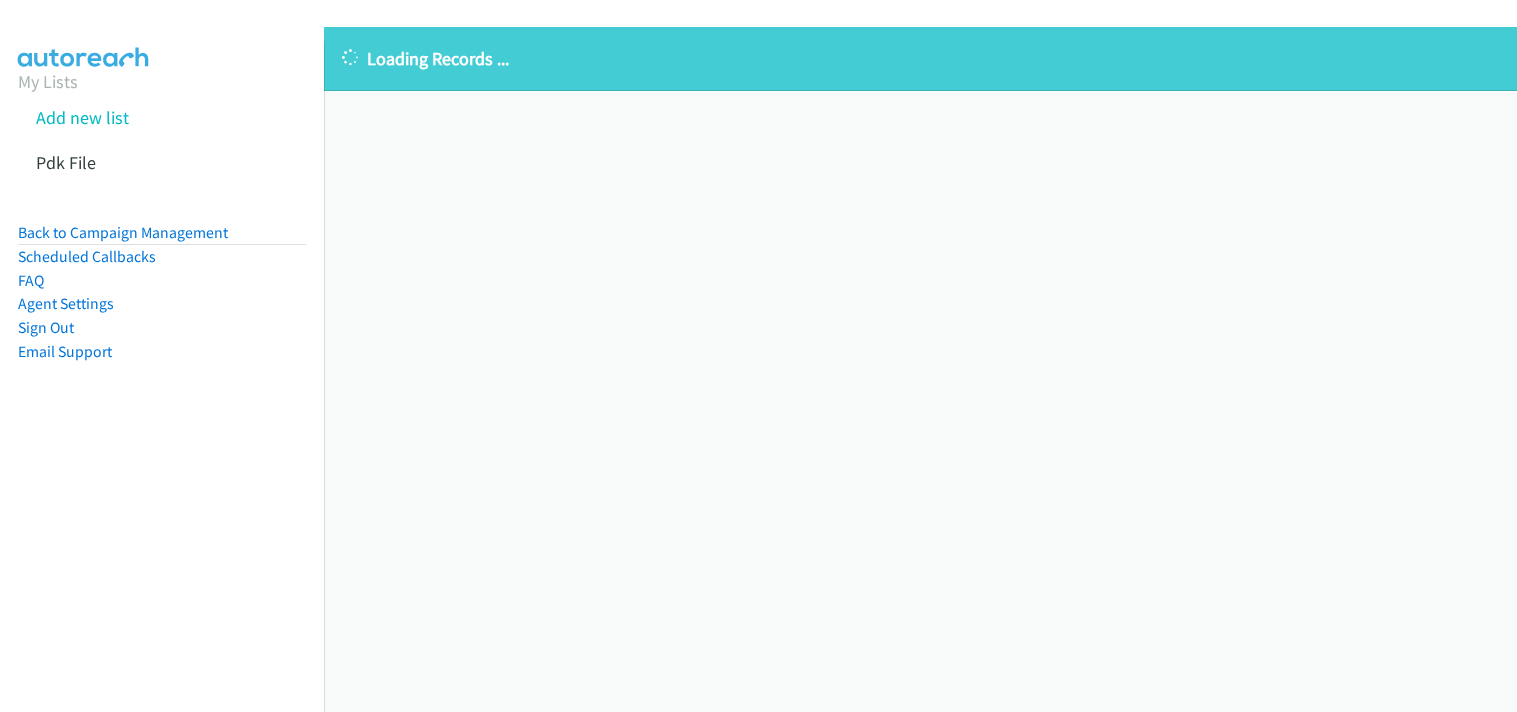 scroll, scrollTop: 0, scrollLeft: 0, axis: both 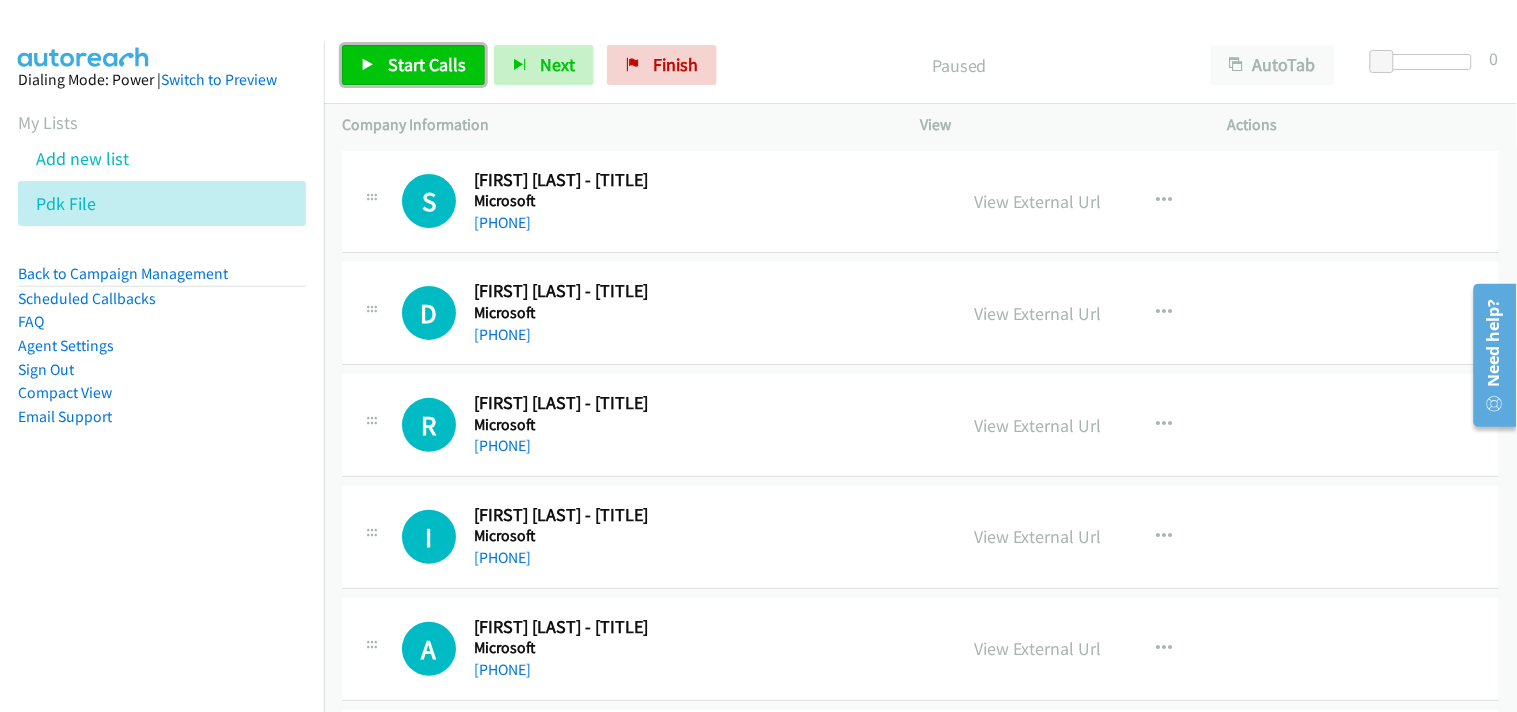 click on "Start Calls" at bounding box center (427, 64) 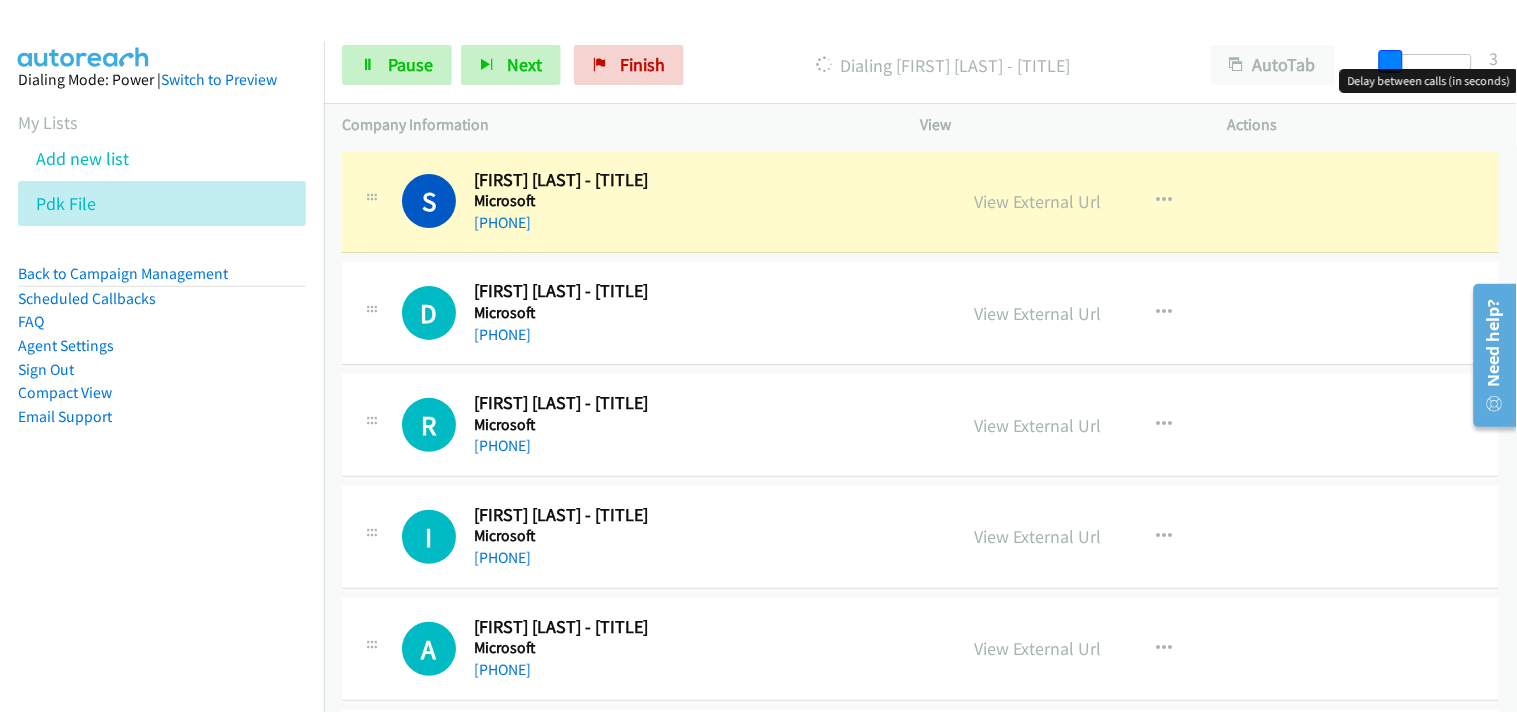 click at bounding box center (1391, 62) 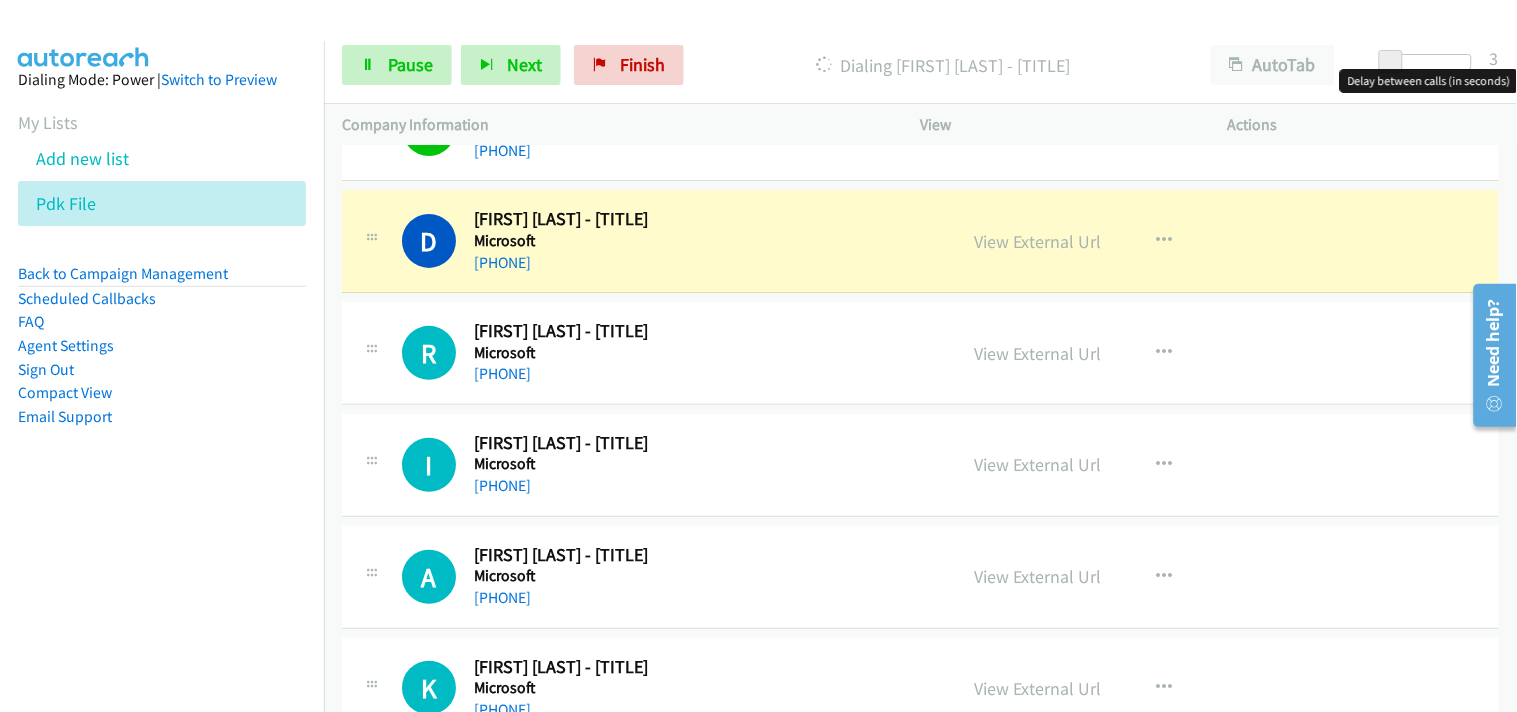 scroll, scrollTop: 111, scrollLeft: 0, axis: vertical 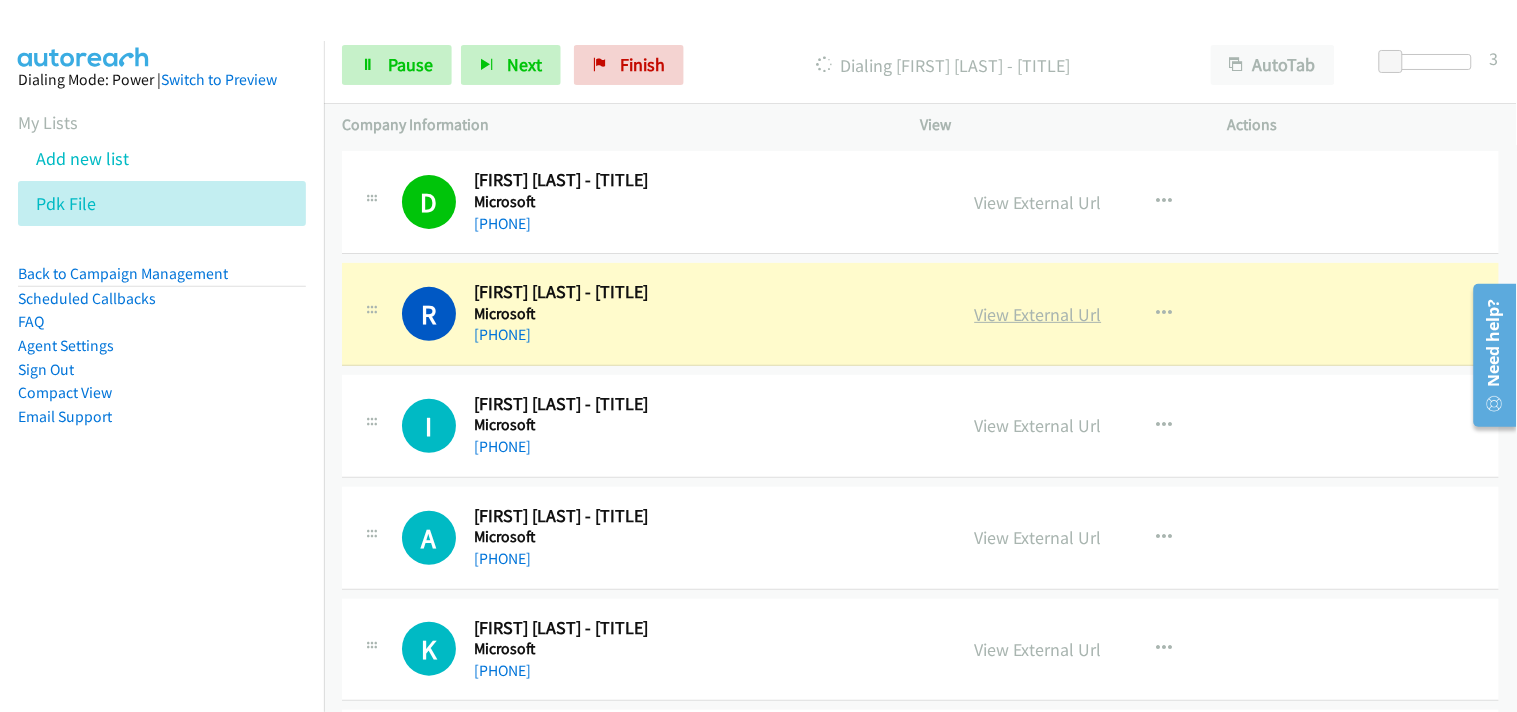 click on "View External Url" at bounding box center [1038, 314] 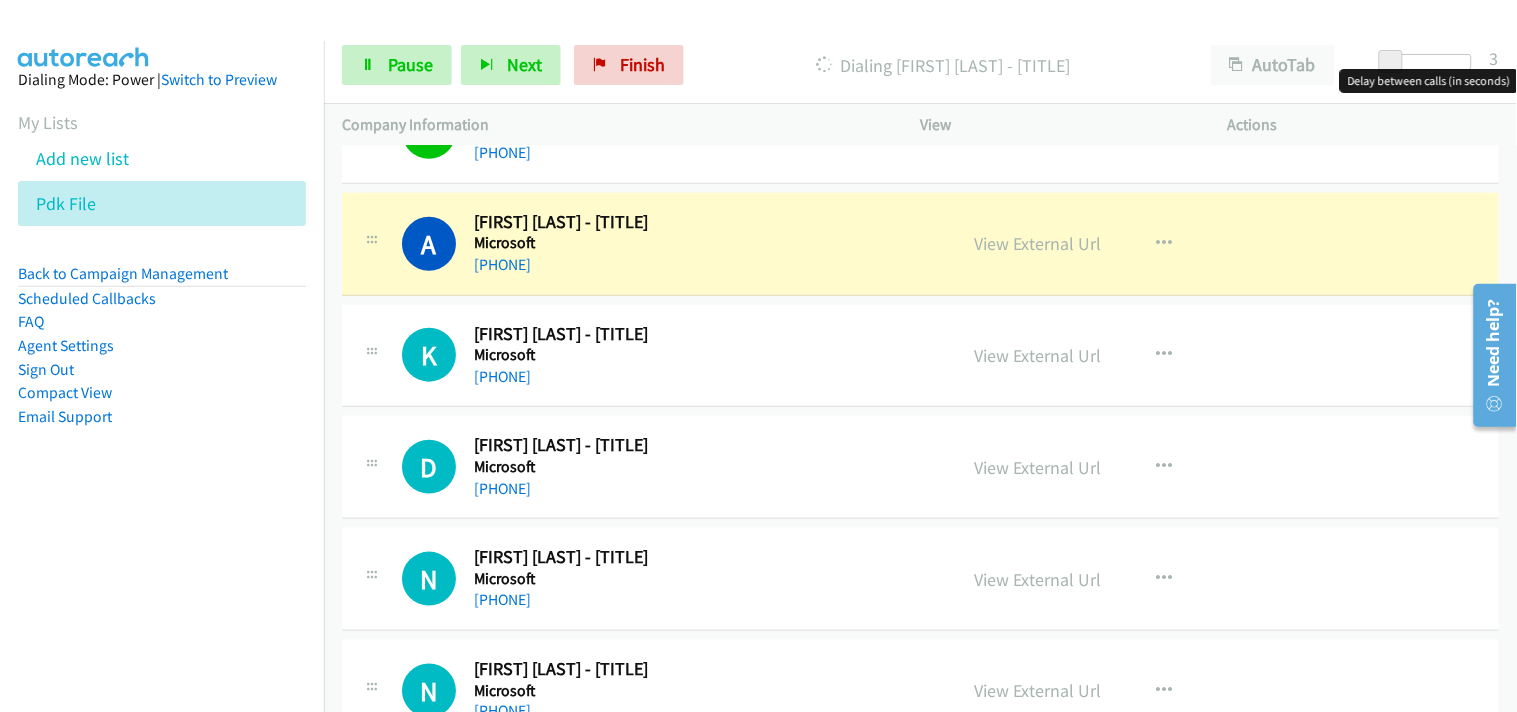 scroll, scrollTop: 444, scrollLeft: 0, axis: vertical 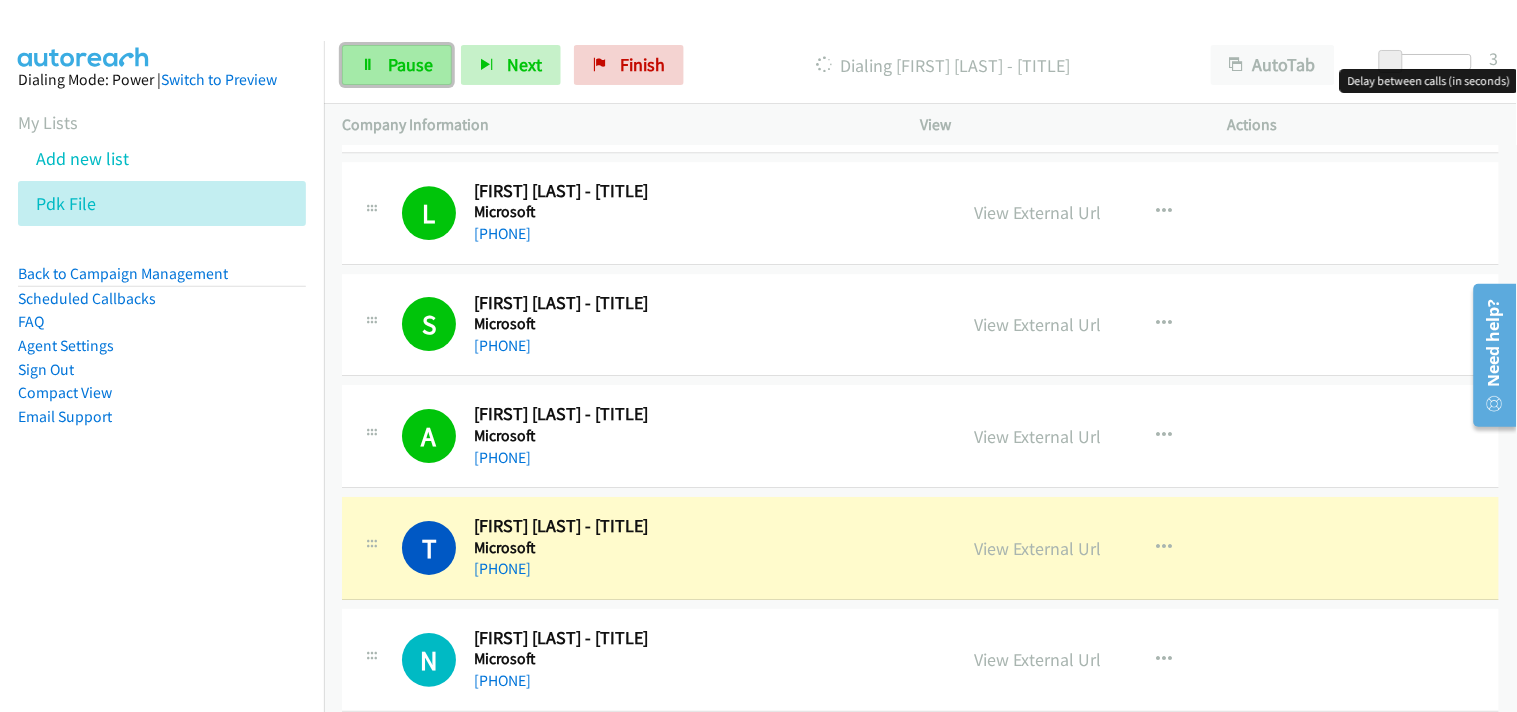 click on "Pause" at bounding box center [397, 65] 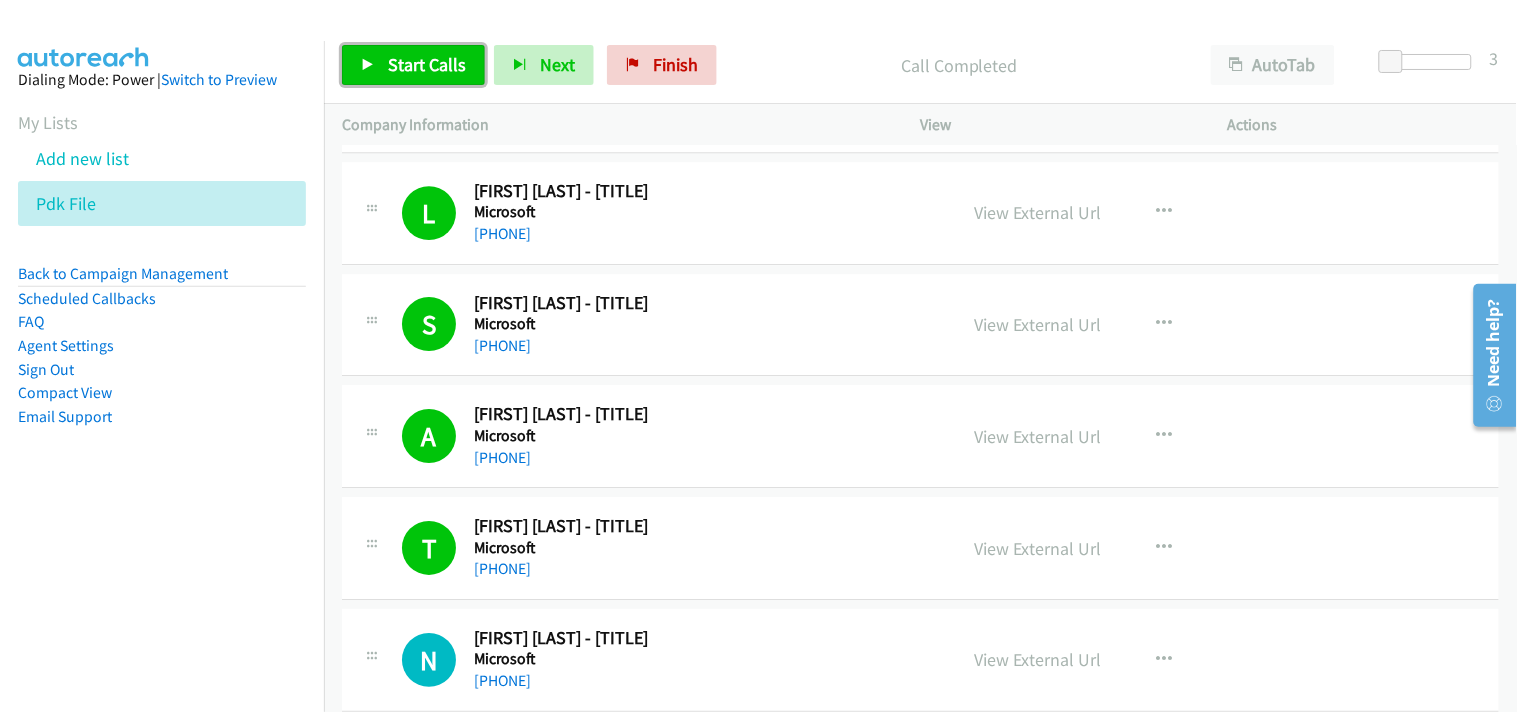 click on "Start Calls" at bounding box center [427, 64] 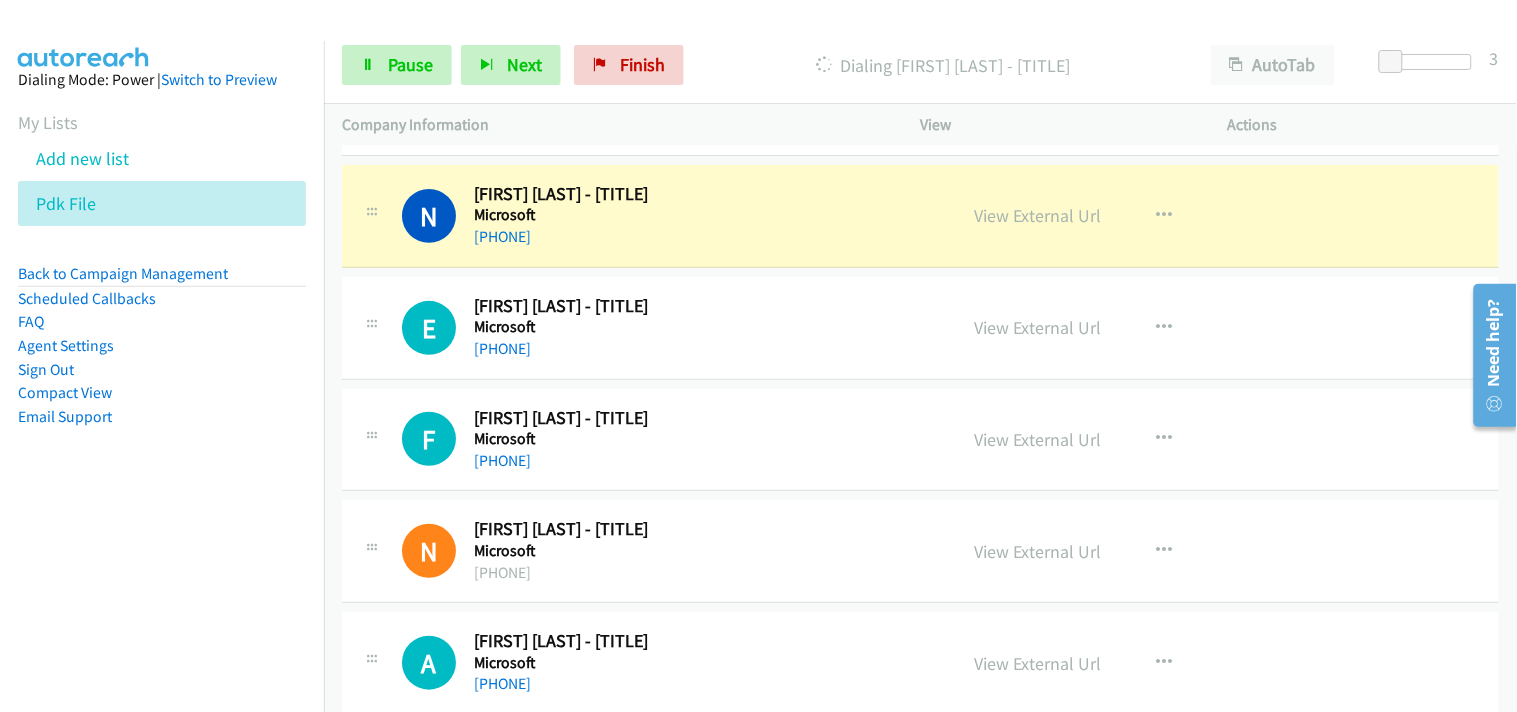 scroll, scrollTop: 2111, scrollLeft: 0, axis: vertical 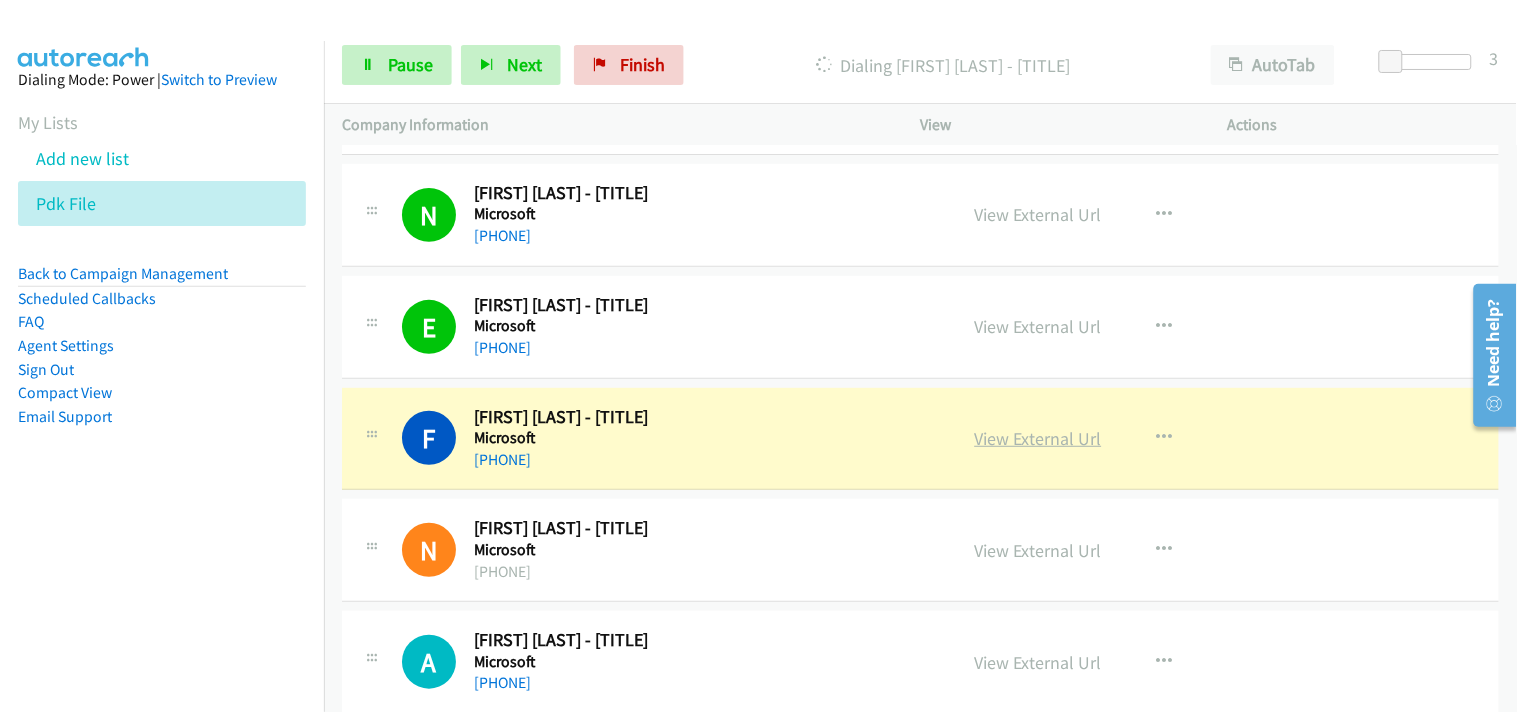 click on "View External Url" at bounding box center (1038, 438) 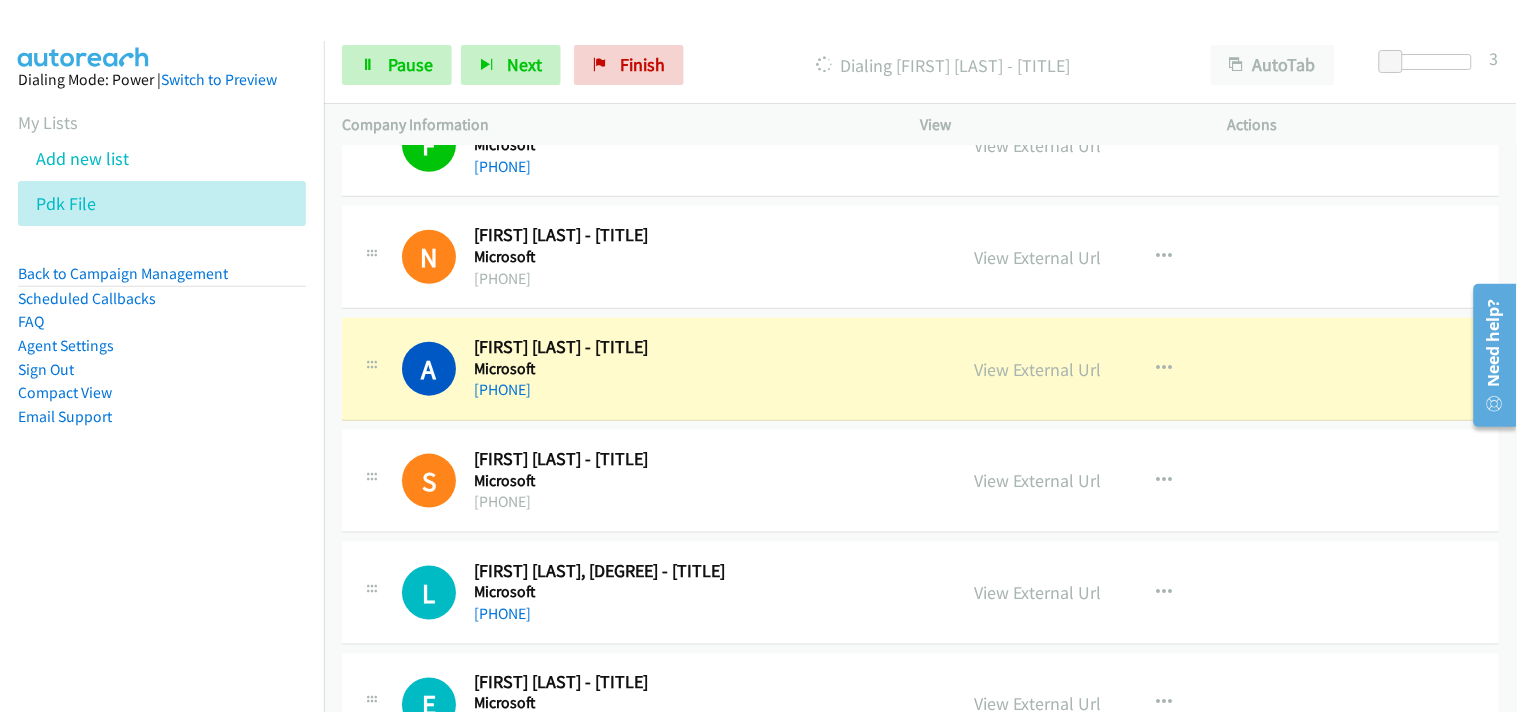 scroll, scrollTop: 2444, scrollLeft: 0, axis: vertical 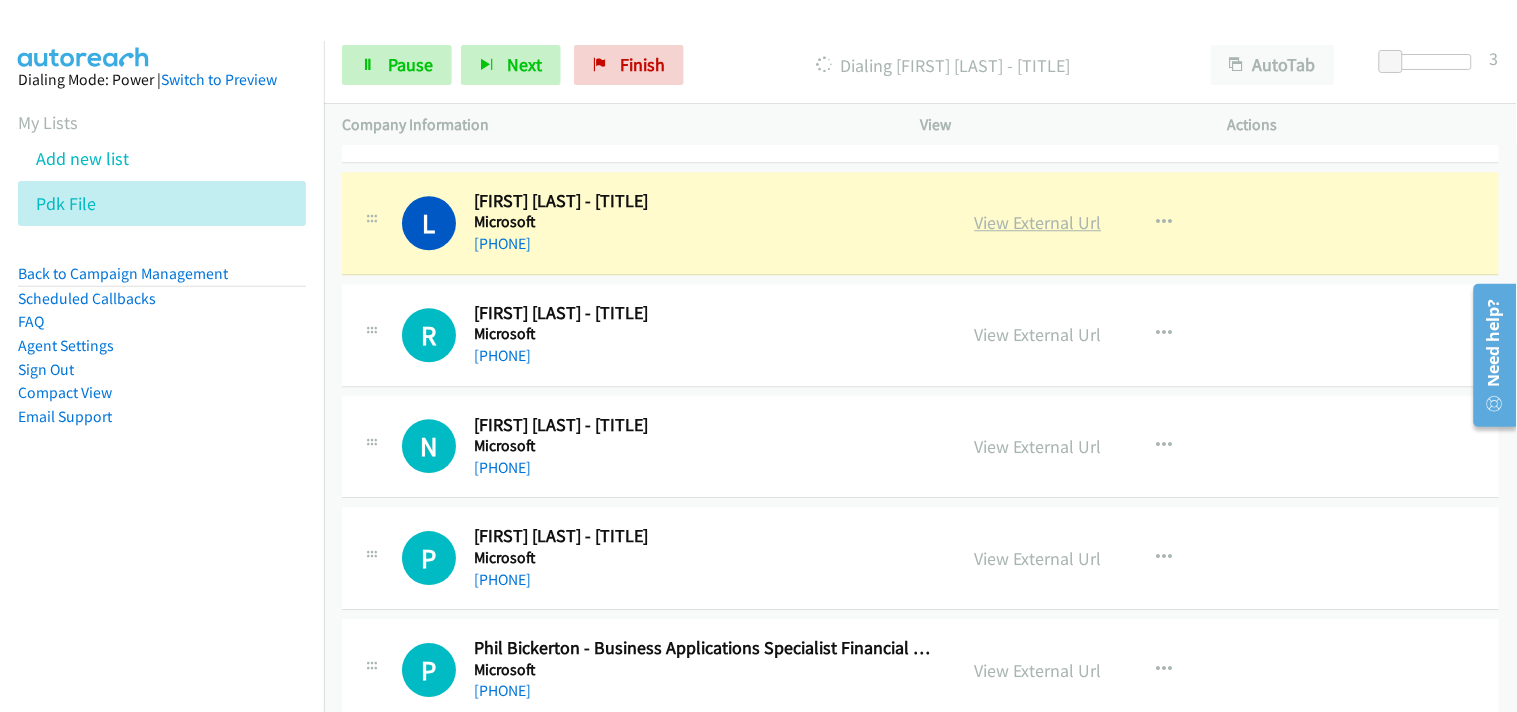 click on "View External Url" at bounding box center (1038, 222) 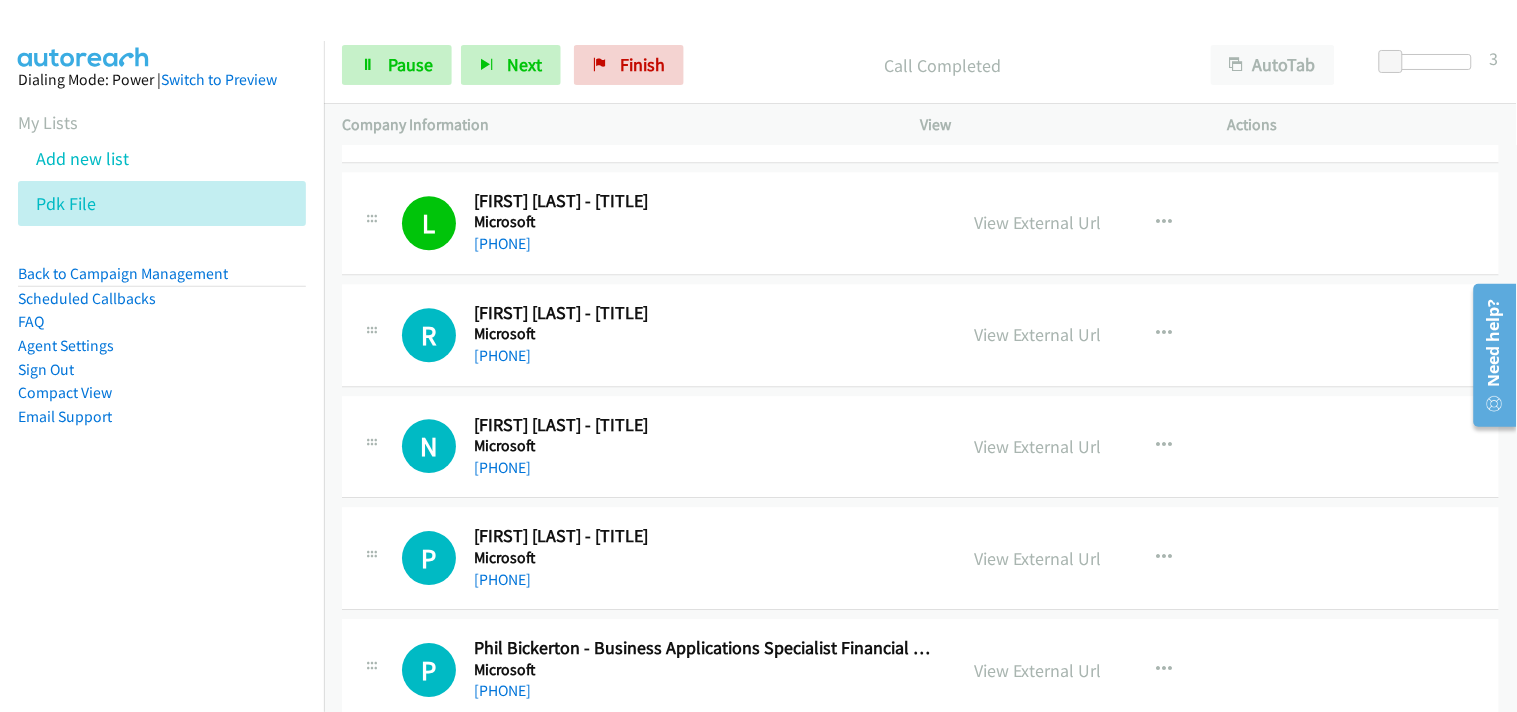 scroll, scrollTop: 3410, scrollLeft: 0, axis: vertical 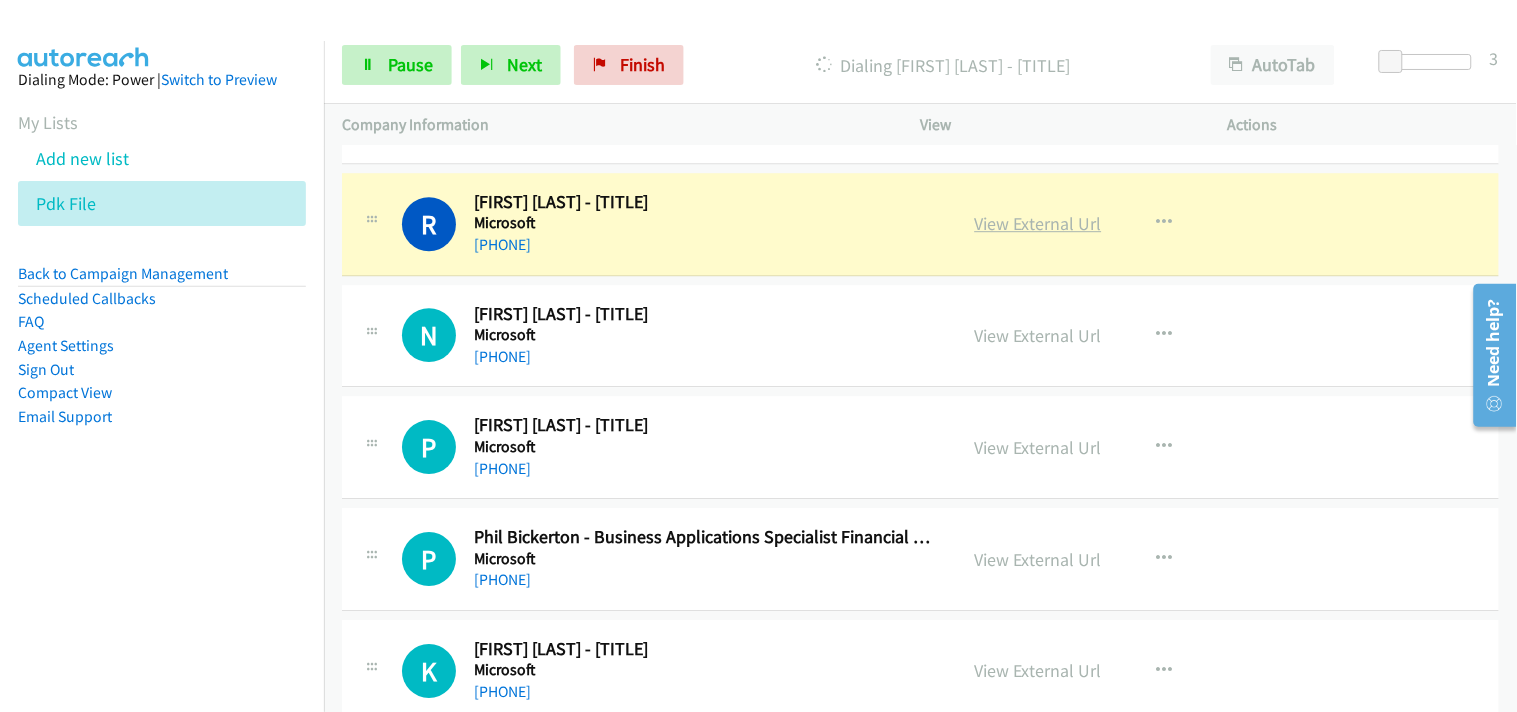 click on "View External Url" at bounding box center [1038, 223] 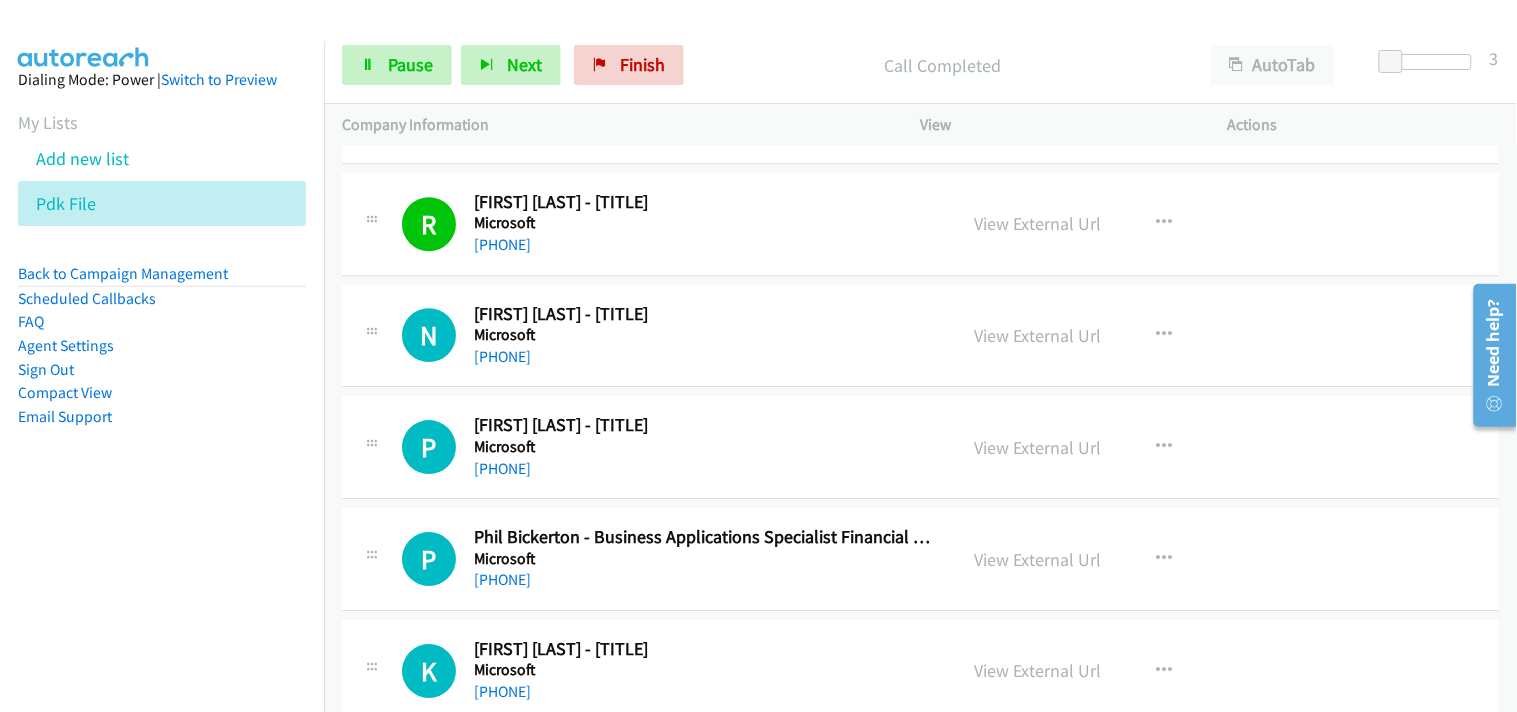 scroll, scrollTop: 3555, scrollLeft: 0, axis: vertical 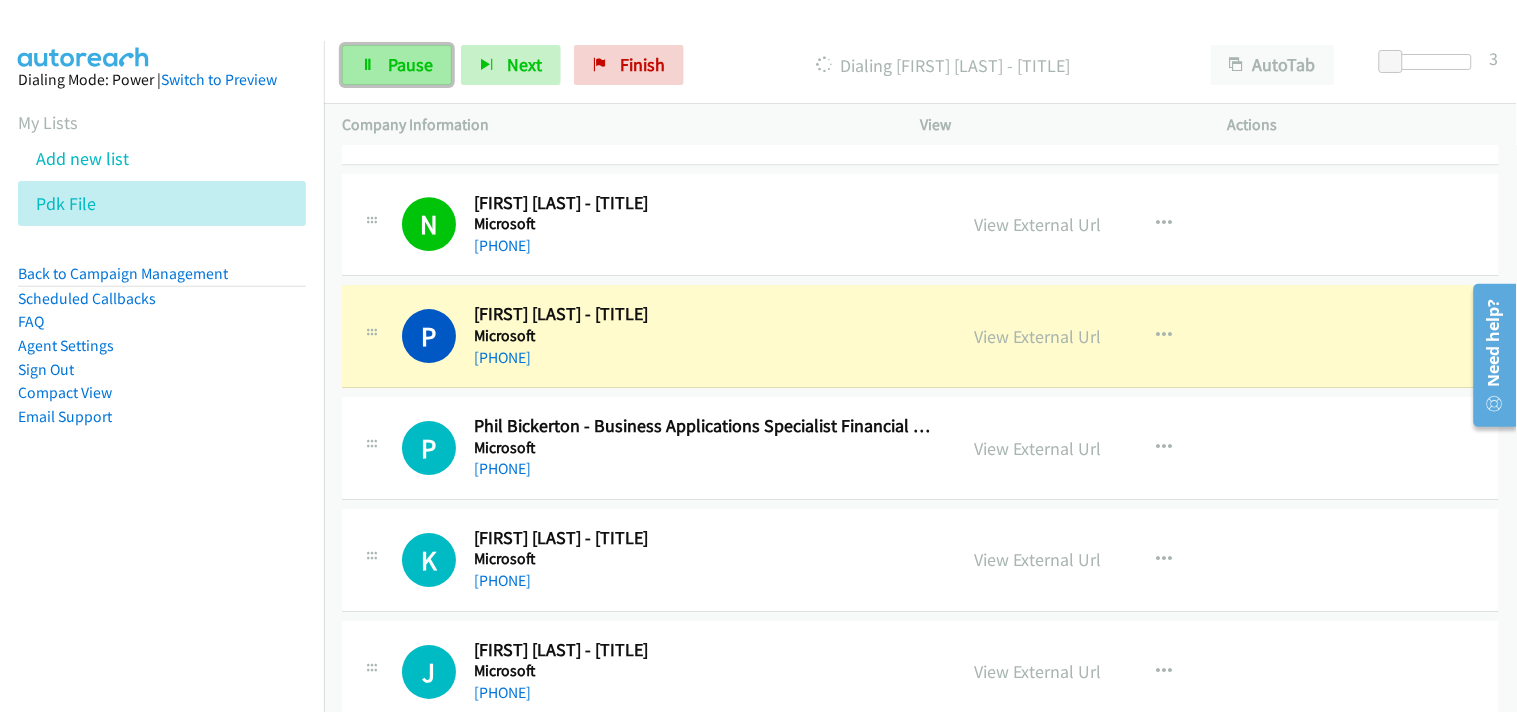 click on "Pause" at bounding box center [410, 64] 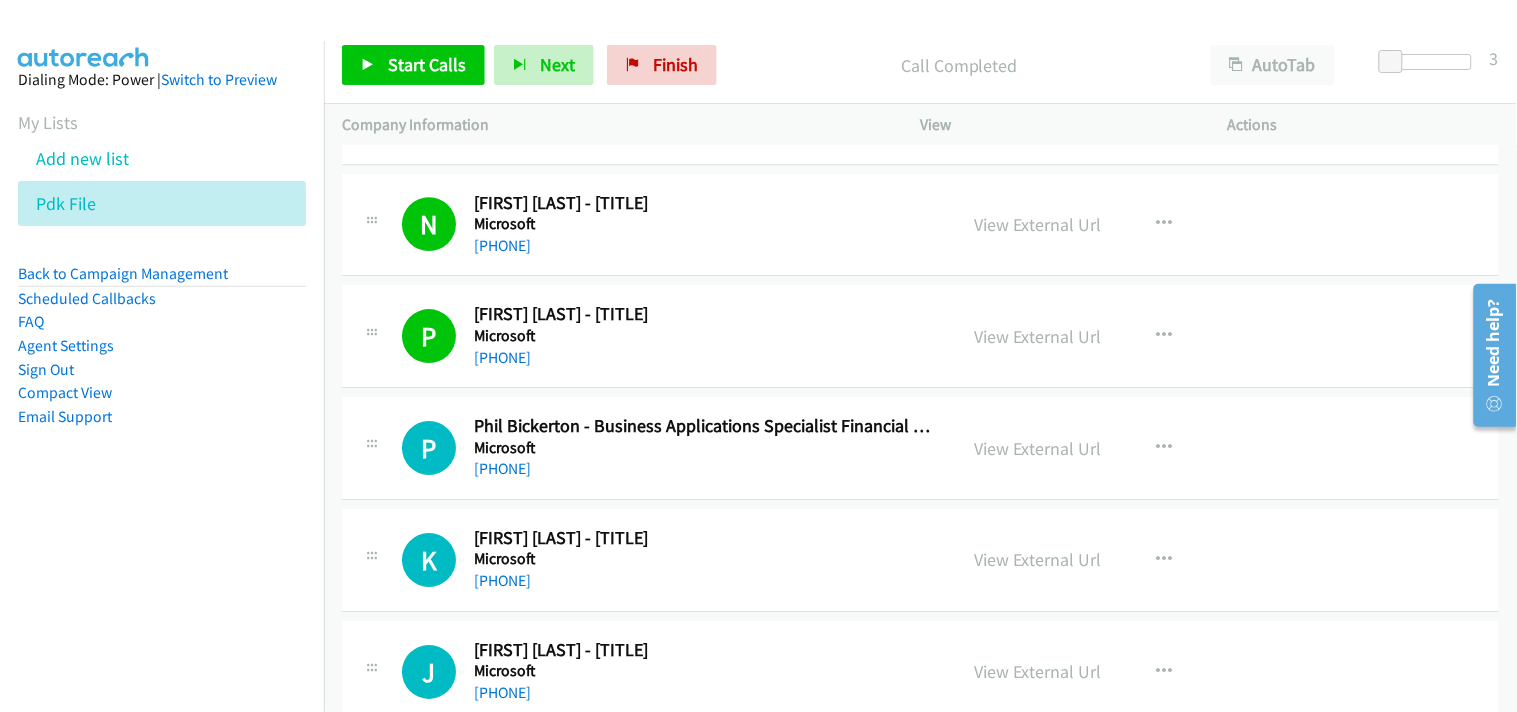 click on "Start Calls
Pause
Next
Finish
Call Completed
AutoTab
AutoTab
3" at bounding box center [920, 65] 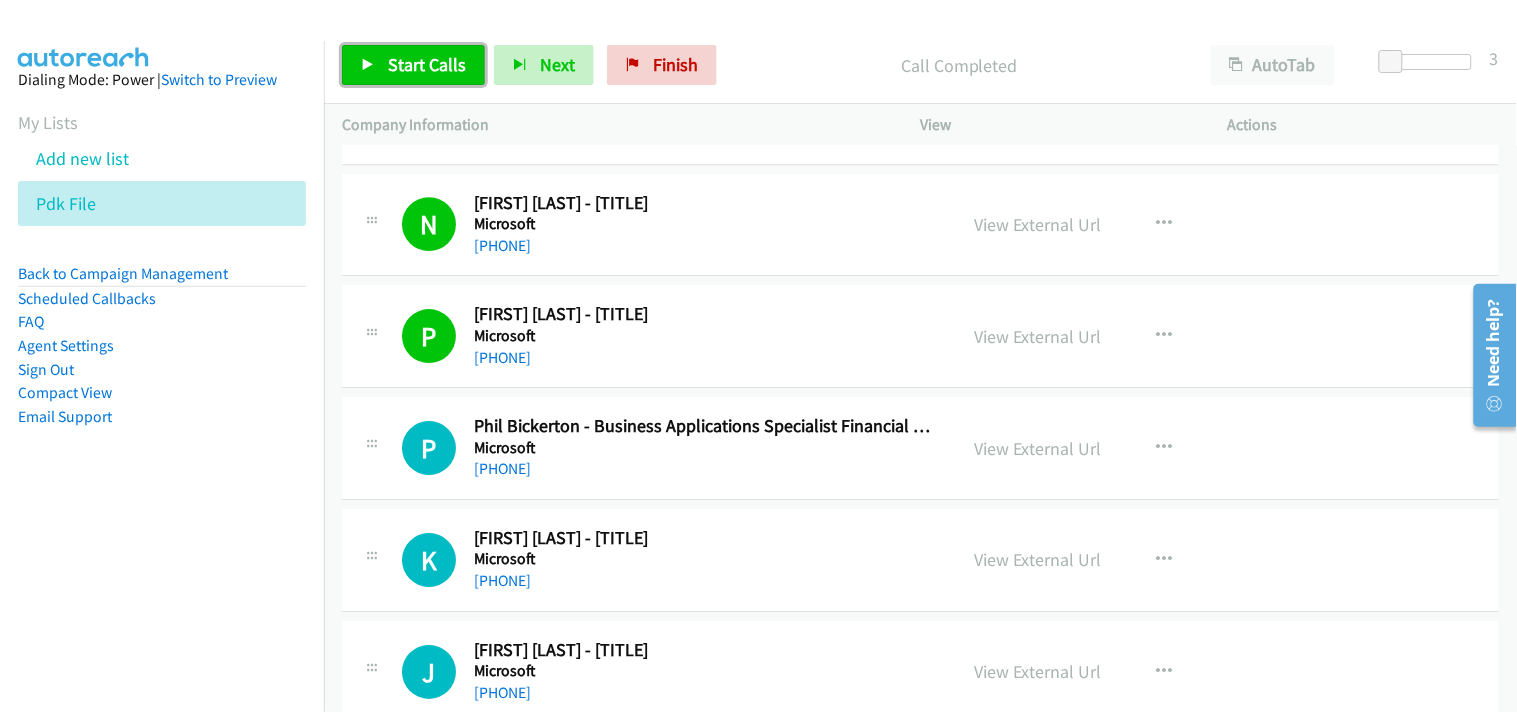 click on "Start Calls" at bounding box center (427, 64) 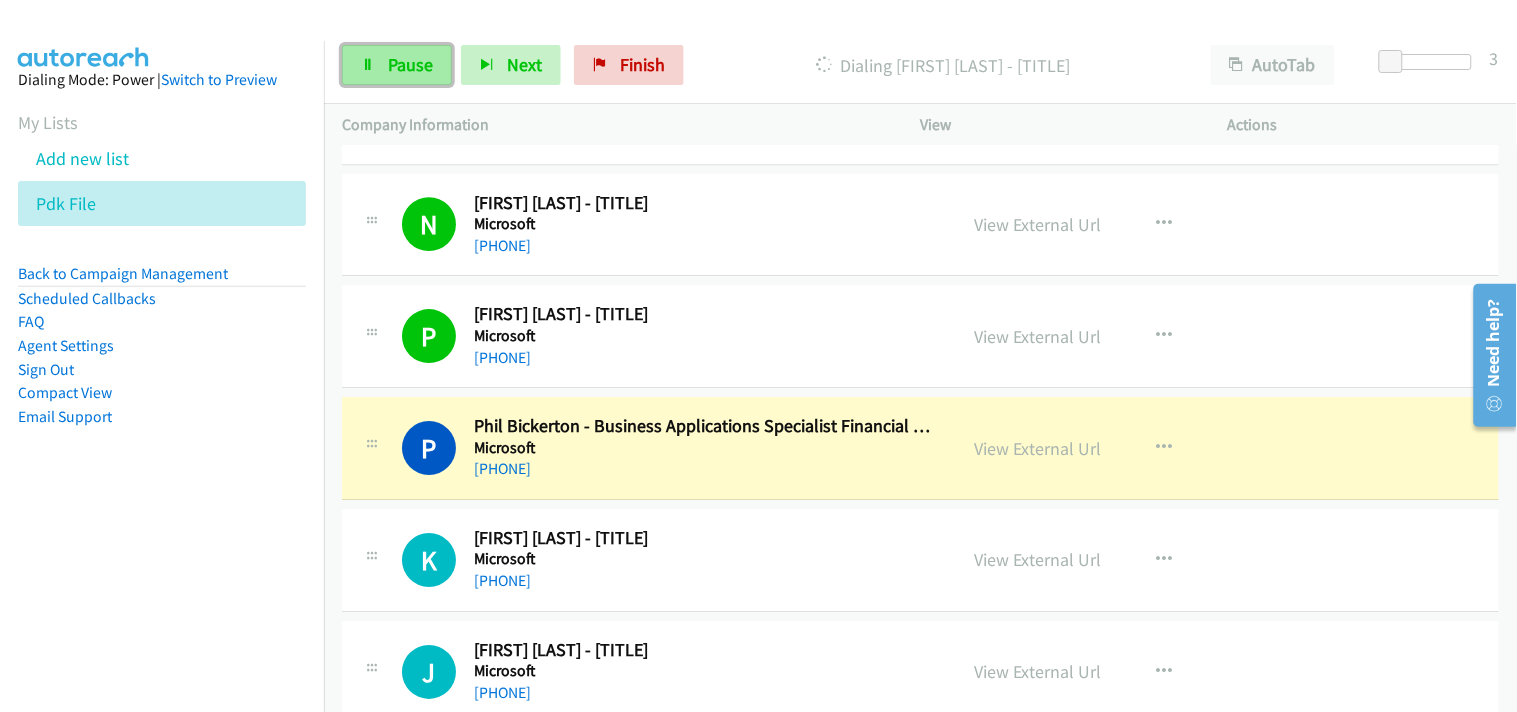 click on "Pause" at bounding box center (410, 64) 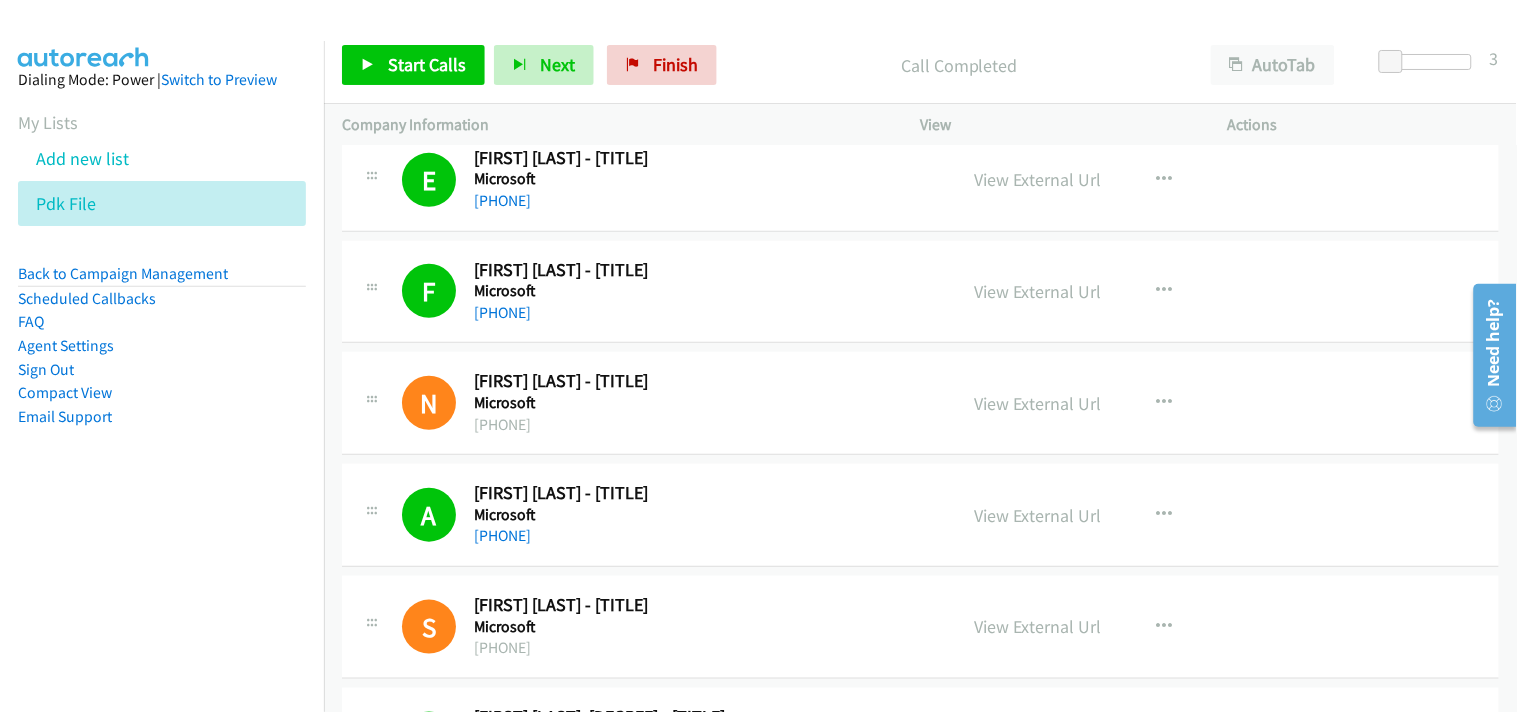 scroll, scrollTop: 2222, scrollLeft: 0, axis: vertical 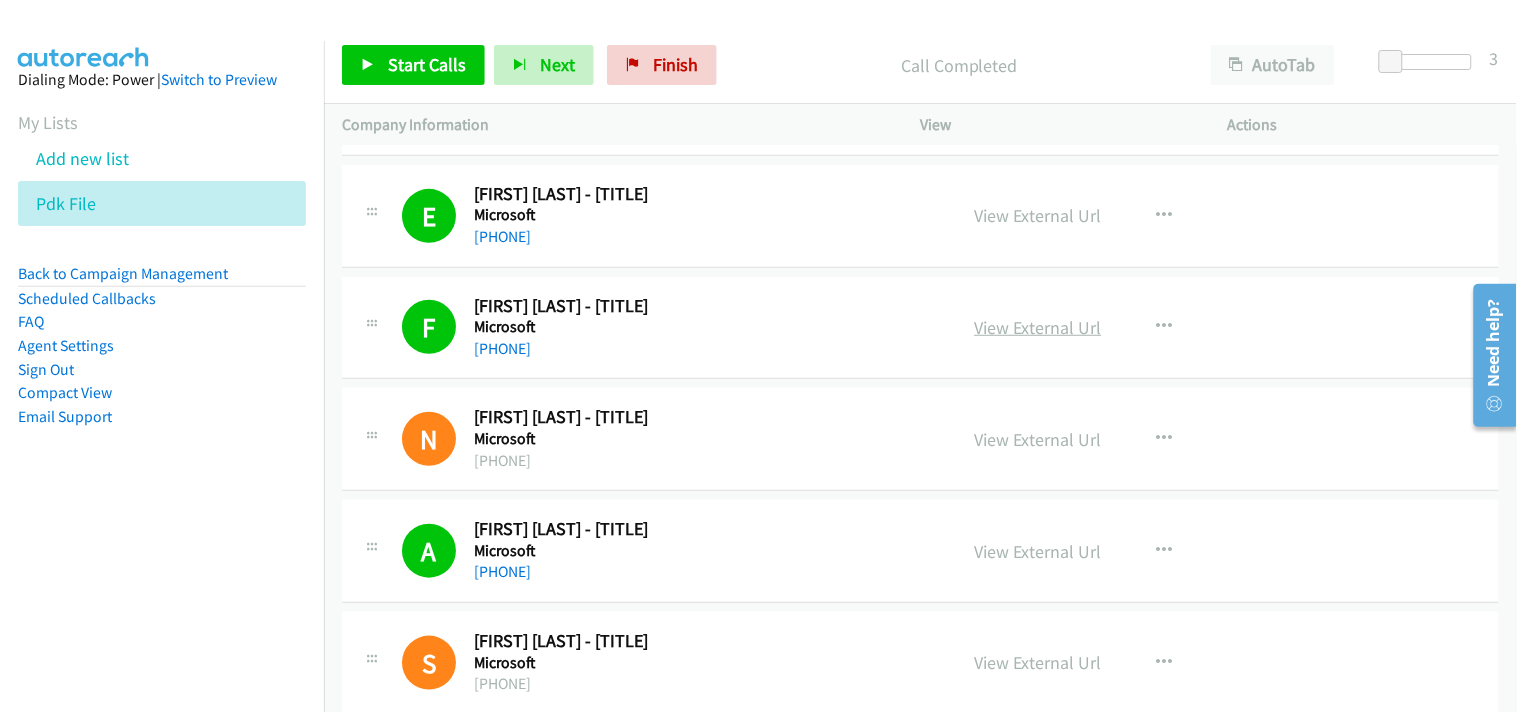 click on "View External Url" at bounding box center [1038, 327] 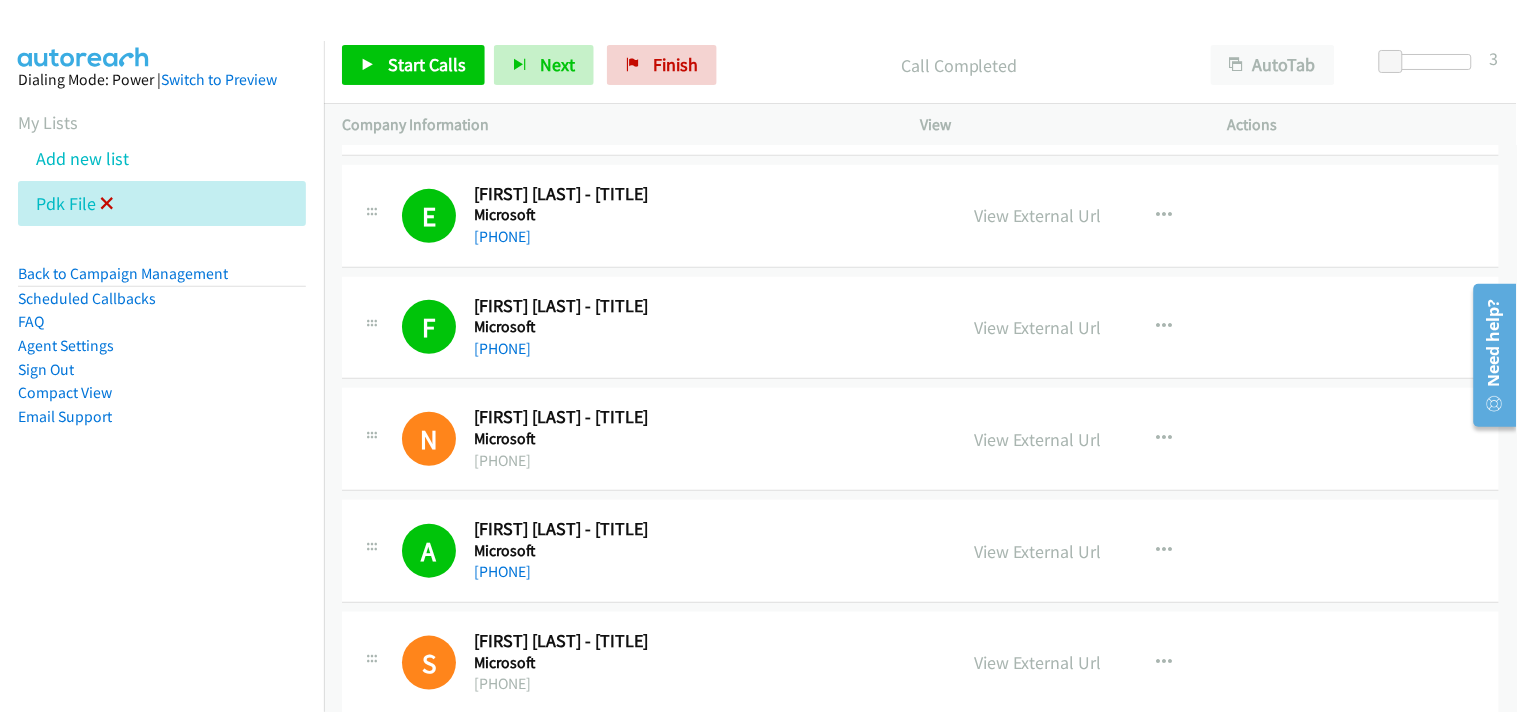 click at bounding box center (107, 205) 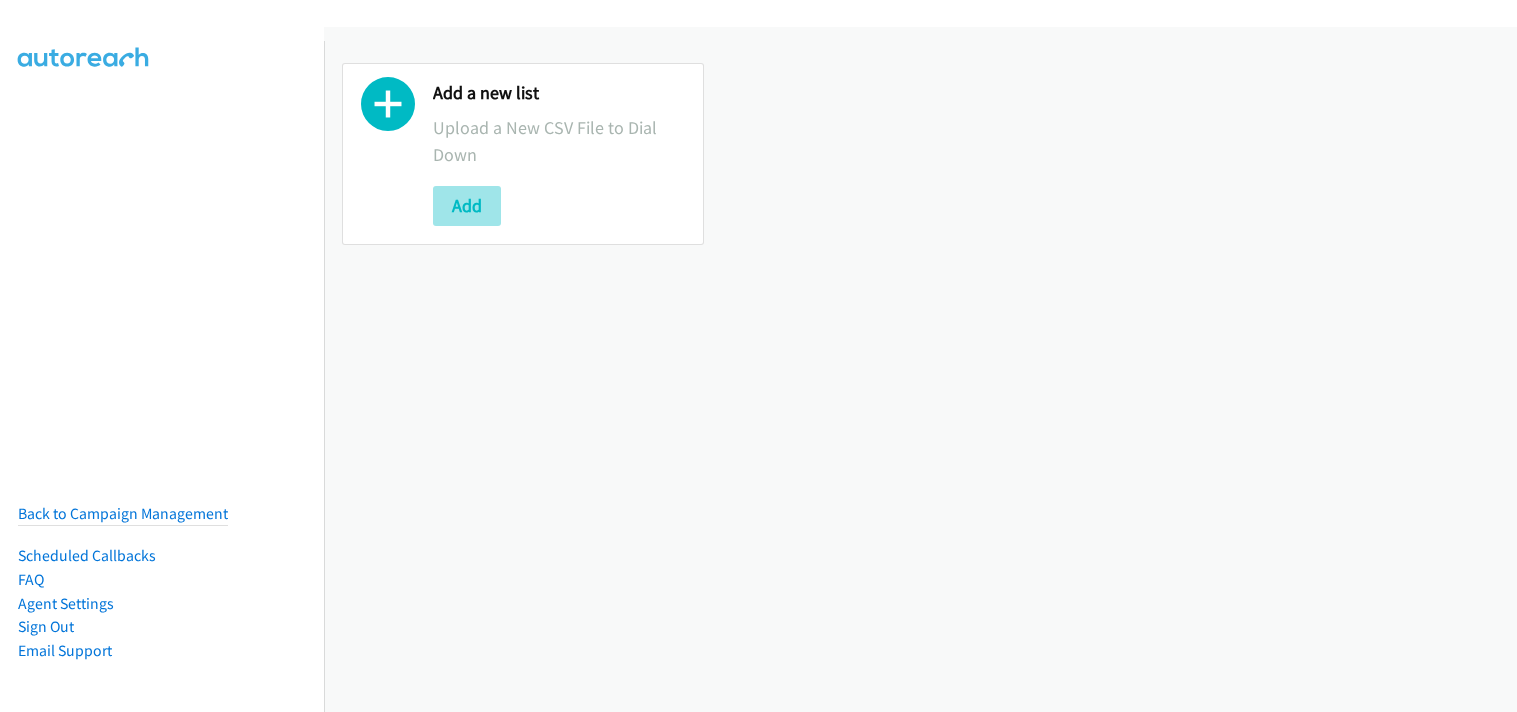 scroll, scrollTop: 0, scrollLeft: 0, axis: both 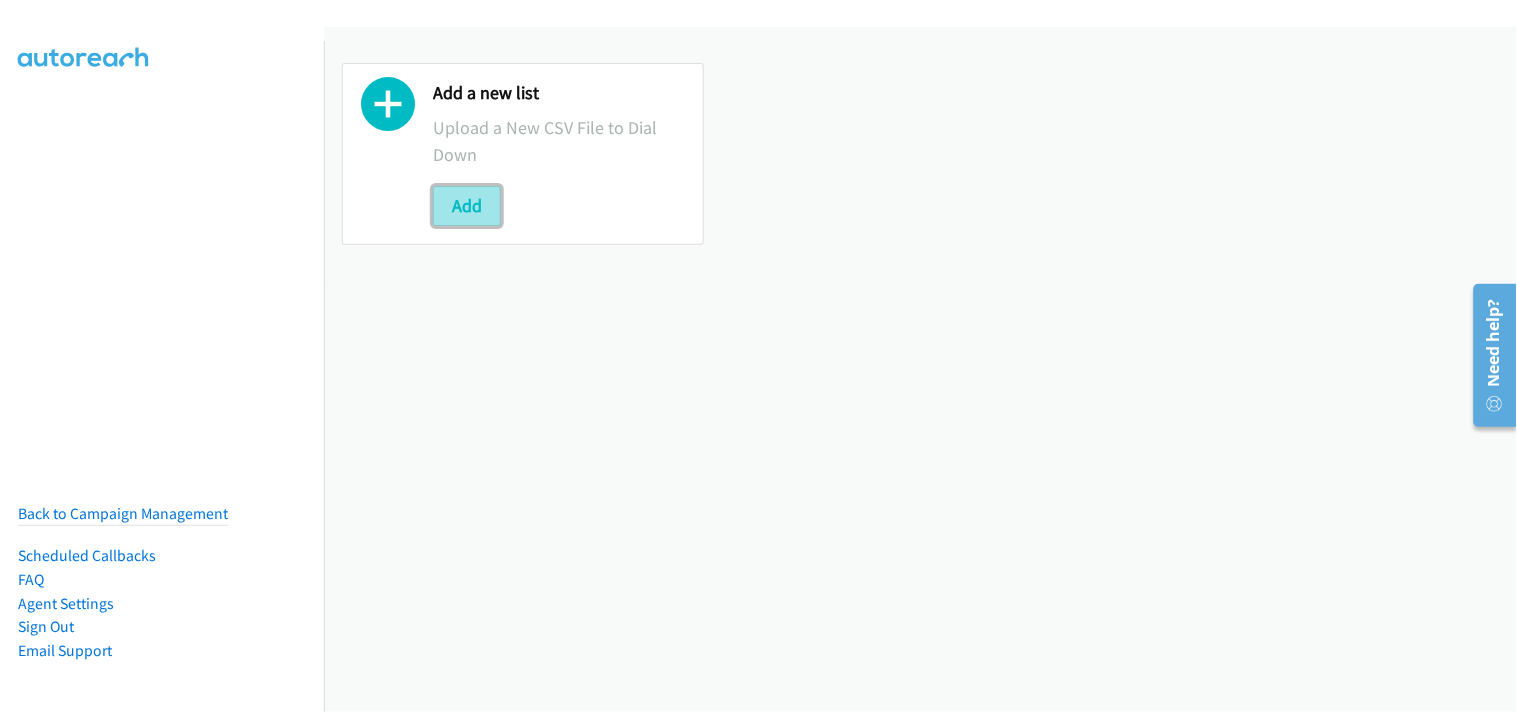 click on "Add" at bounding box center [467, 206] 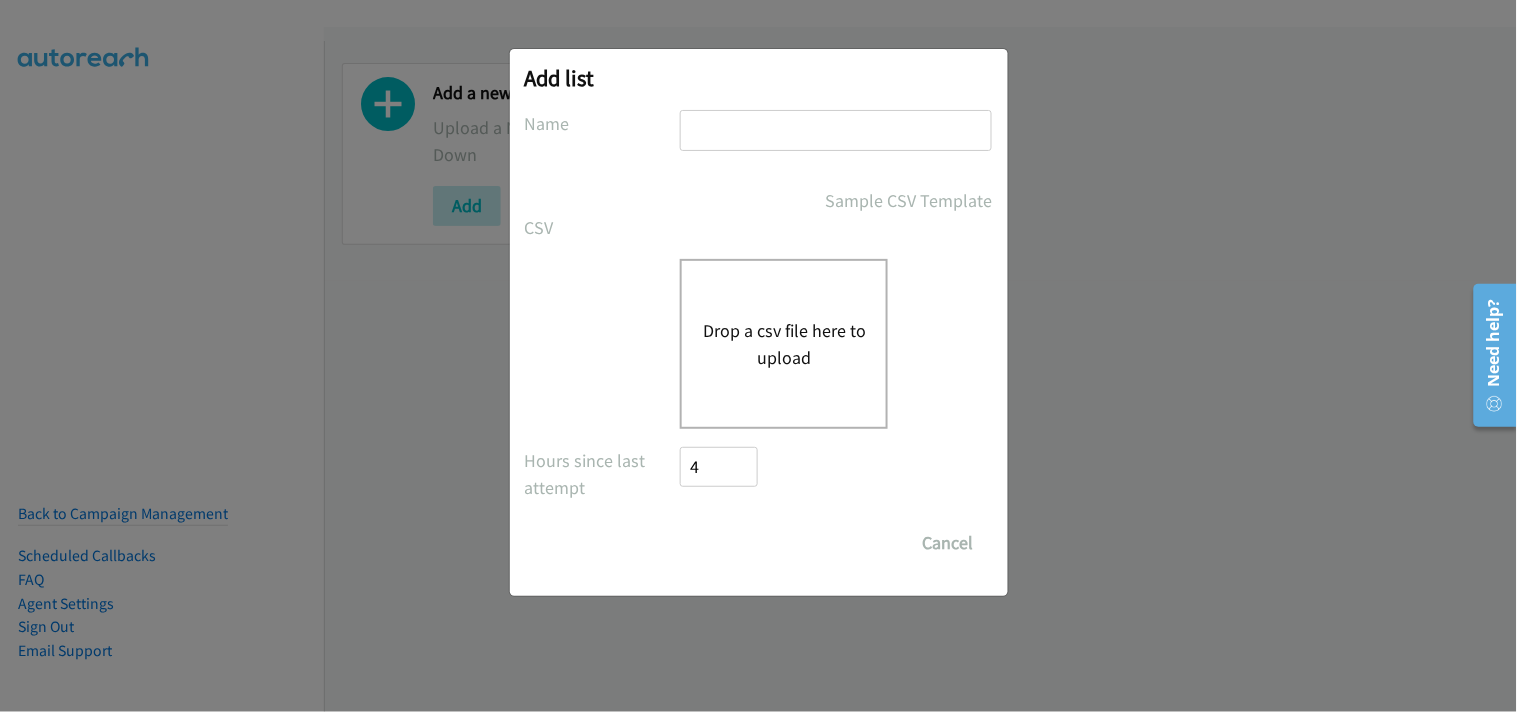 click at bounding box center [836, 130] 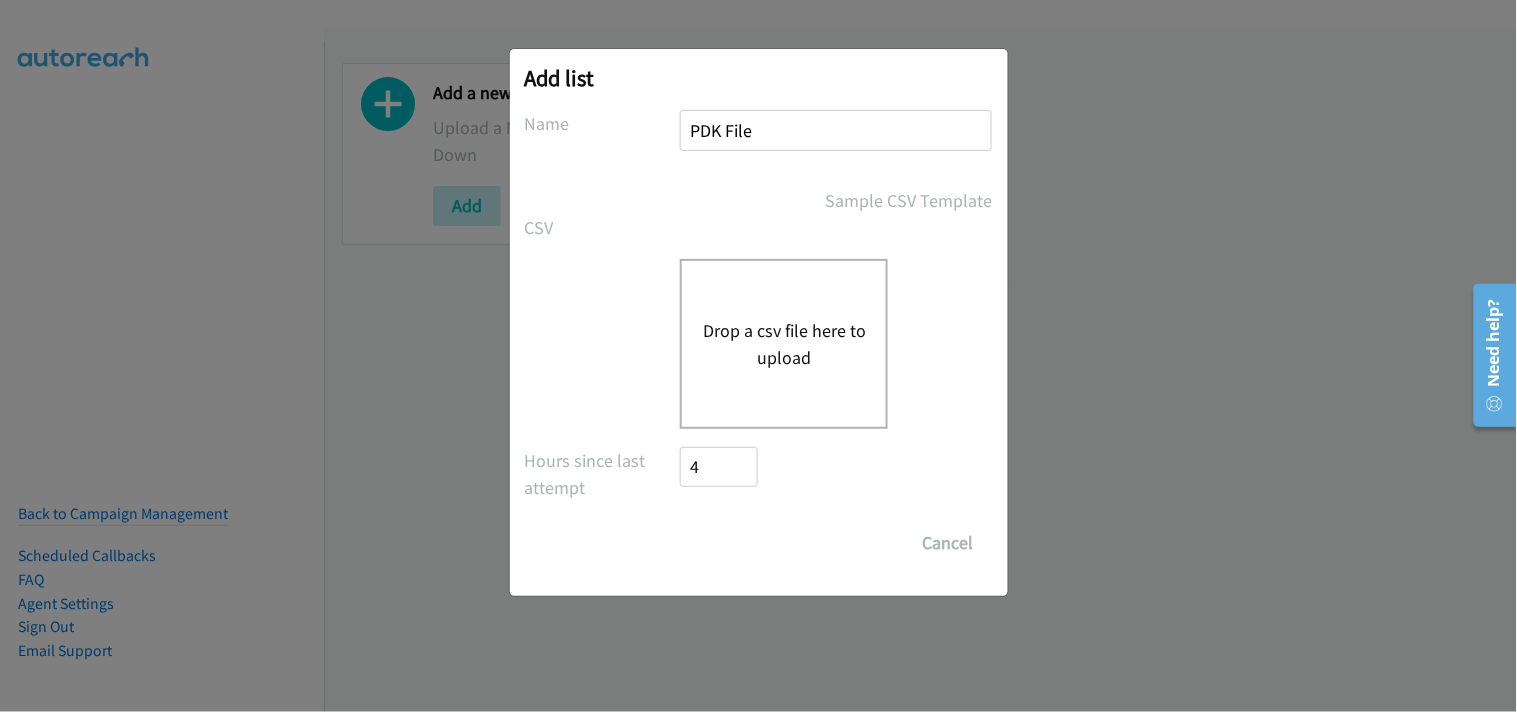 click on "Drop a csv file here to upload" at bounding box center [784, 344] 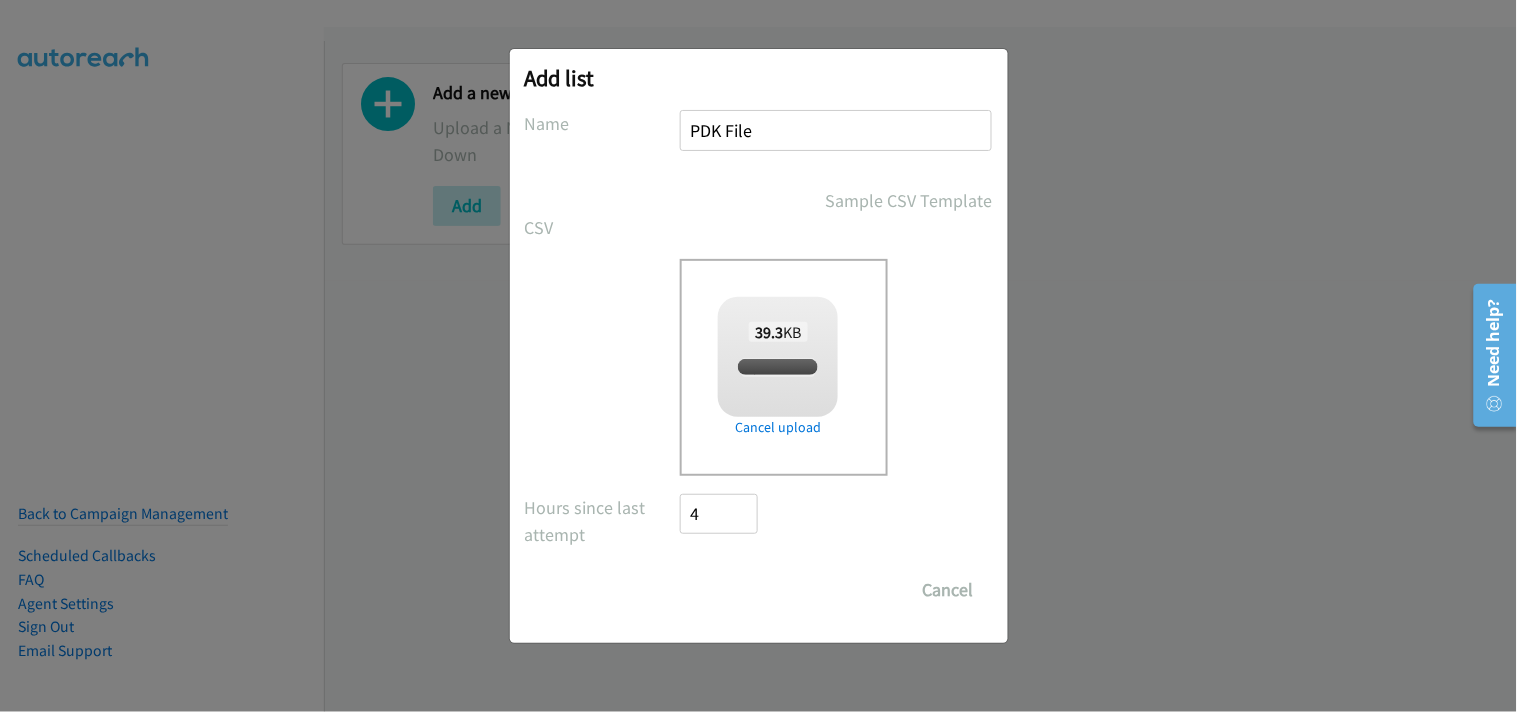 checkbox on "true" 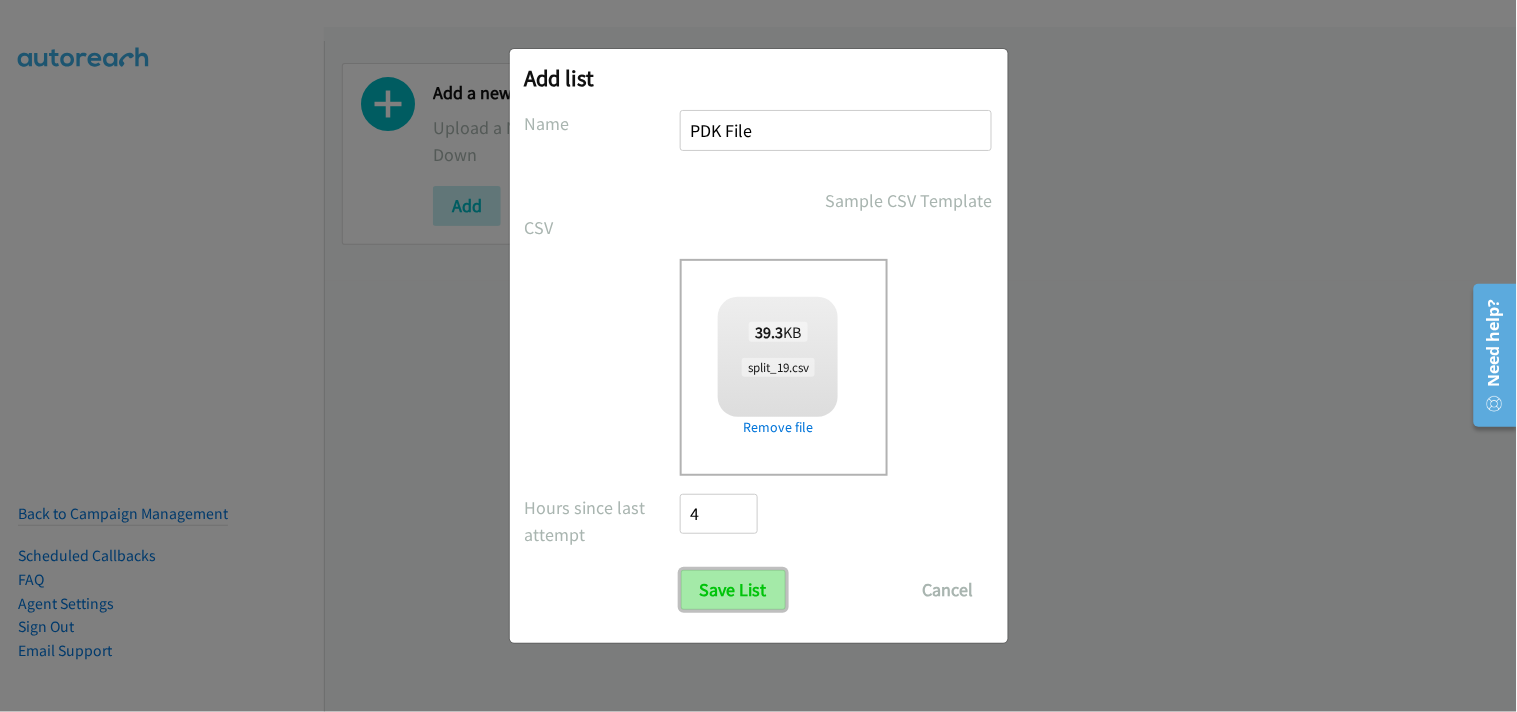 click on "Save List" at bounding box center [733, 590] 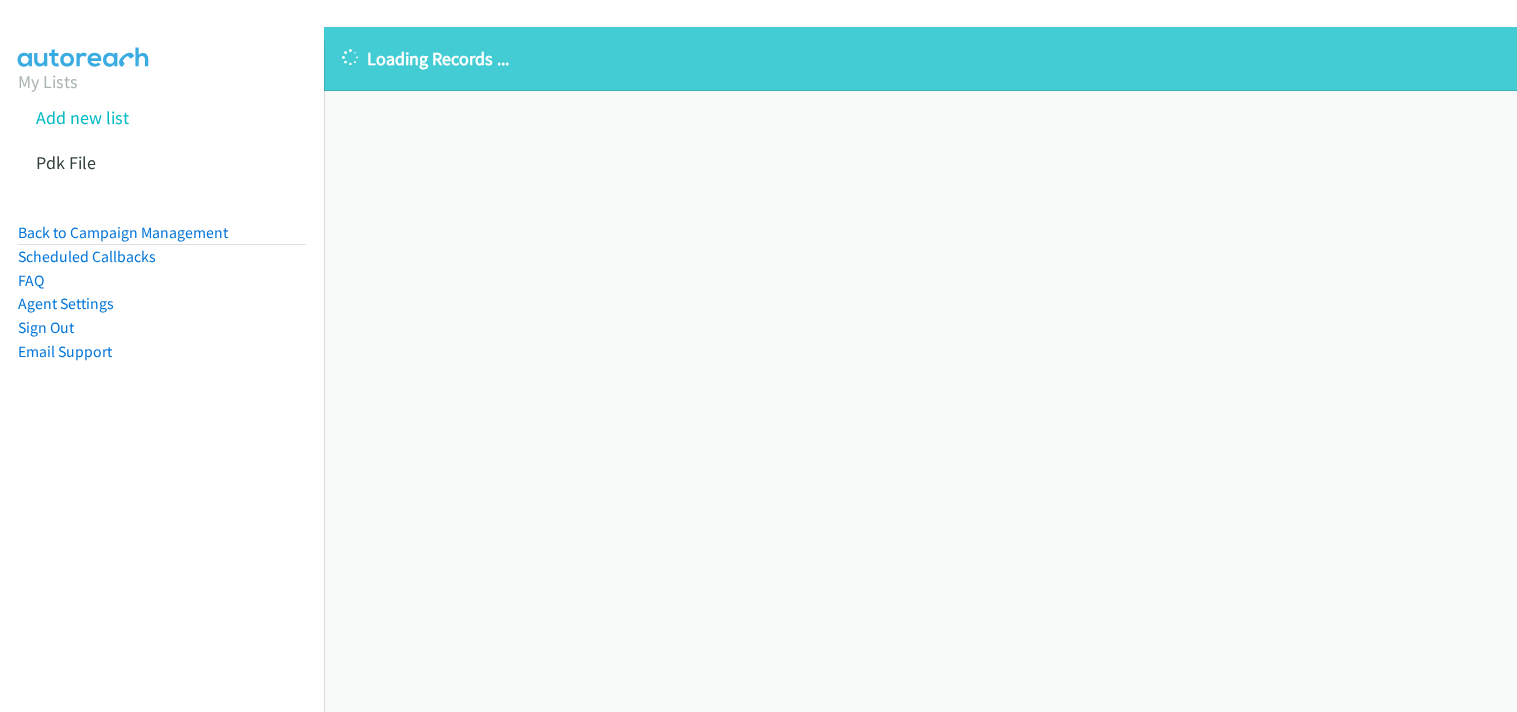 scroll, scrollTop: 0, scrollLeft: 0, axis: both 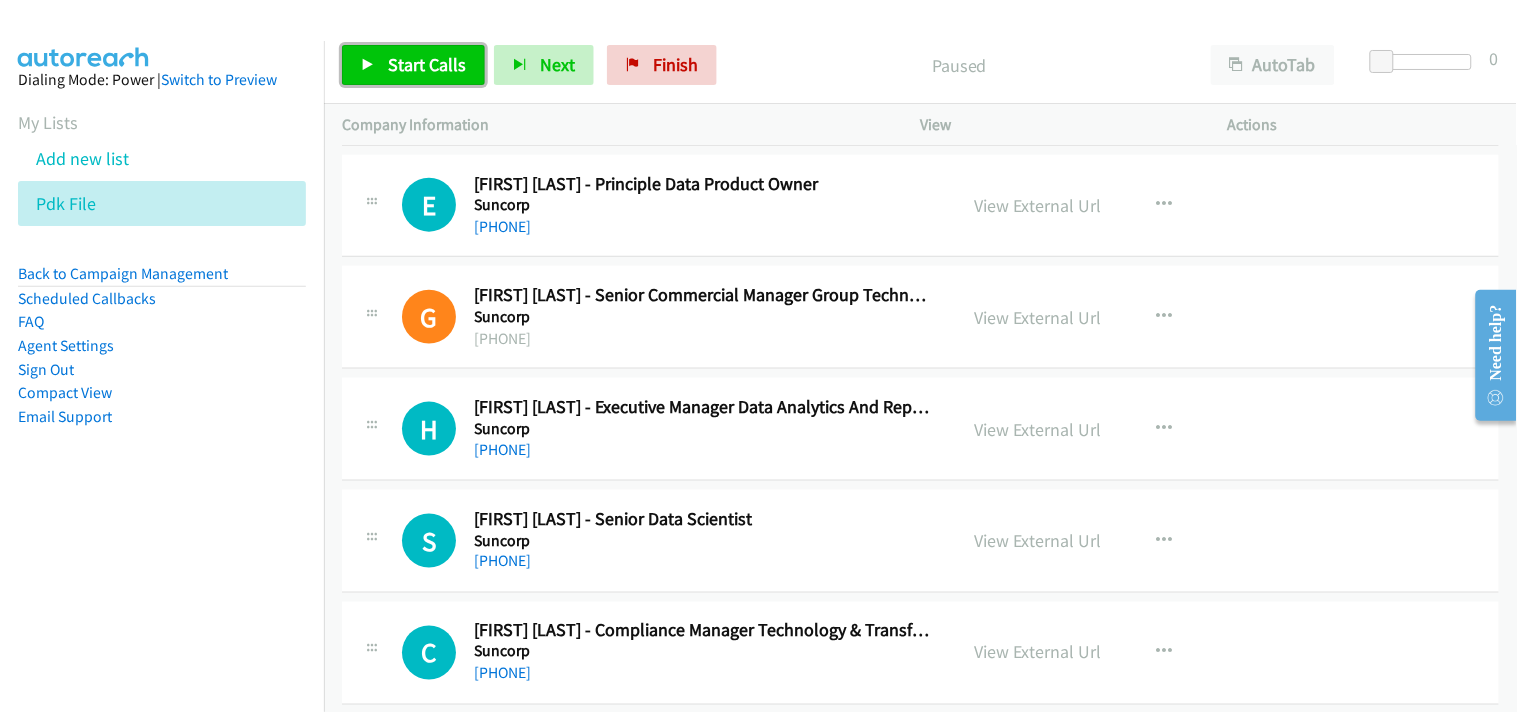 click on "Start Calls" at bounding box center (427, 64) 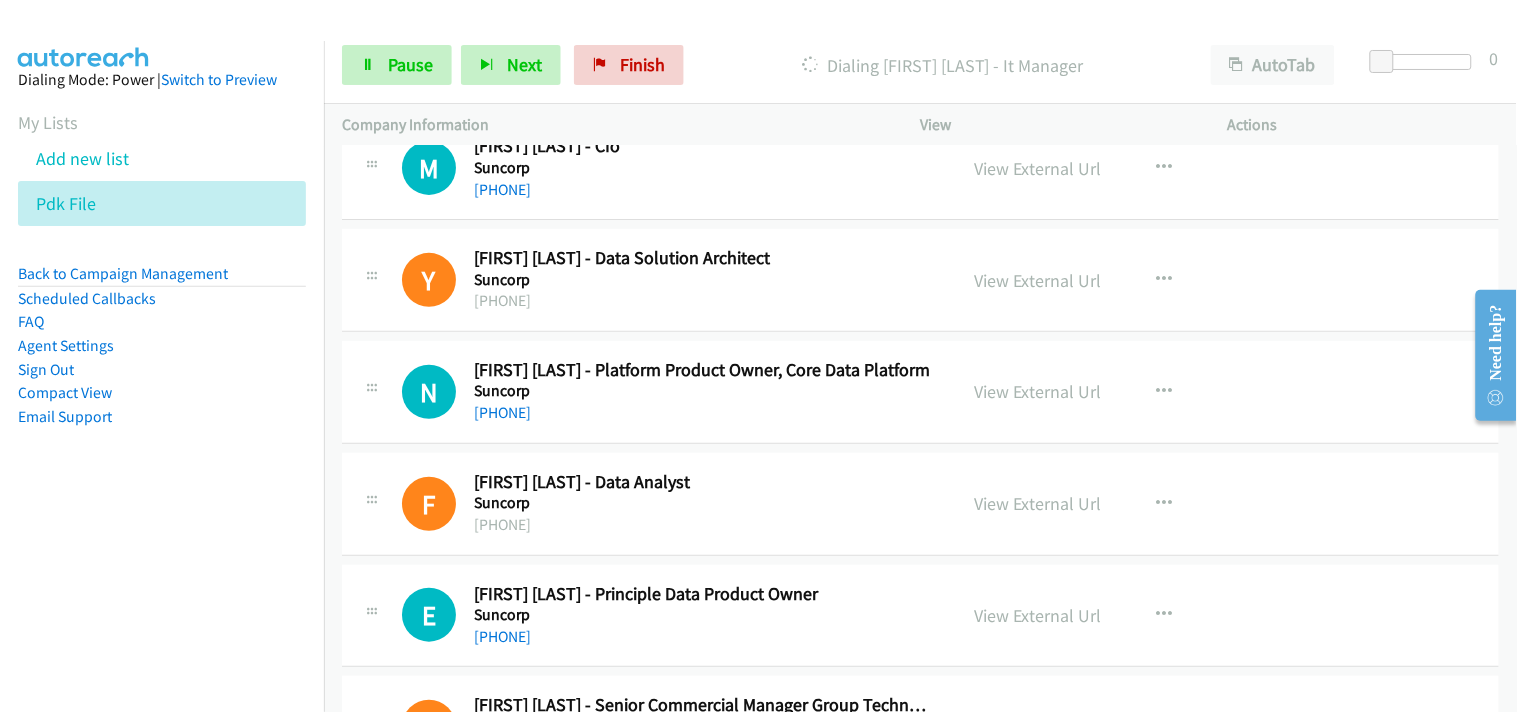 scroll, scrollTop: 0, scrollLeft: 0, axis: both 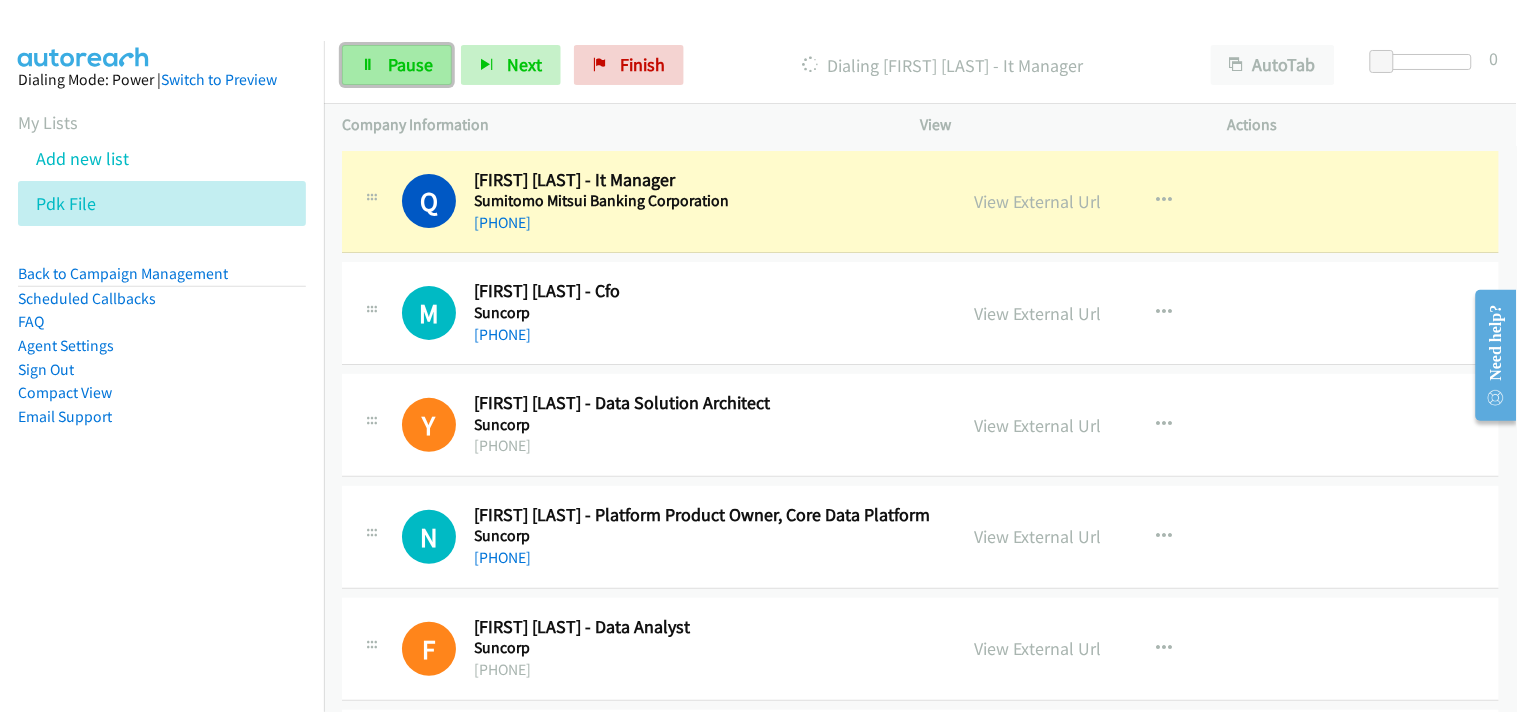 click on "Pause" at bounding box center [397, 65] 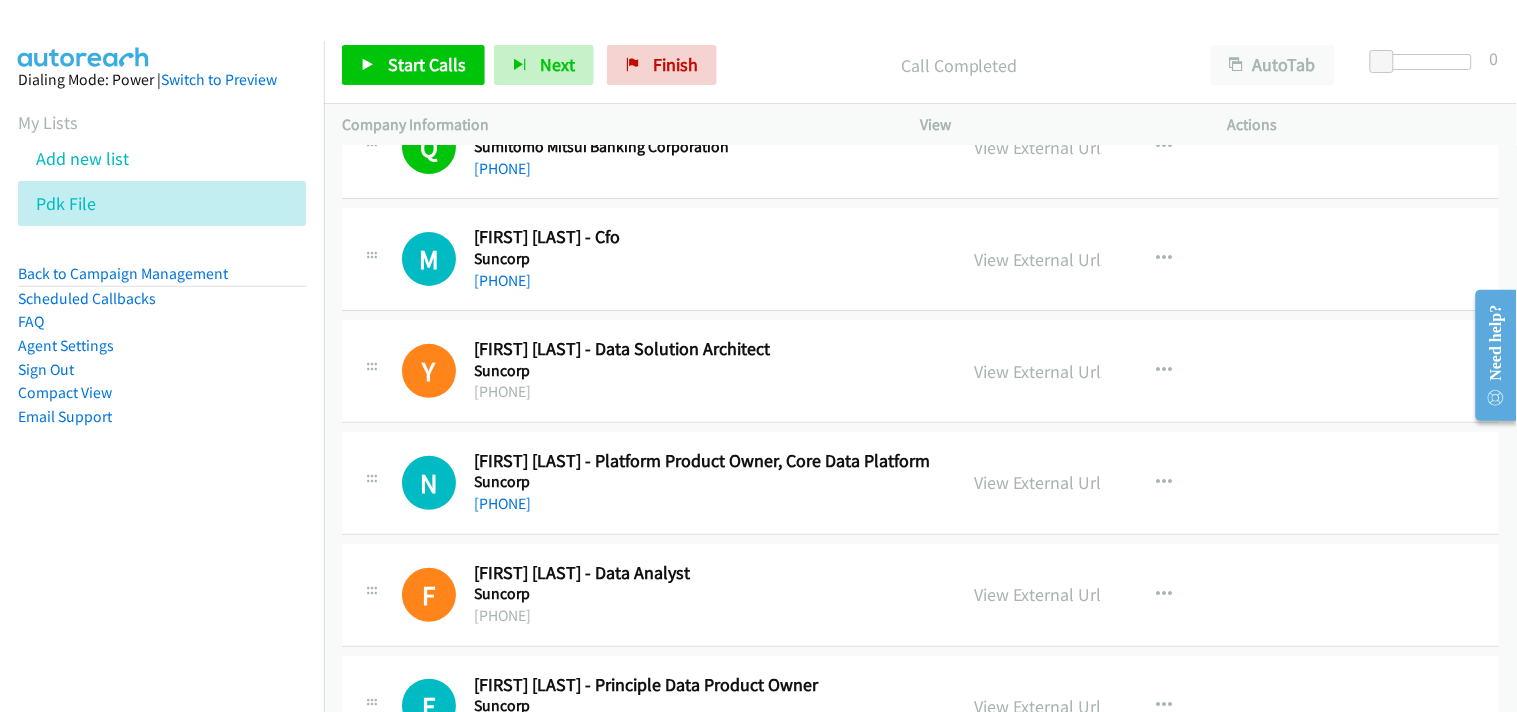 scroll, scrollTop: 0, scrollLeft: 0, axis: both 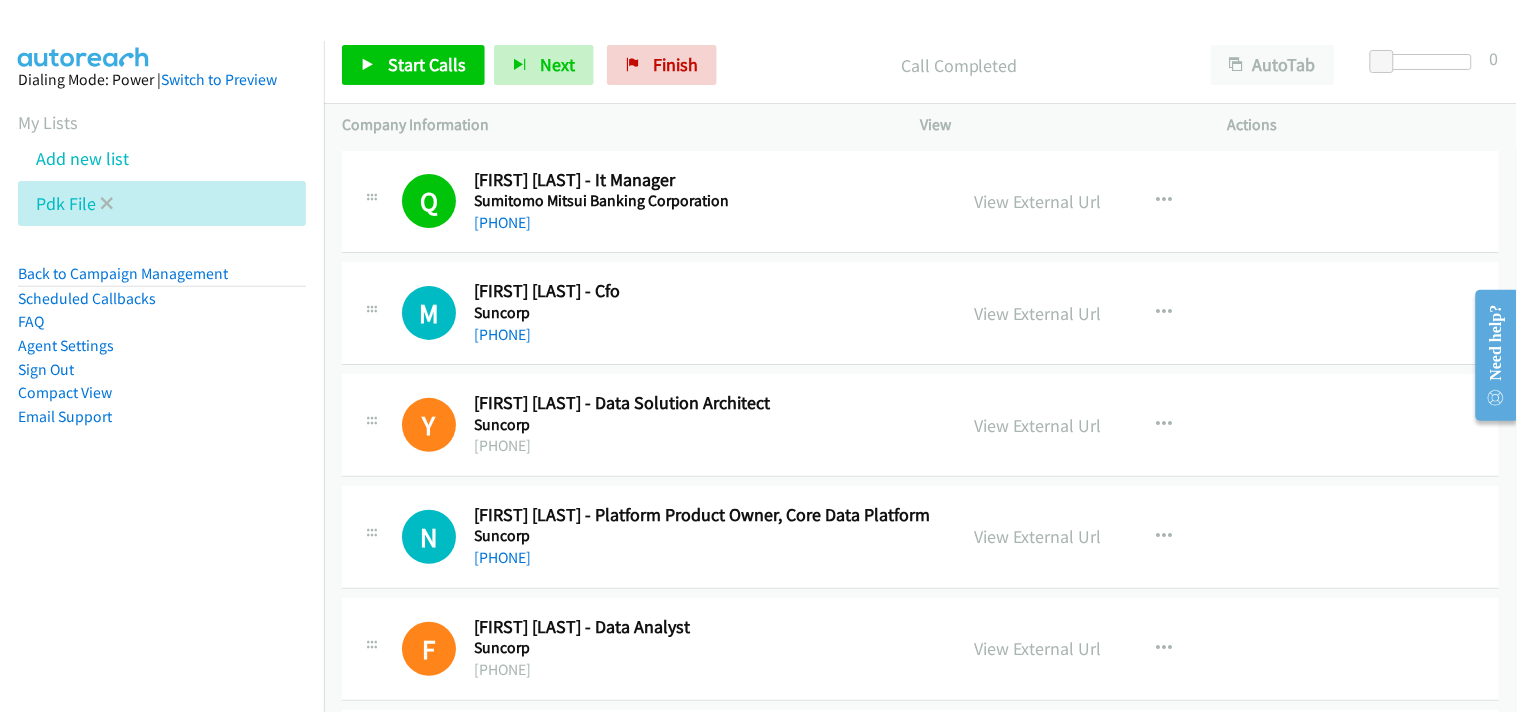 click on "Pdk File" at bounding box center (162, 203) 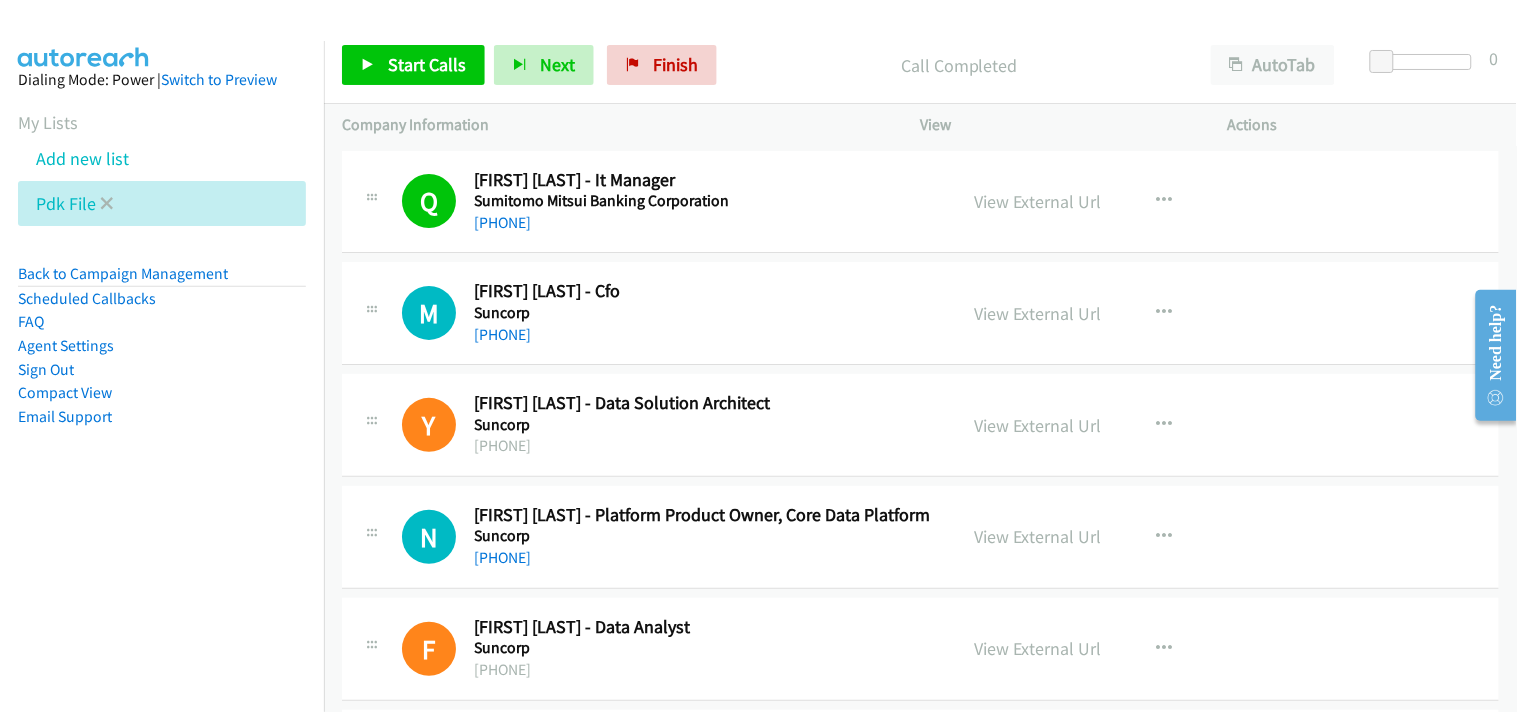 click at bounding box center [107, 203] 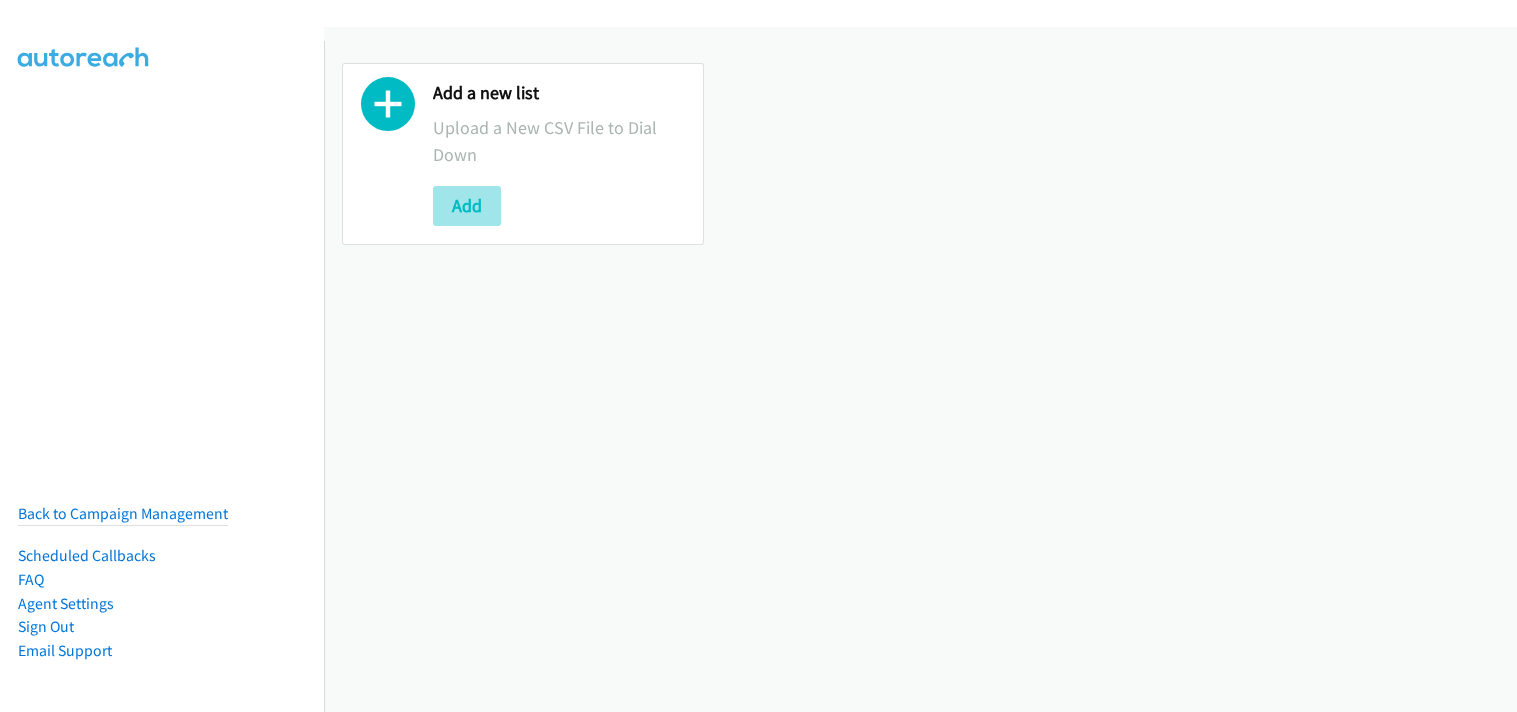 scroll, scrollTop: 0, scrollLeft: 0, axis: both 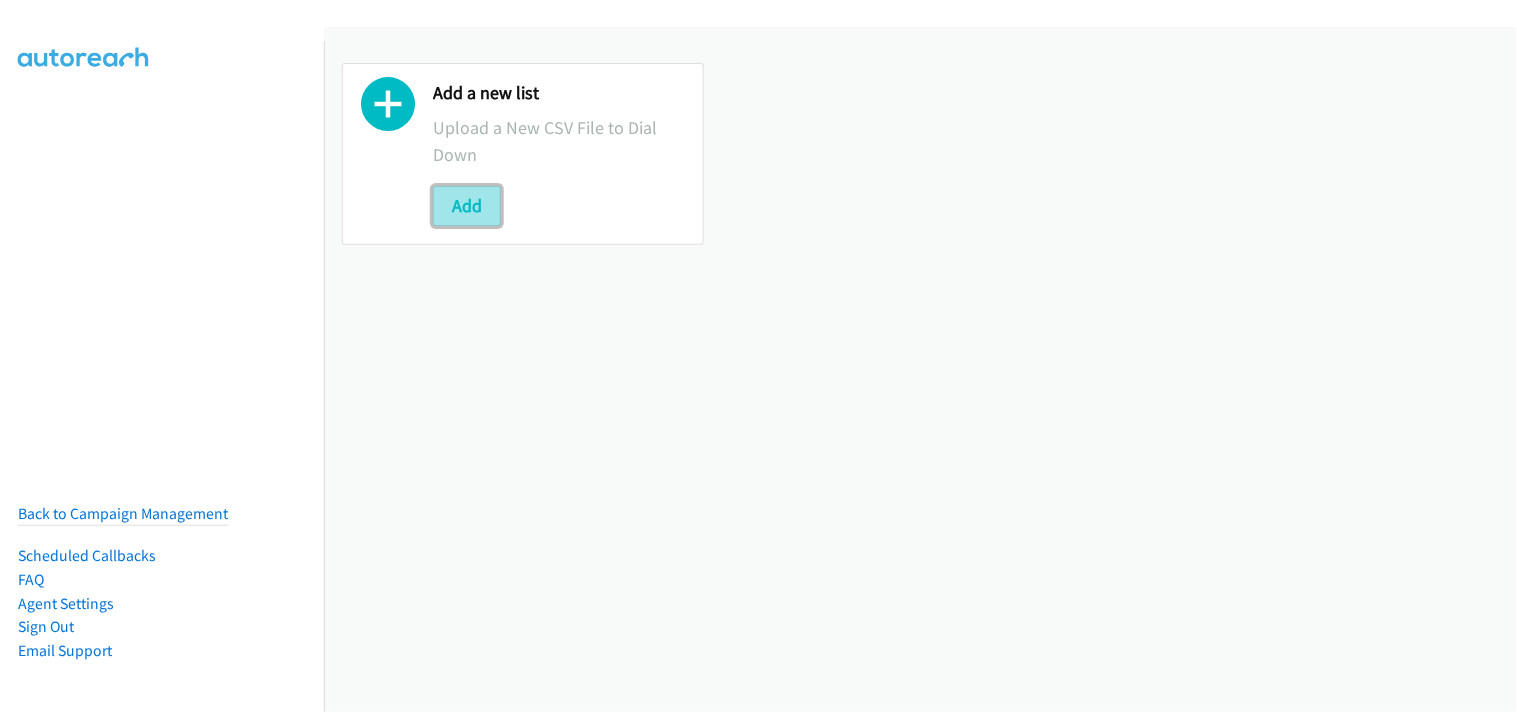 click on "Add" at bounding box center [467, 206] 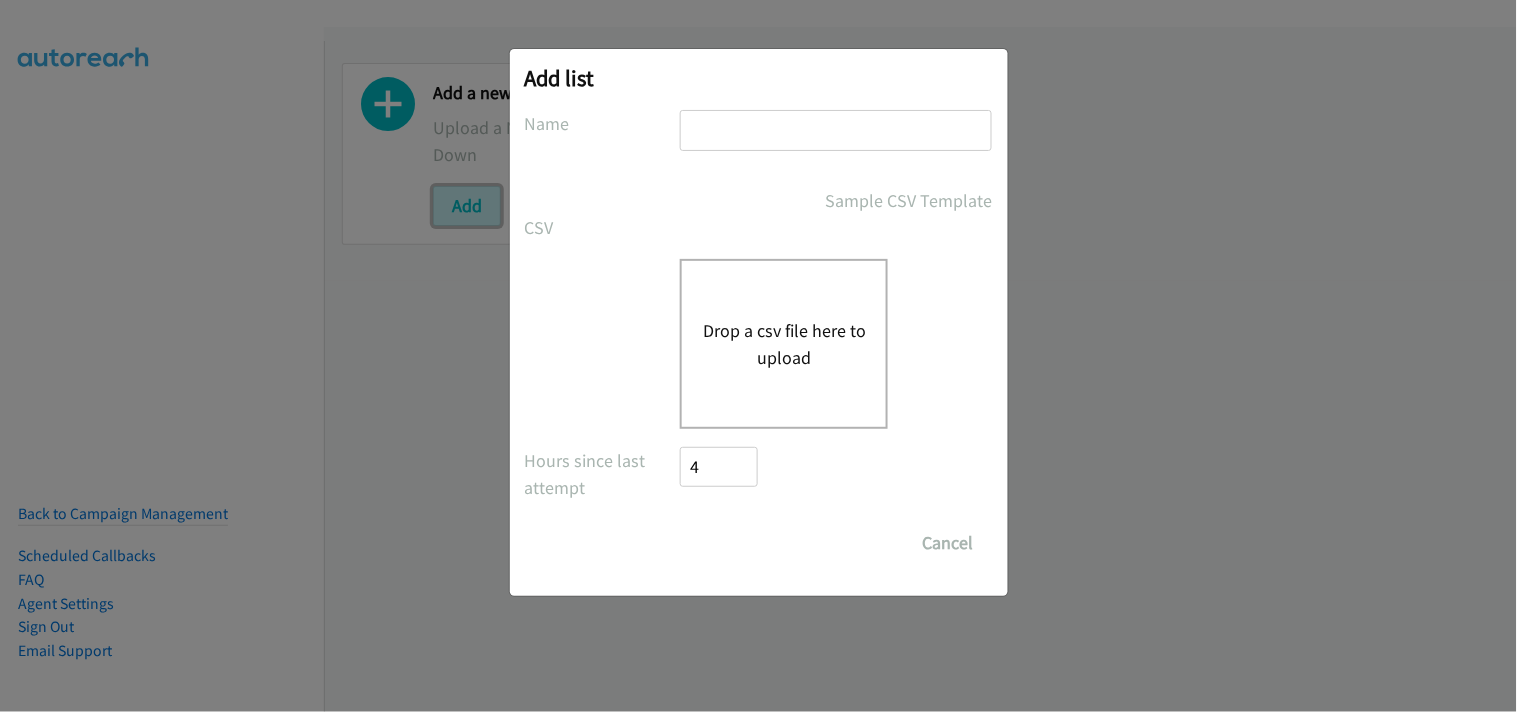 scroll, scrollTop: 0, scrollLeft: 0, axis: both 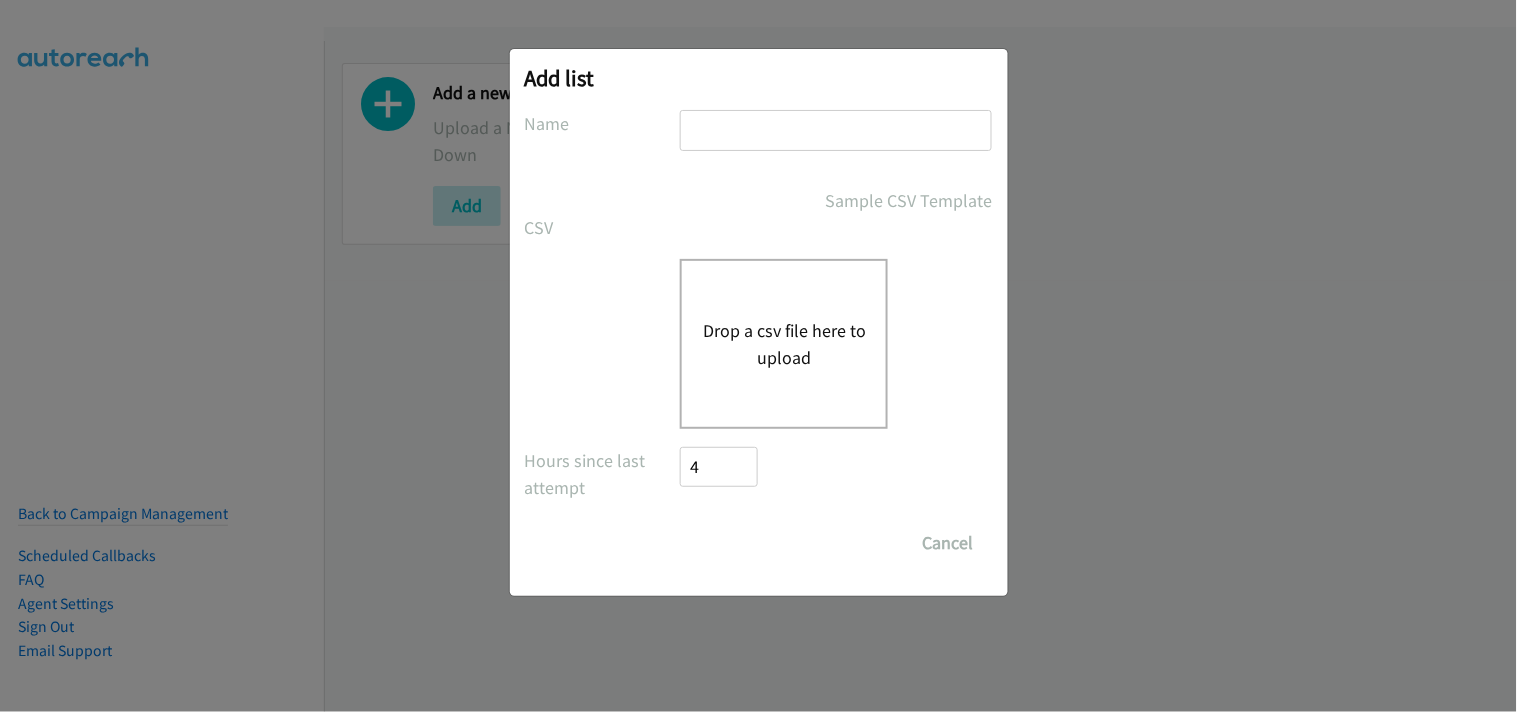 click at bounding box center (836, 130) 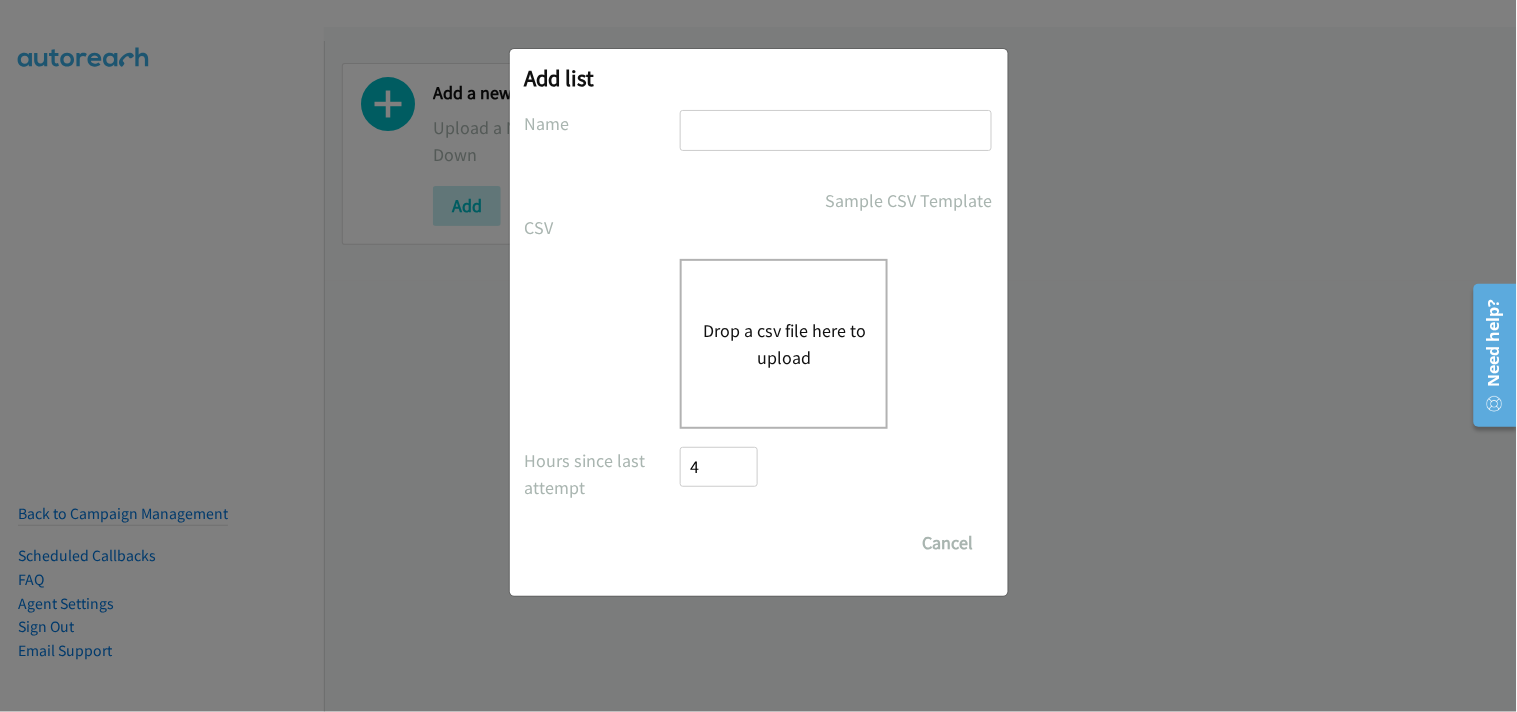 type on "PDK File" 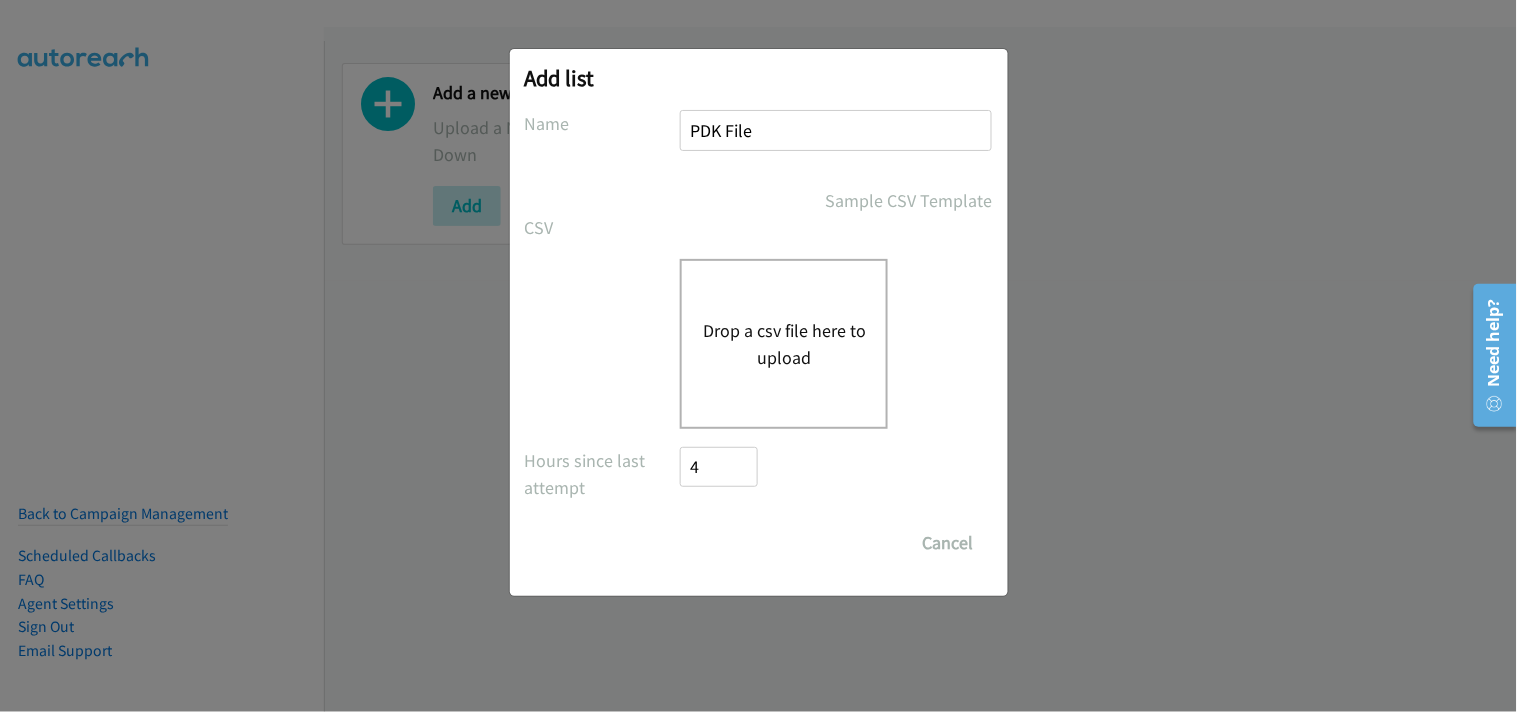 click on "Drop a csv file here to upload" at bounding box center (784, 344) 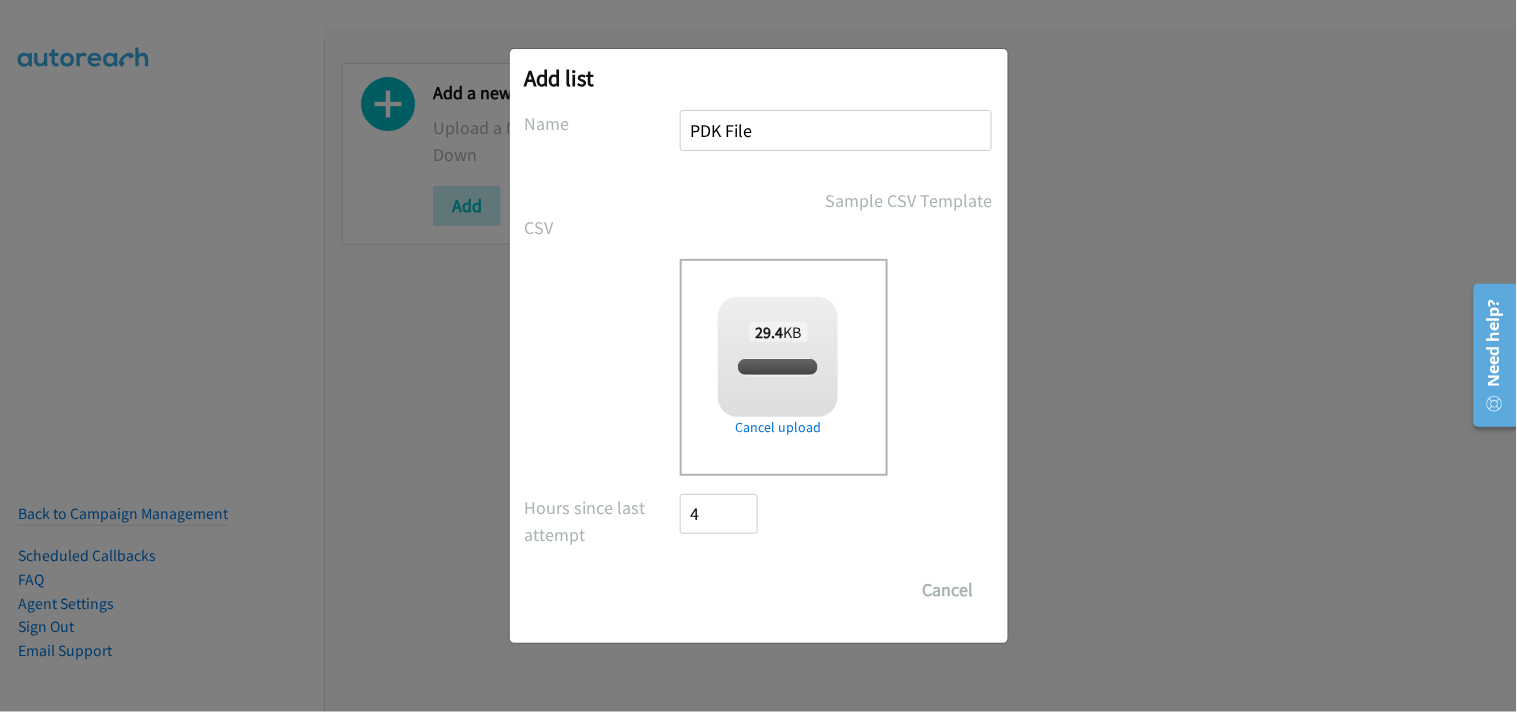 checkbox on "true" 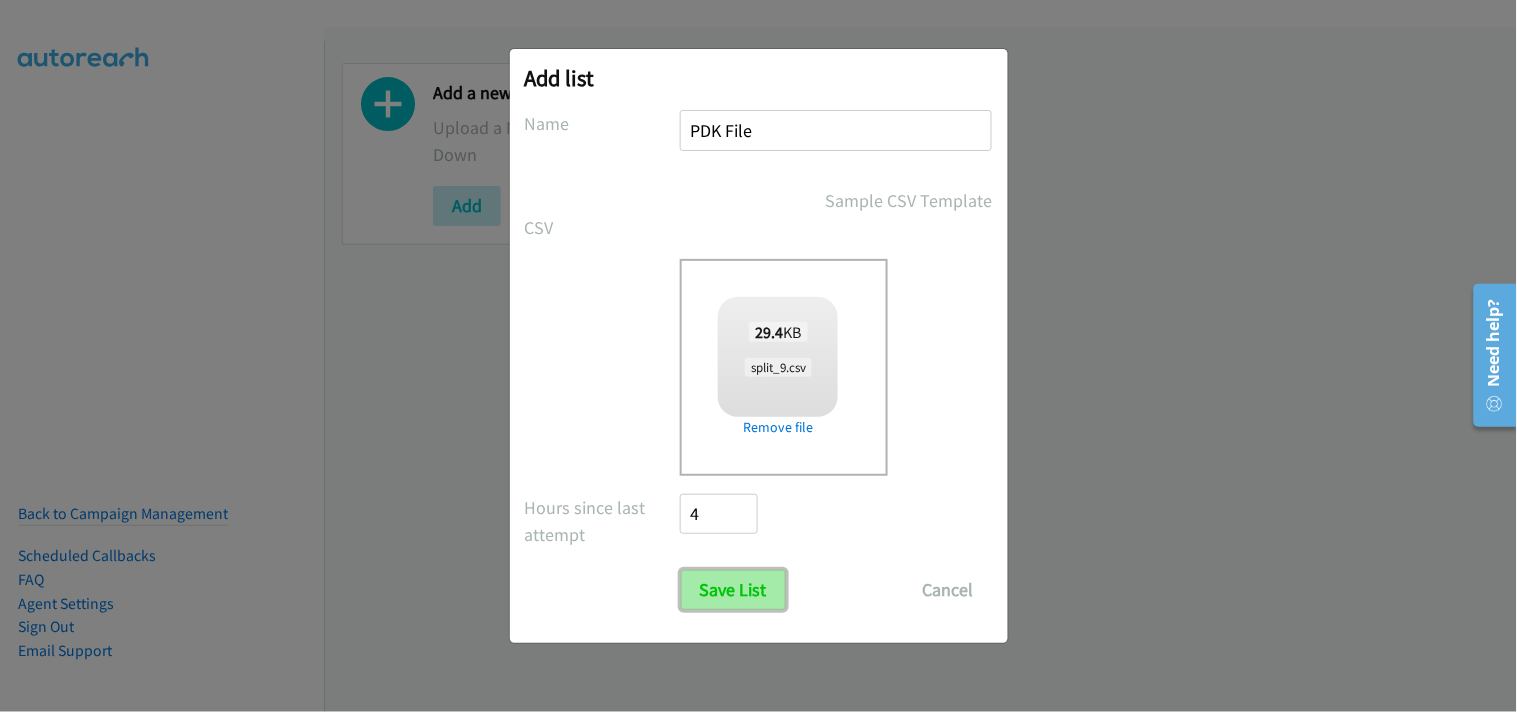 click on "Save List" at bounding box center (733, 590) 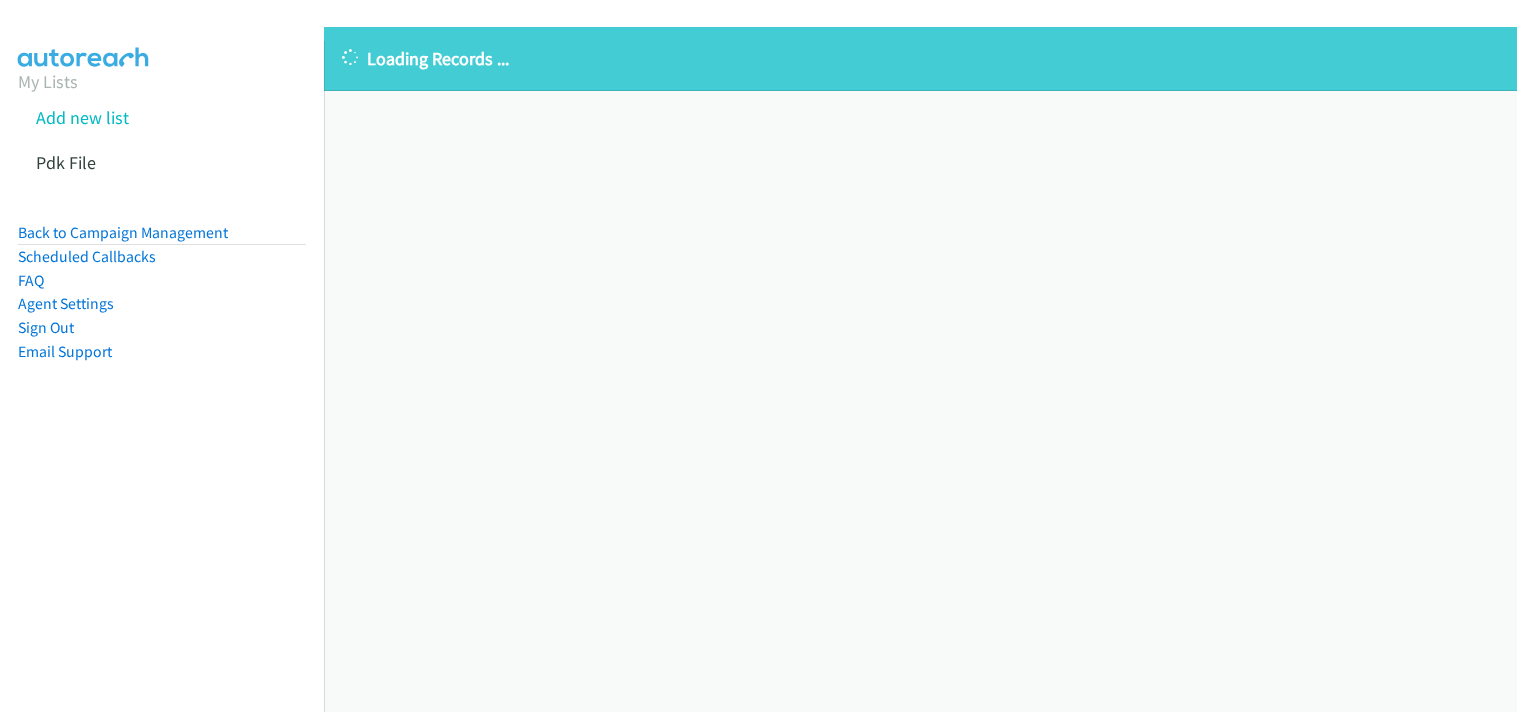 scroll, scrollTop: 0, scrollLeft: 0, axis: both 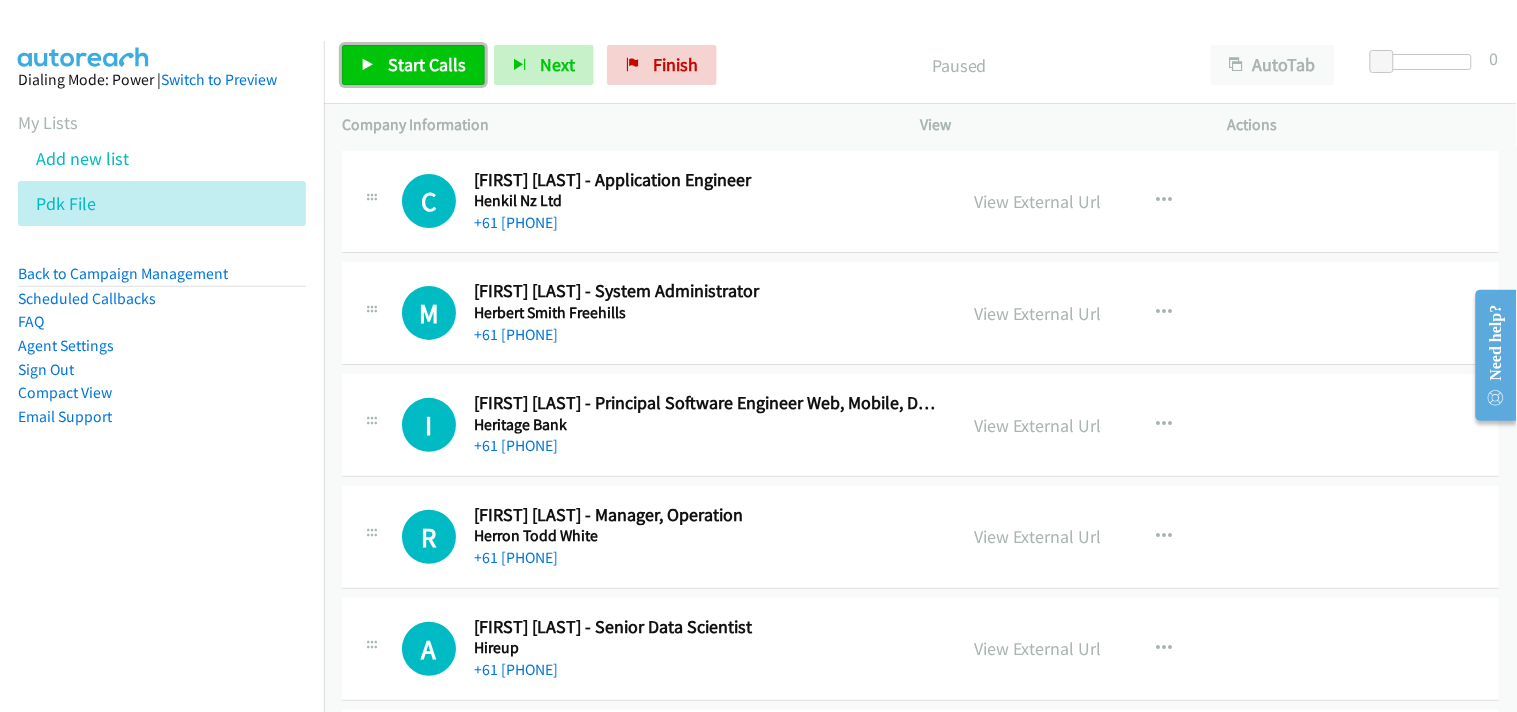 click on "Start Calls" at bounding box center [427, 64] 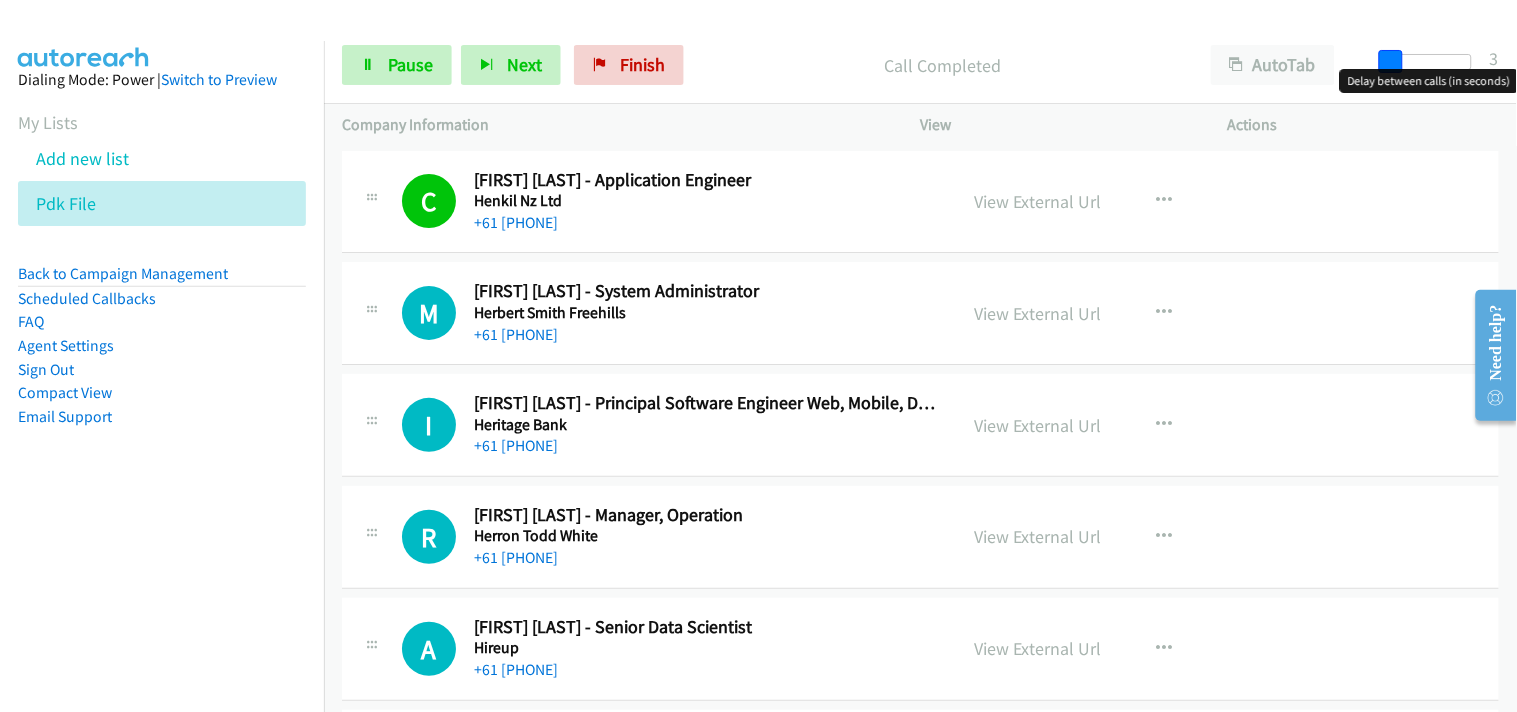 click at bounding box center (1391, 62) 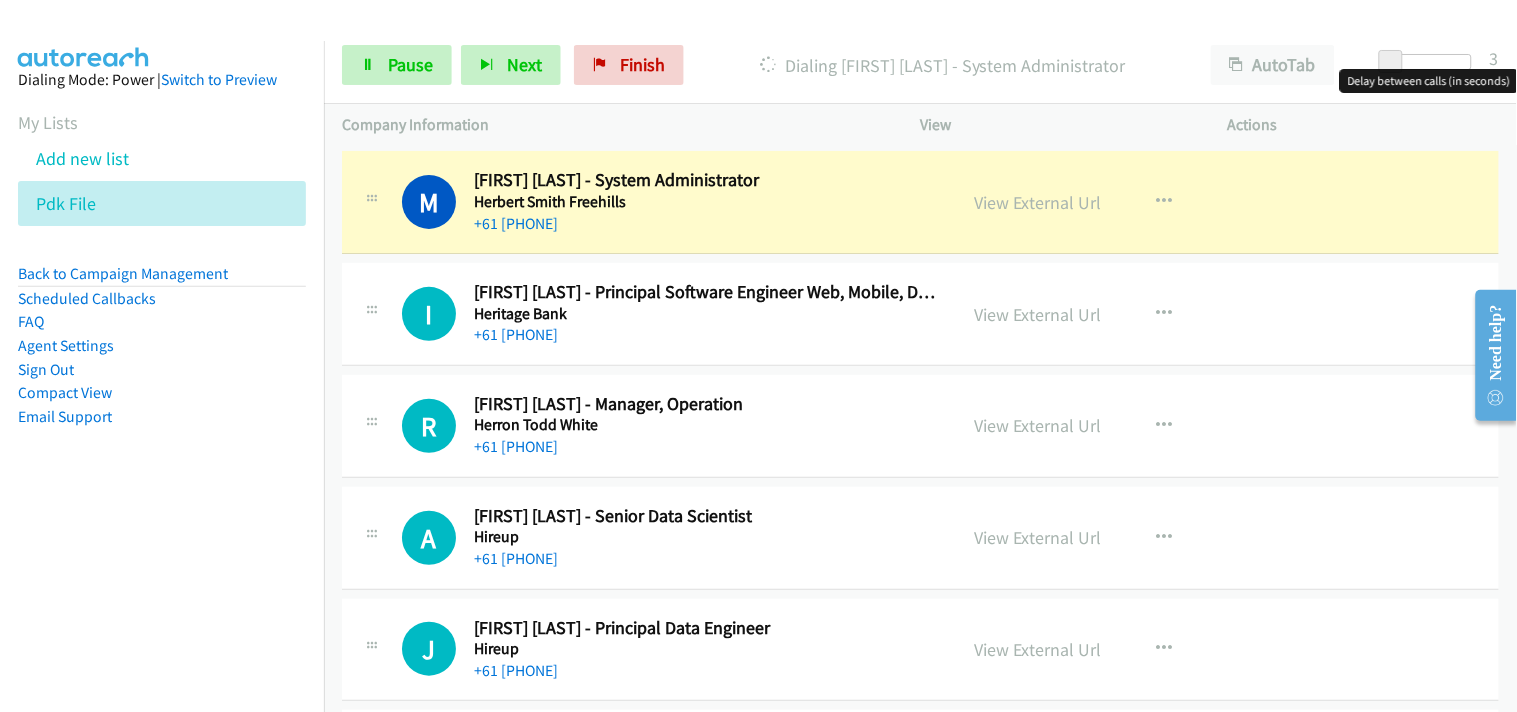 scroll, scrollTop: 0, scrollLeft: 0, axis: both 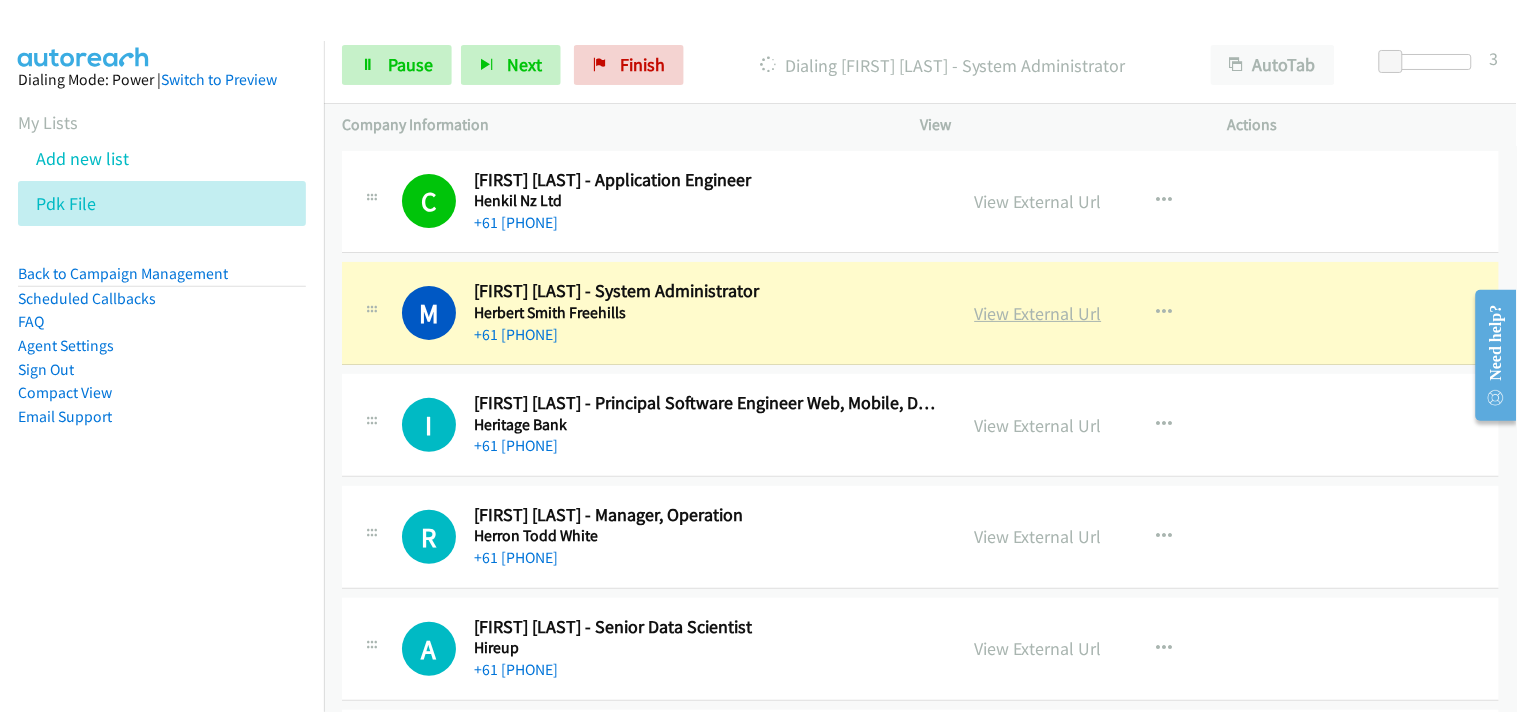 click on "View External Url" at bounding box center (1038, 313) 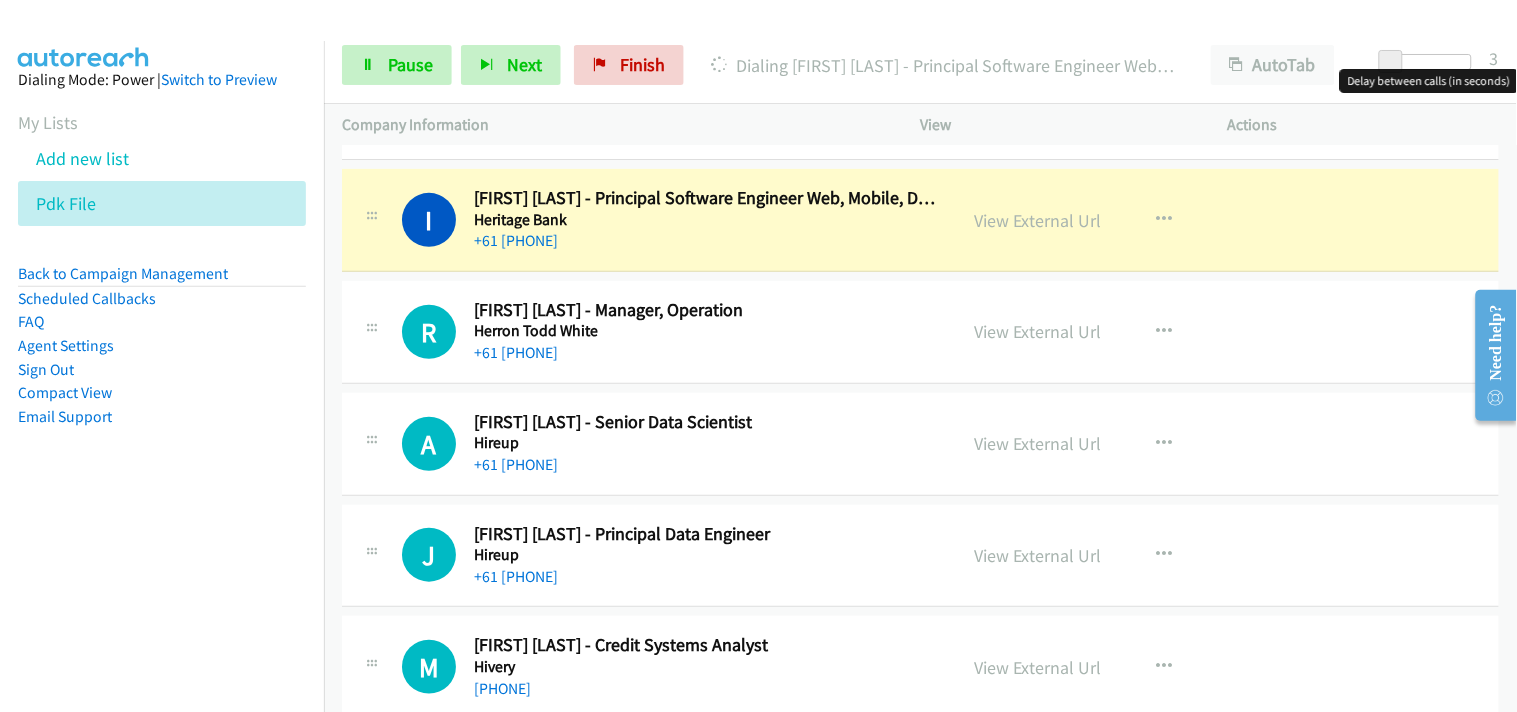 scroll, scrollTop: 222, scrollLeft: 0, axis: vertical 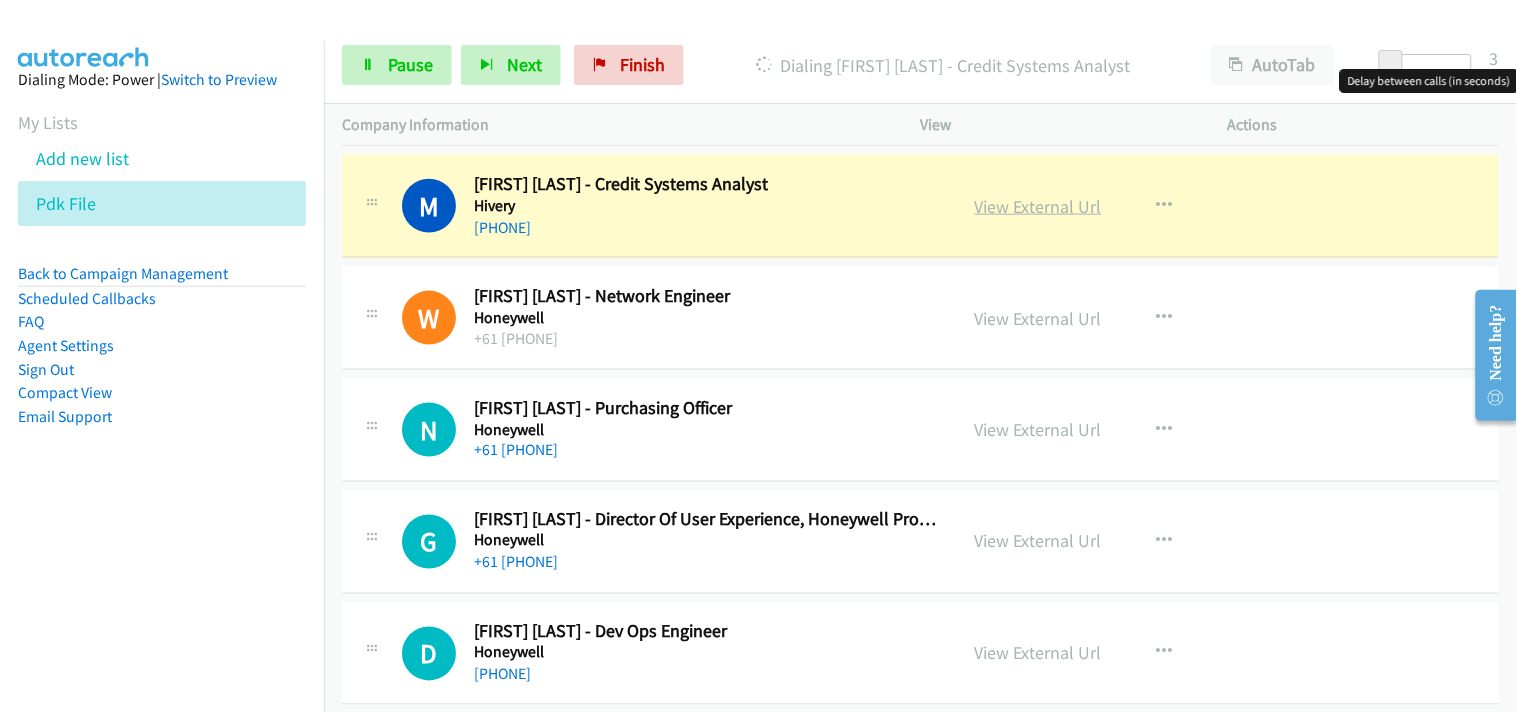 click on "View External Url" at bounding box center [1038, 206] 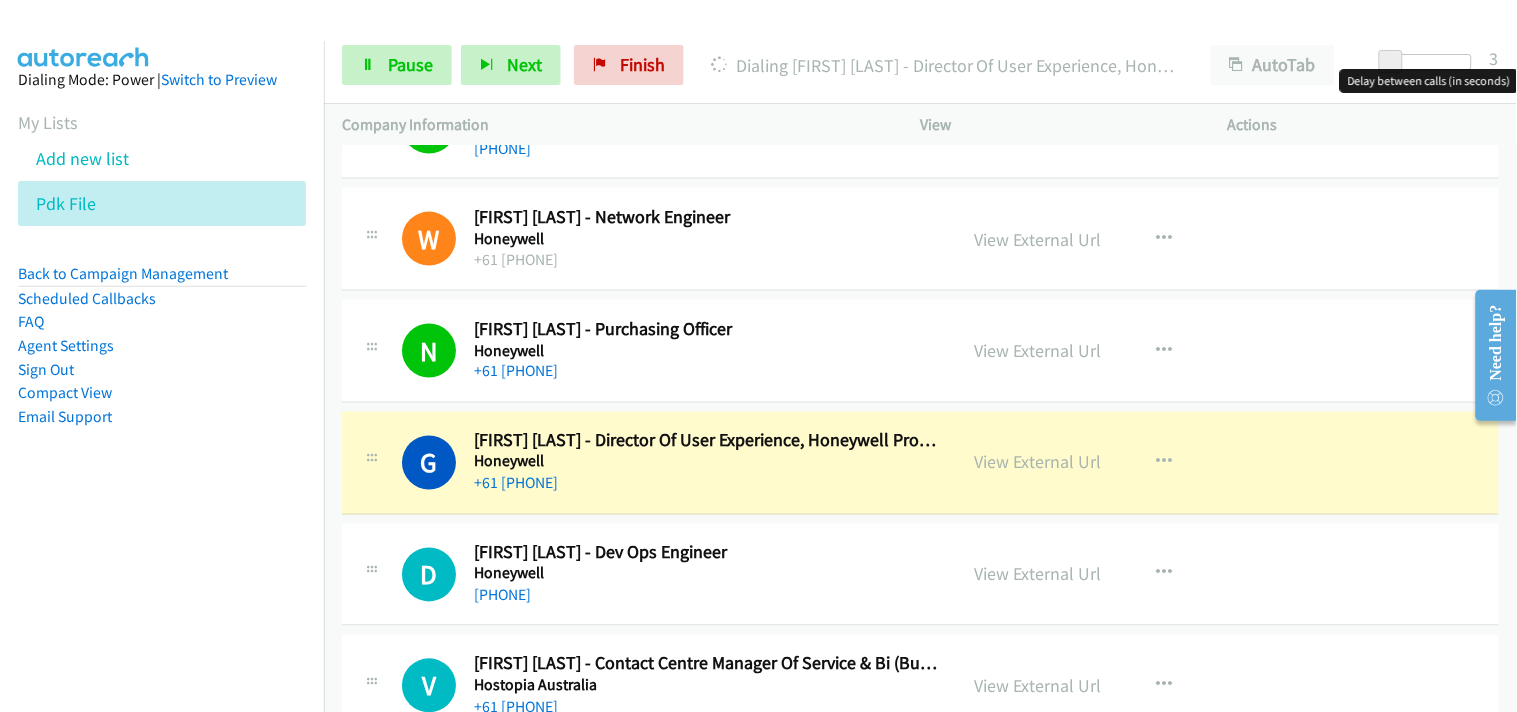 scroll, scrollTop: 888, scrollLeft: 0, axis: vertical 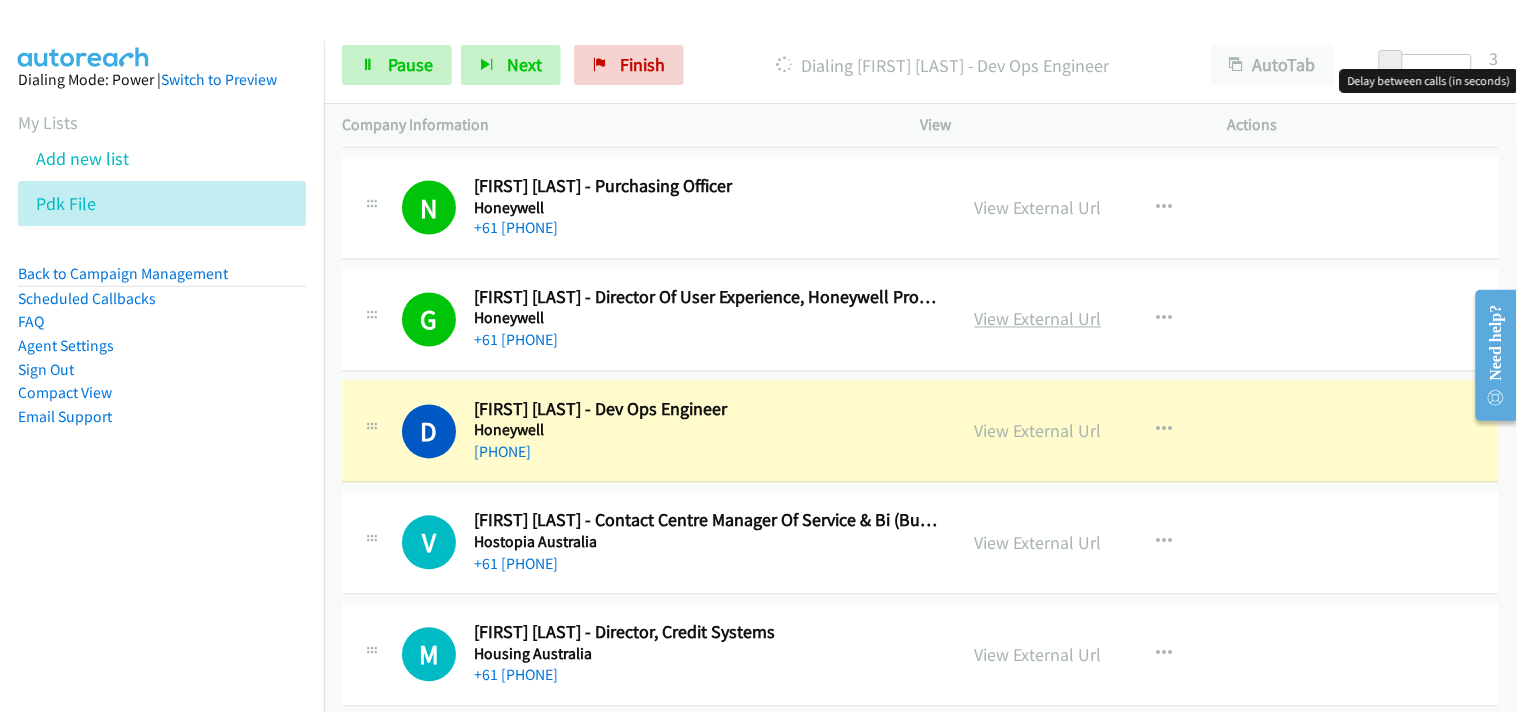 click on "View External Url" at bounding box center (1038, 319) 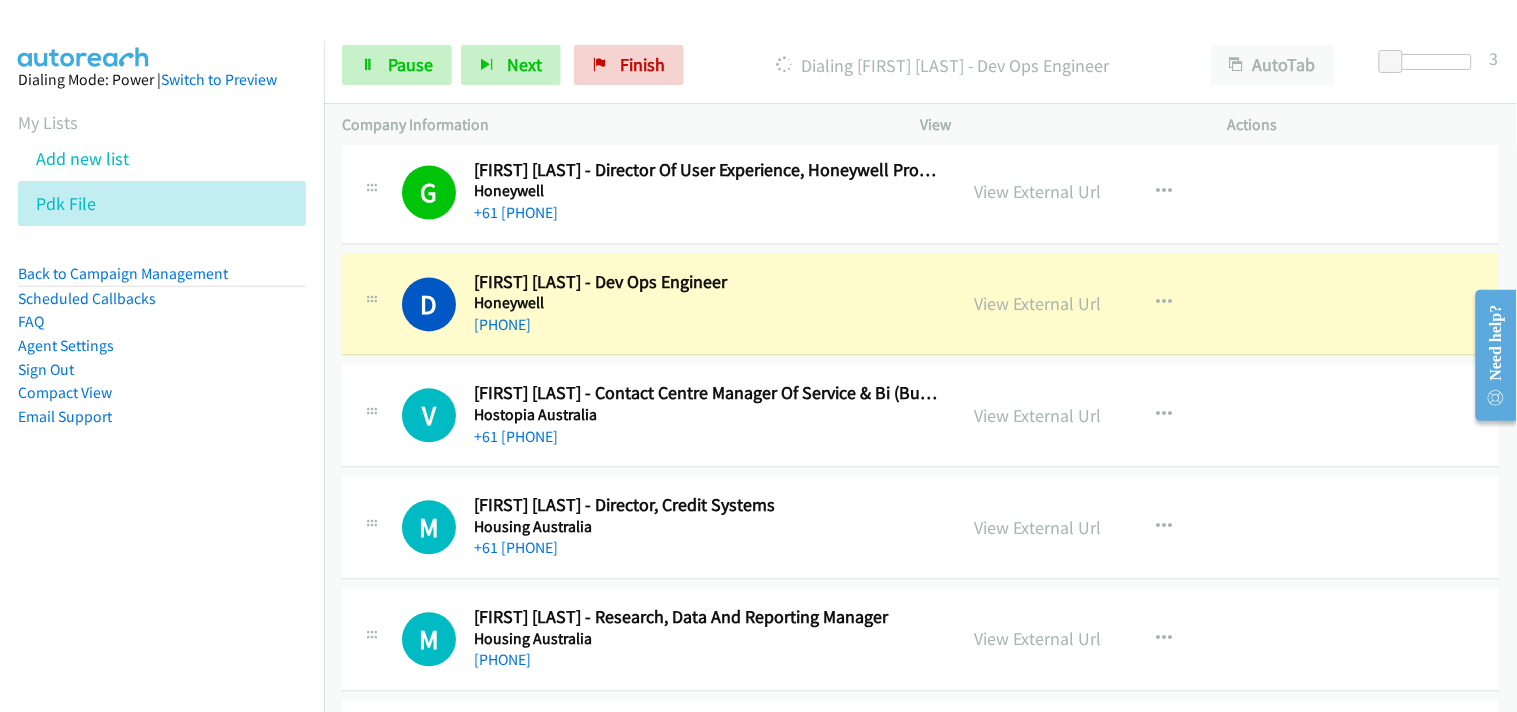 scroll, scrollTop: 1000, scrollLeft: 0, axis: vertical 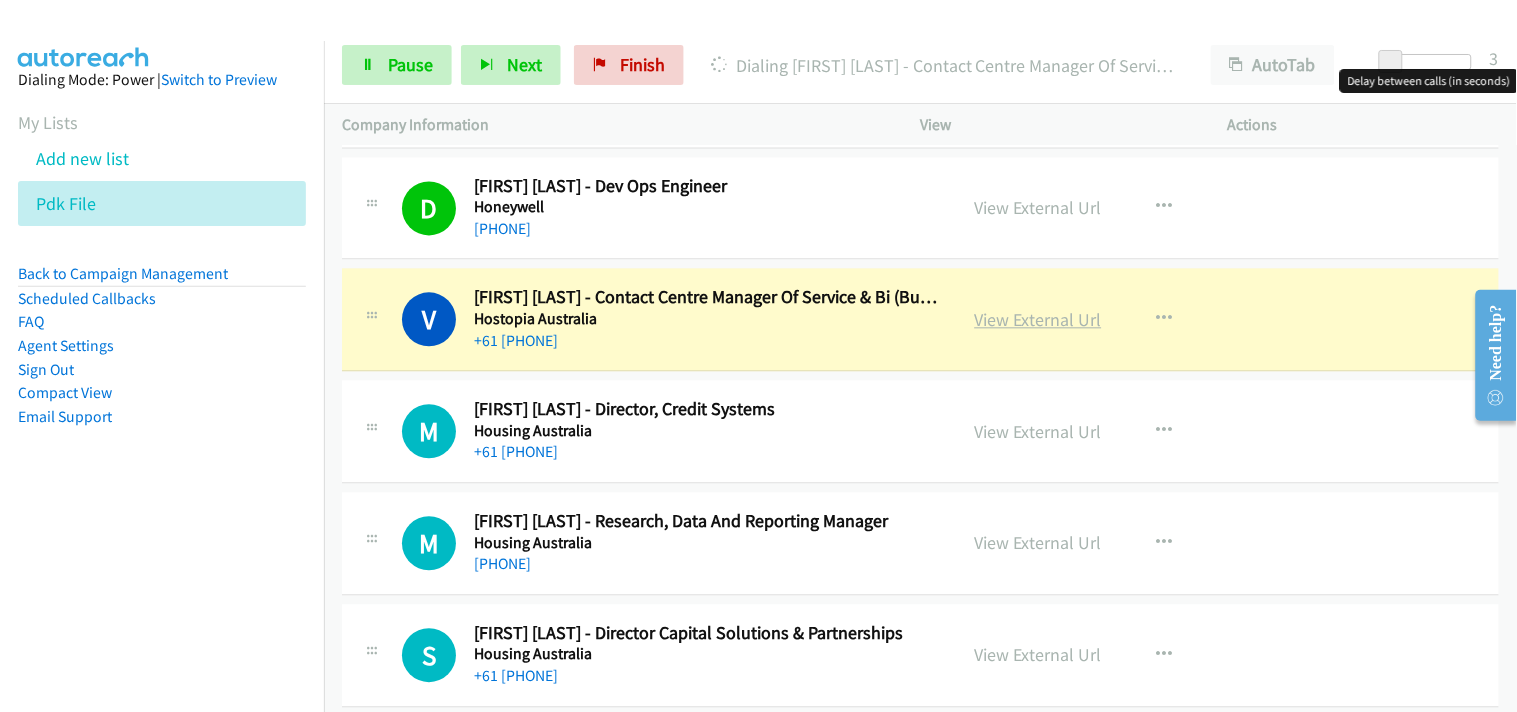 click on "View External Url" at bounding box center [1038, 320] 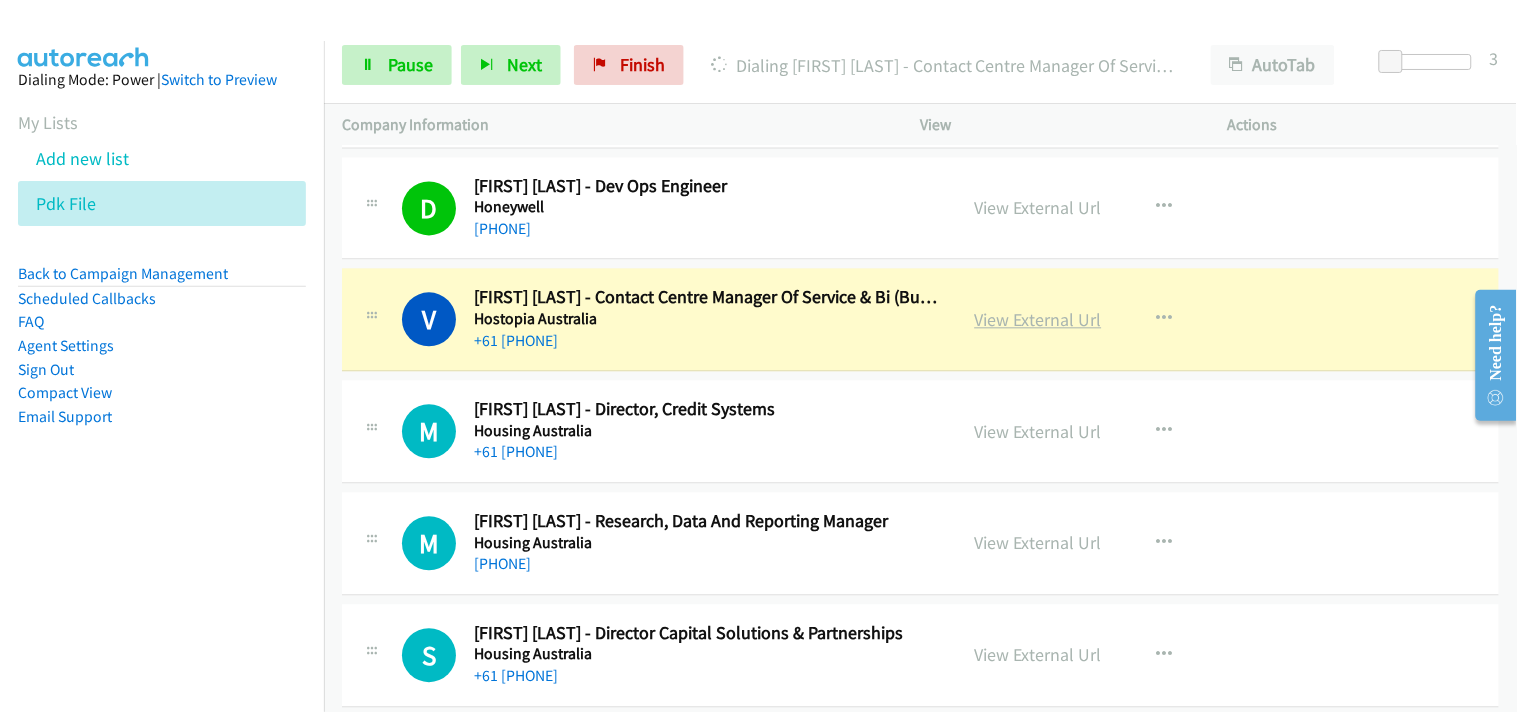 click on "View External Url" at bounding box center [1038, 320] 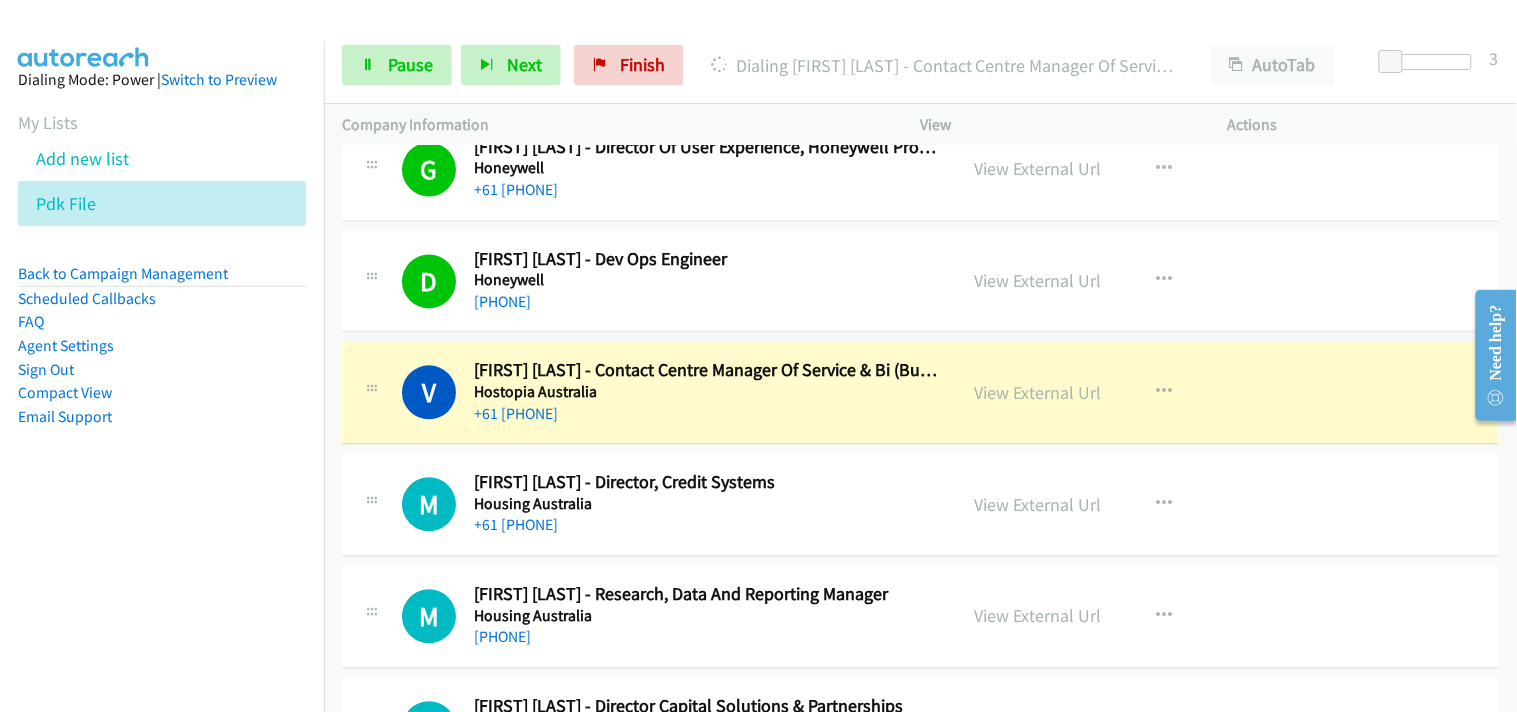 scroll, scrollTop: 1000, scrollLeft: 0, axis: vertical 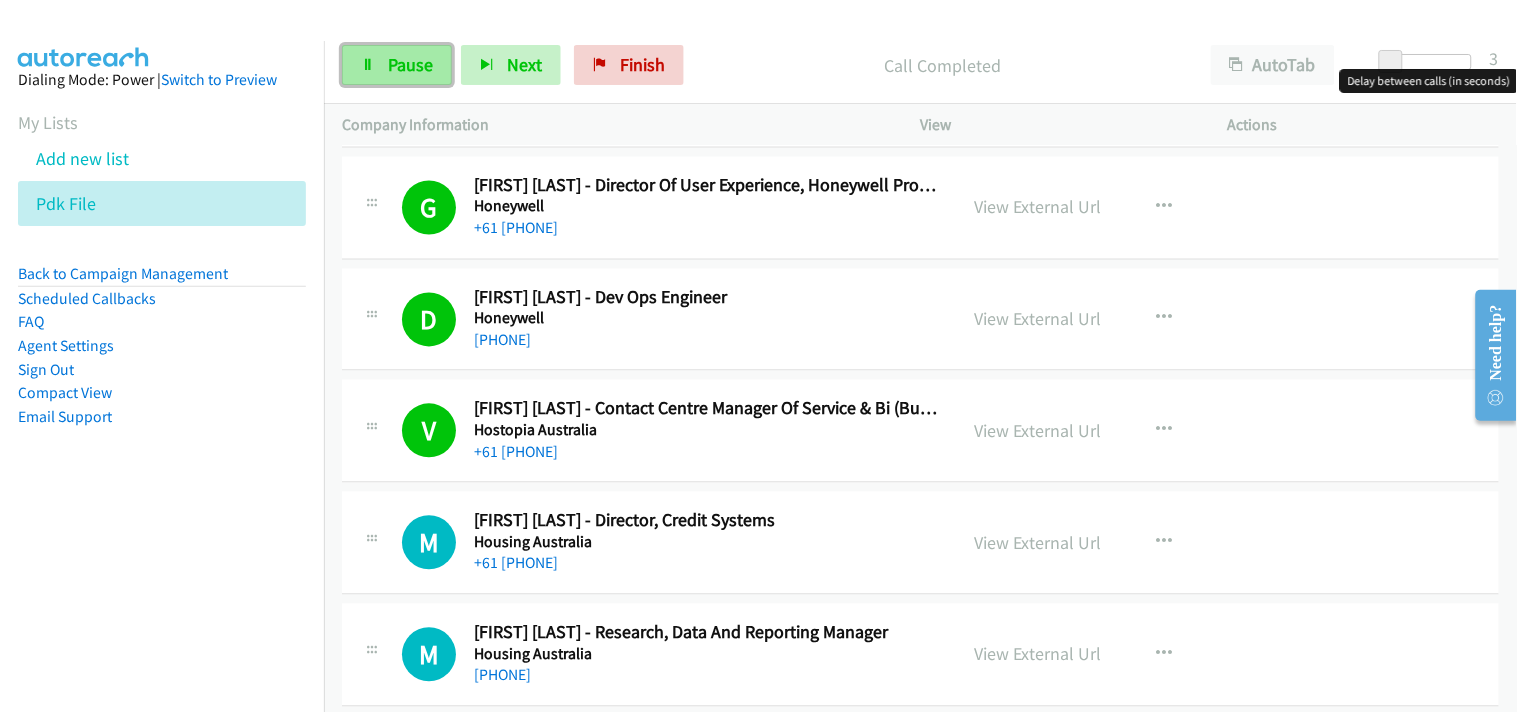 click on "Pause" at bounding box center (397, 65) 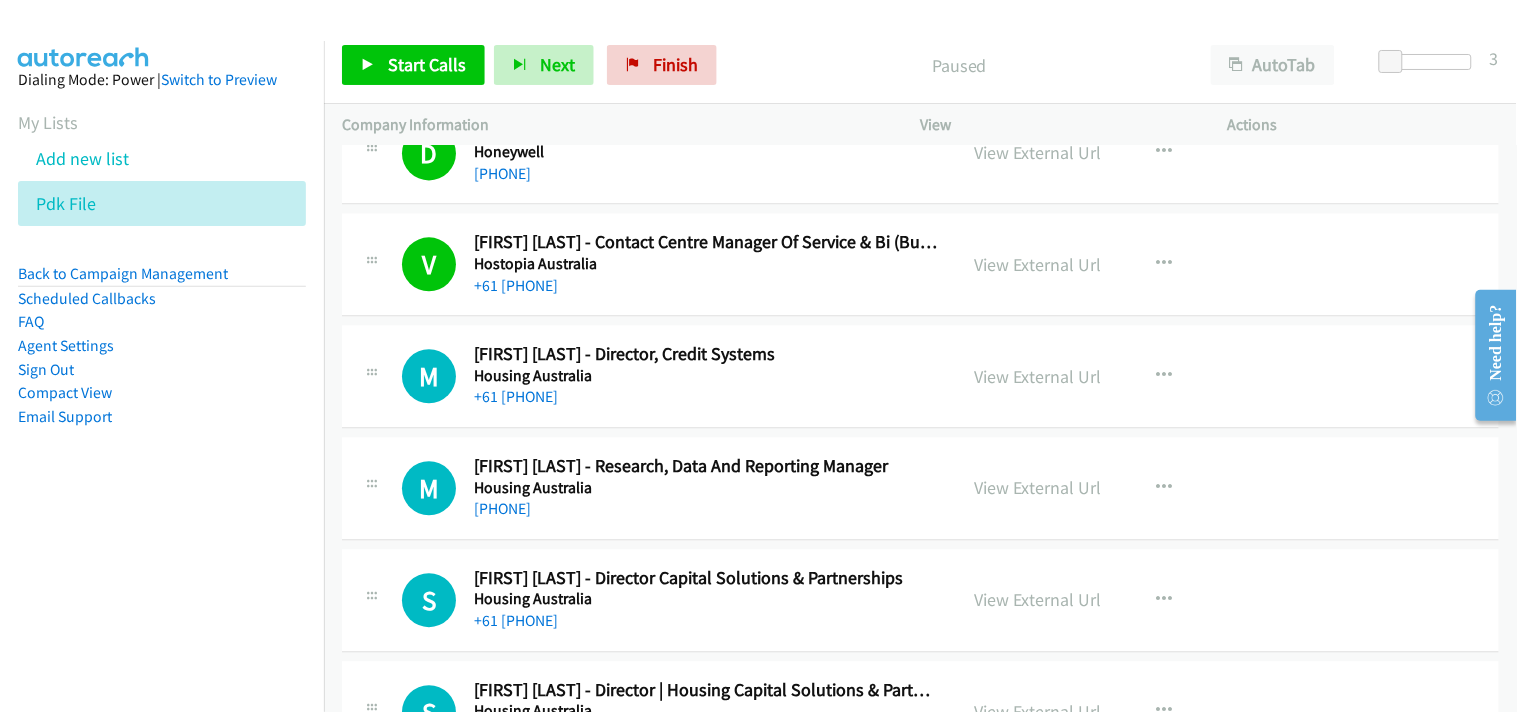 scroll, scrollTop: 1222, scrollLeft: 0, axis: vertical 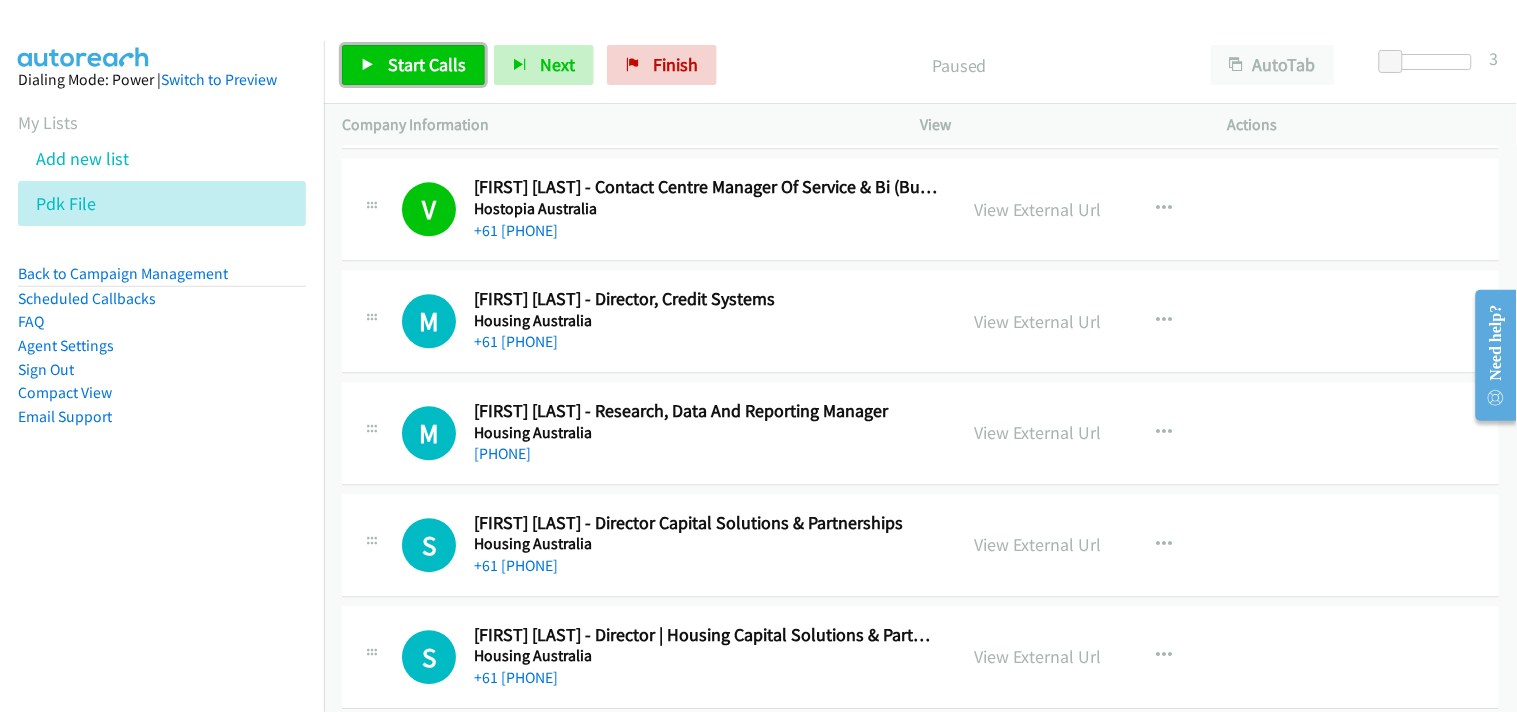 click on "Start Calls" at bounding box center [427, 64] 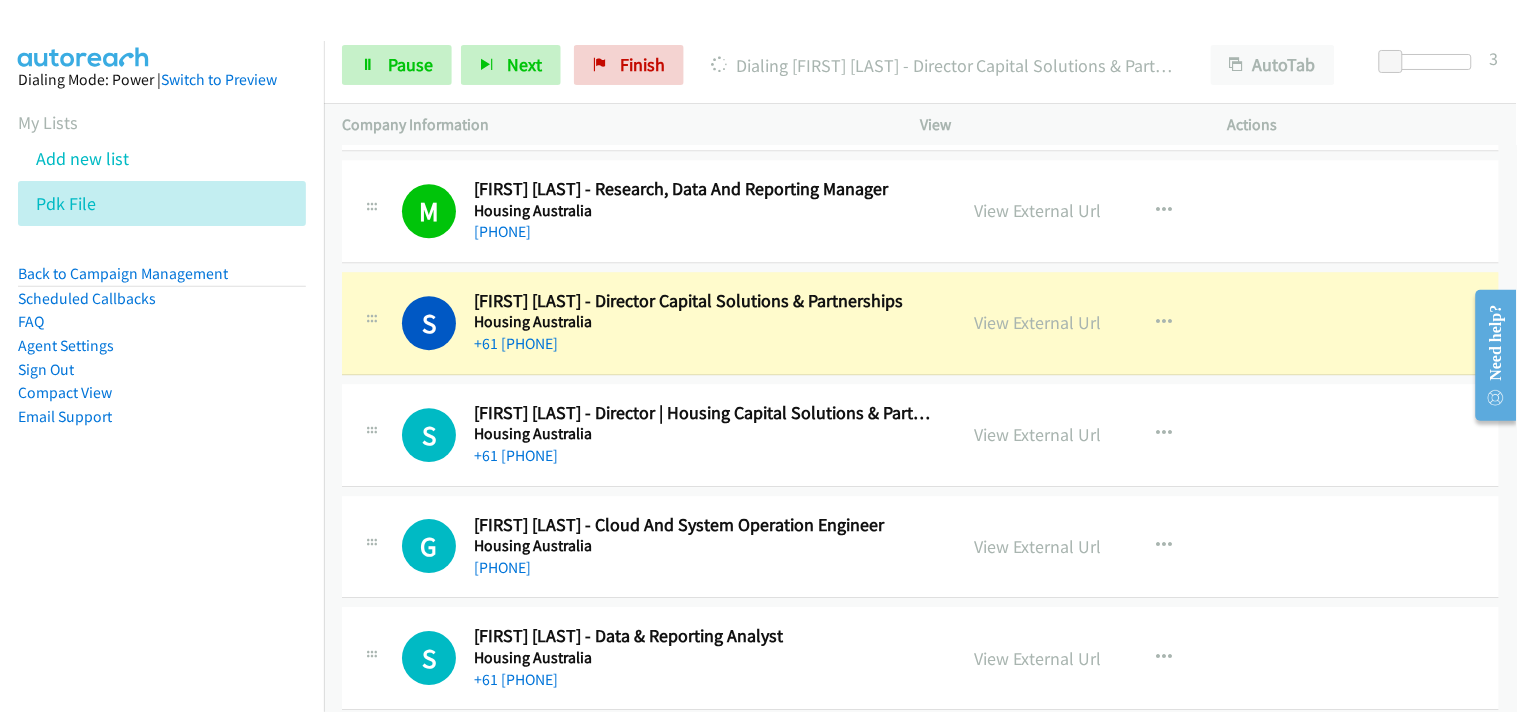 scroll, scrollTop: 1555, scrollLeft: 0, axis: vertical 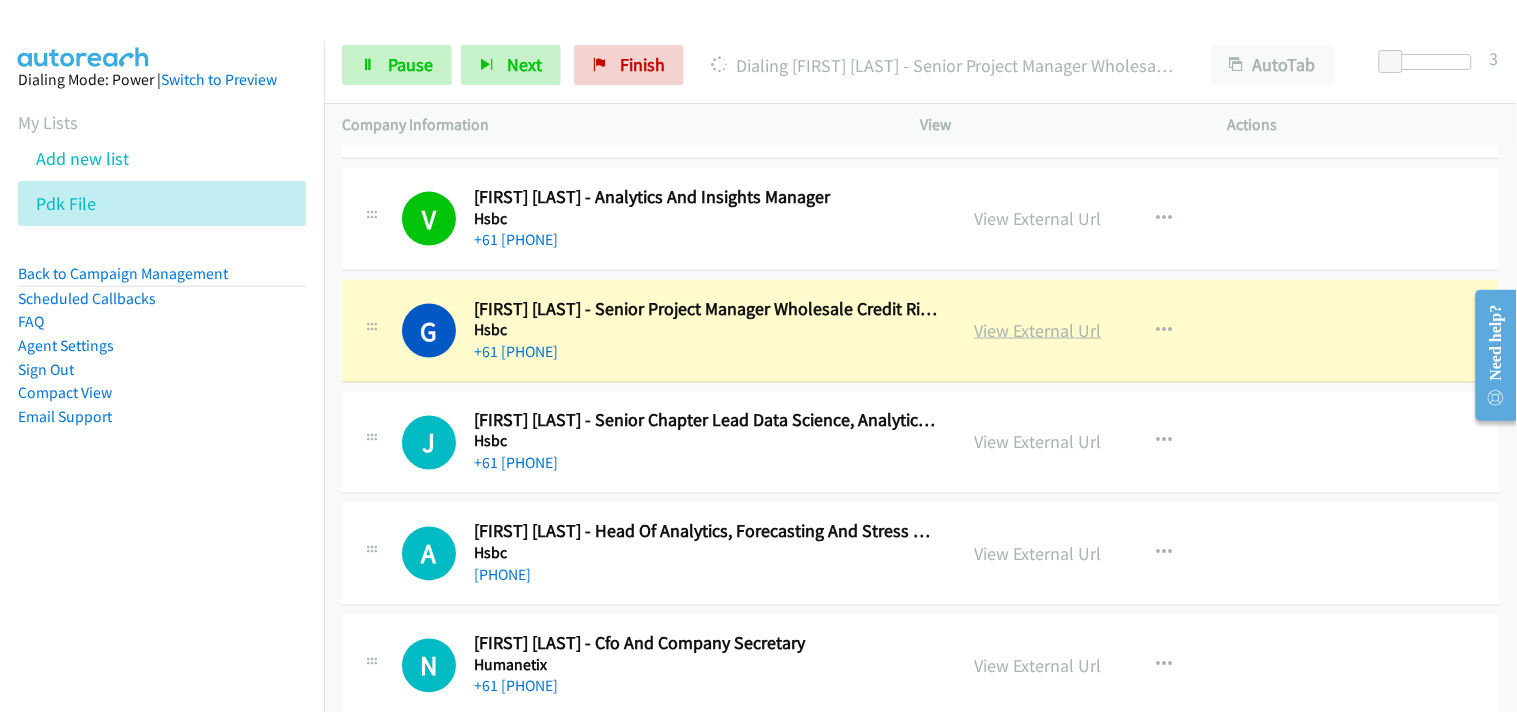 click on "View External Url" at bounding box center (1038, 330) 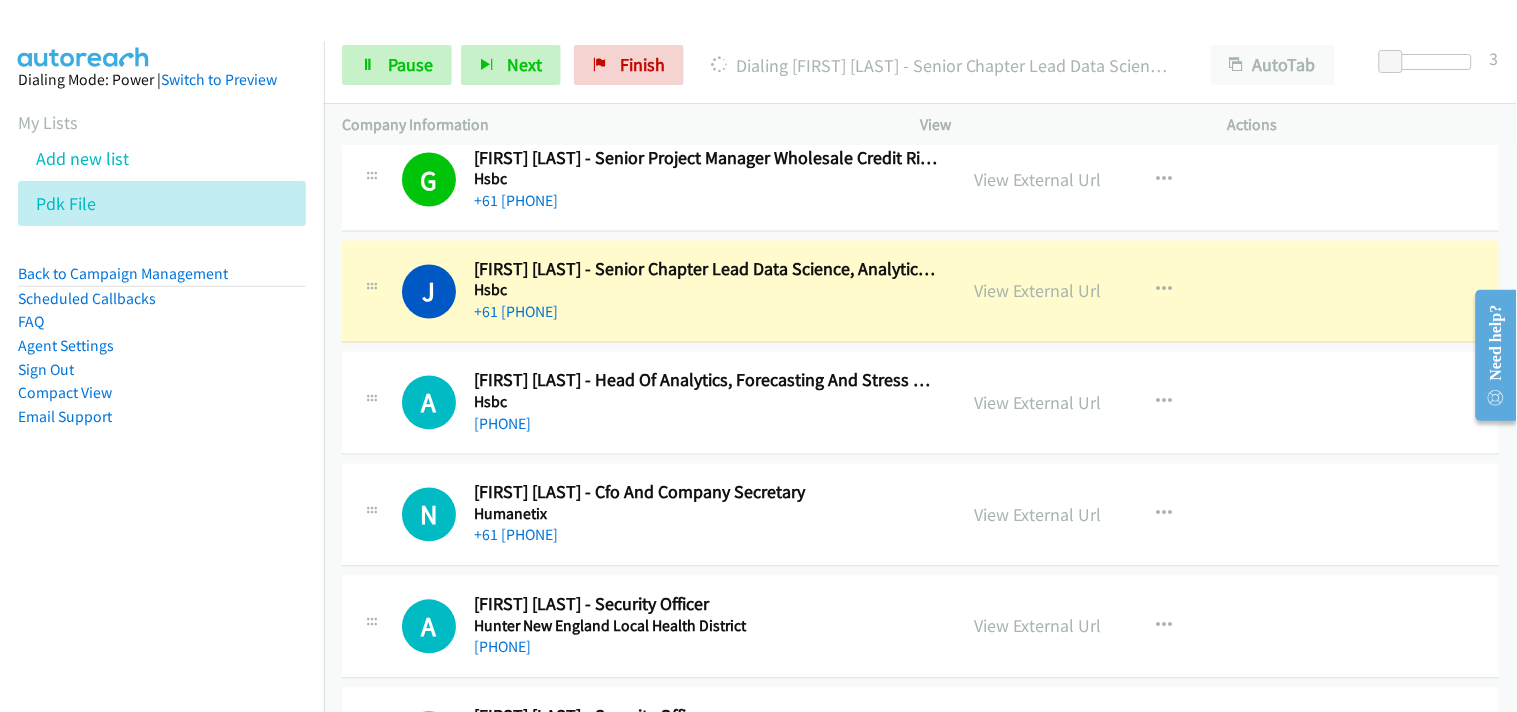 scroll, scrollTop: 2777, scrollLeft: 0, axis: vertical 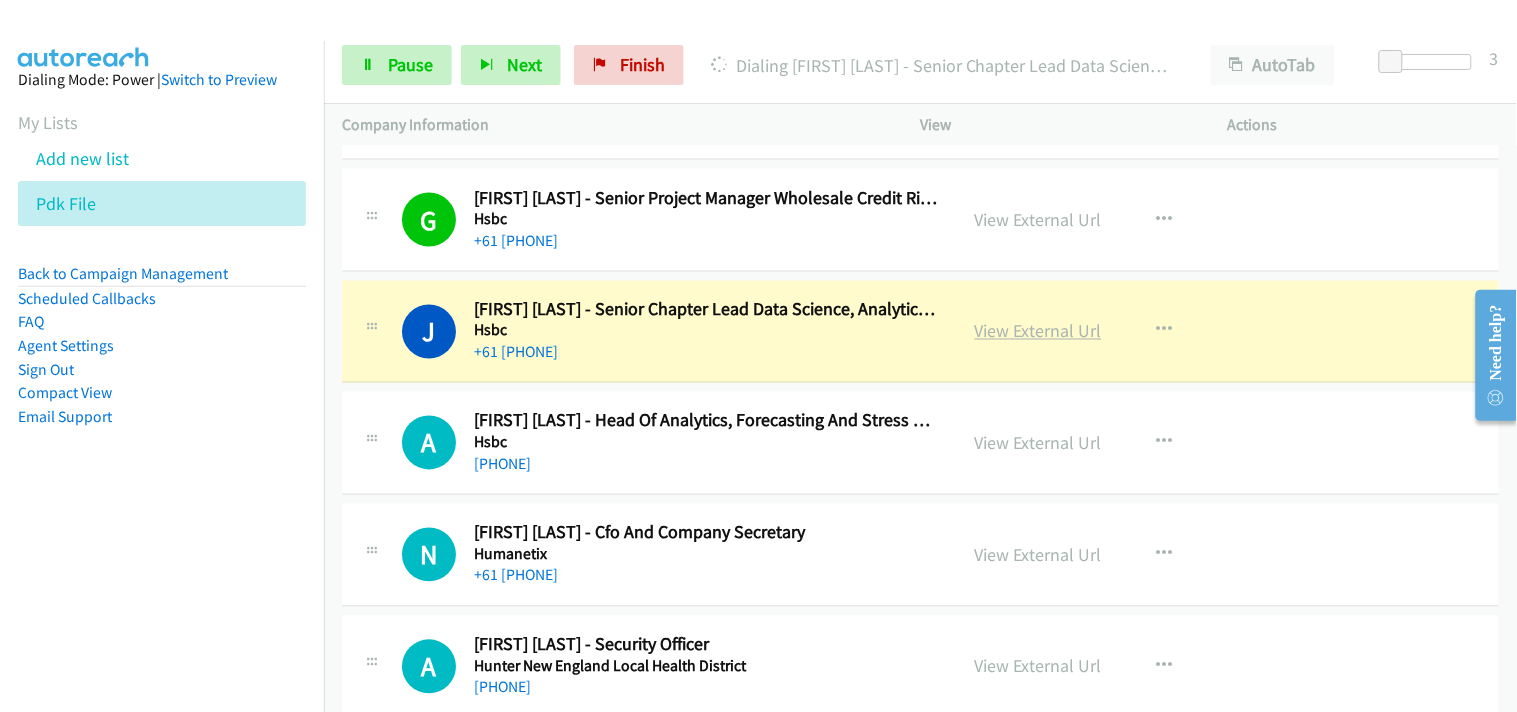click on "View External Url" at bounding box center [1038, 331] 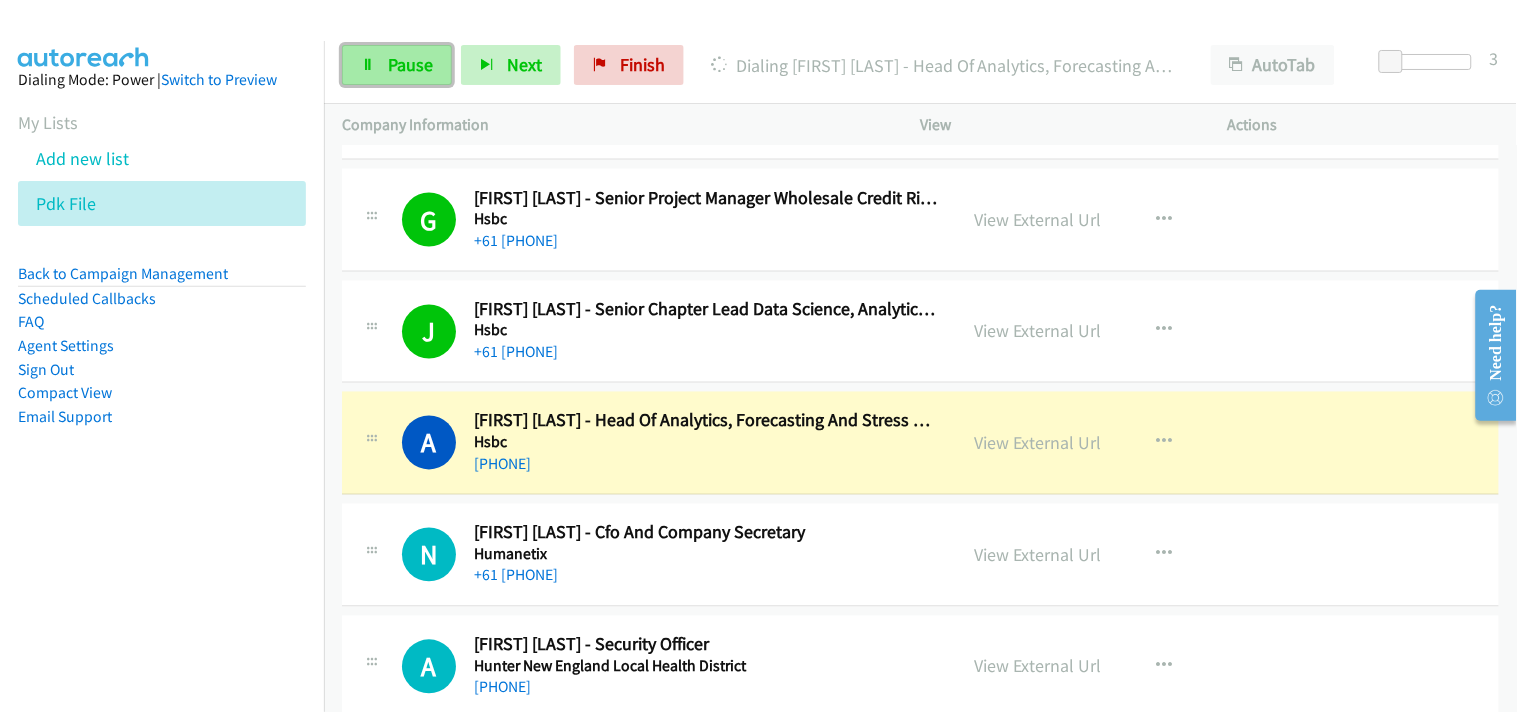 click on "Pause" at bounding box center [410, 64] 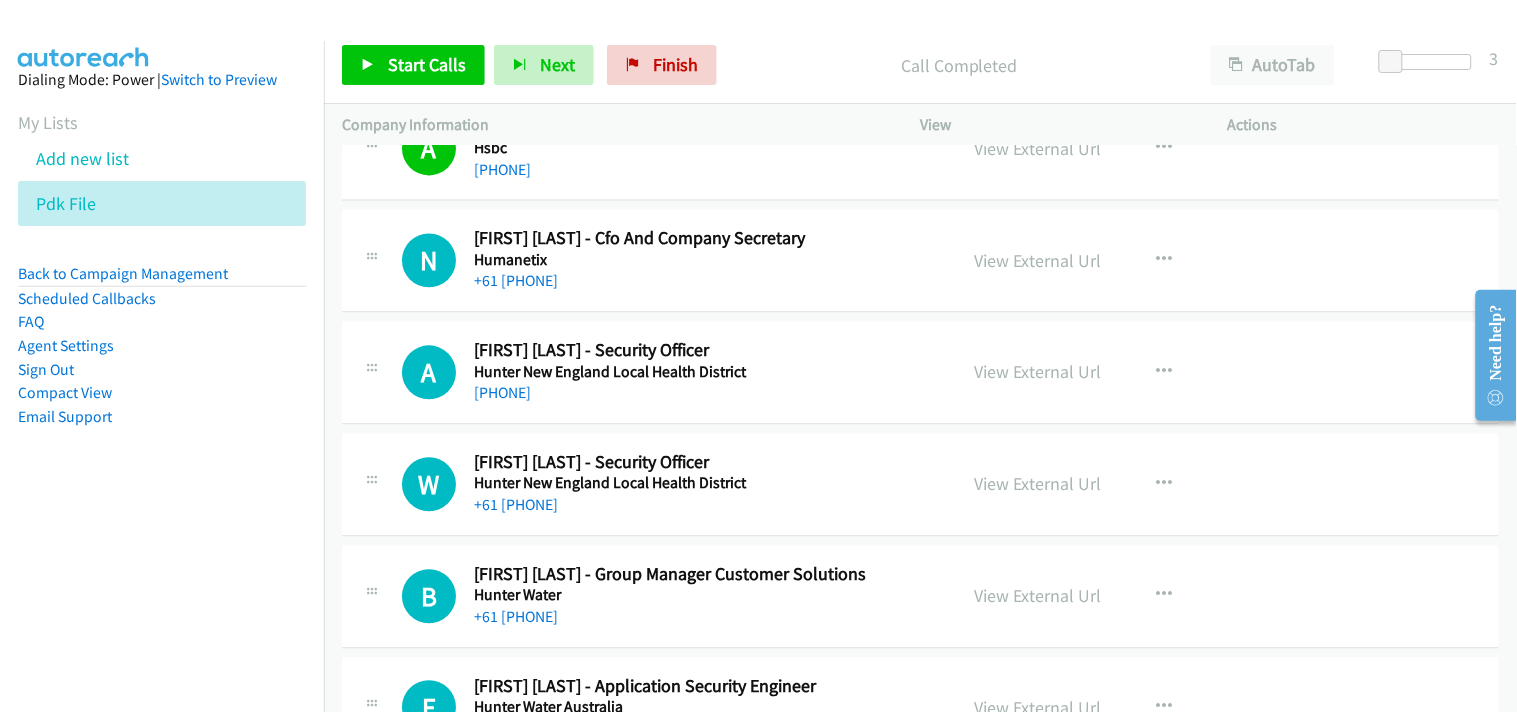scroll, scrollTop: 3111, scrollLeft: 0, axis: vertical 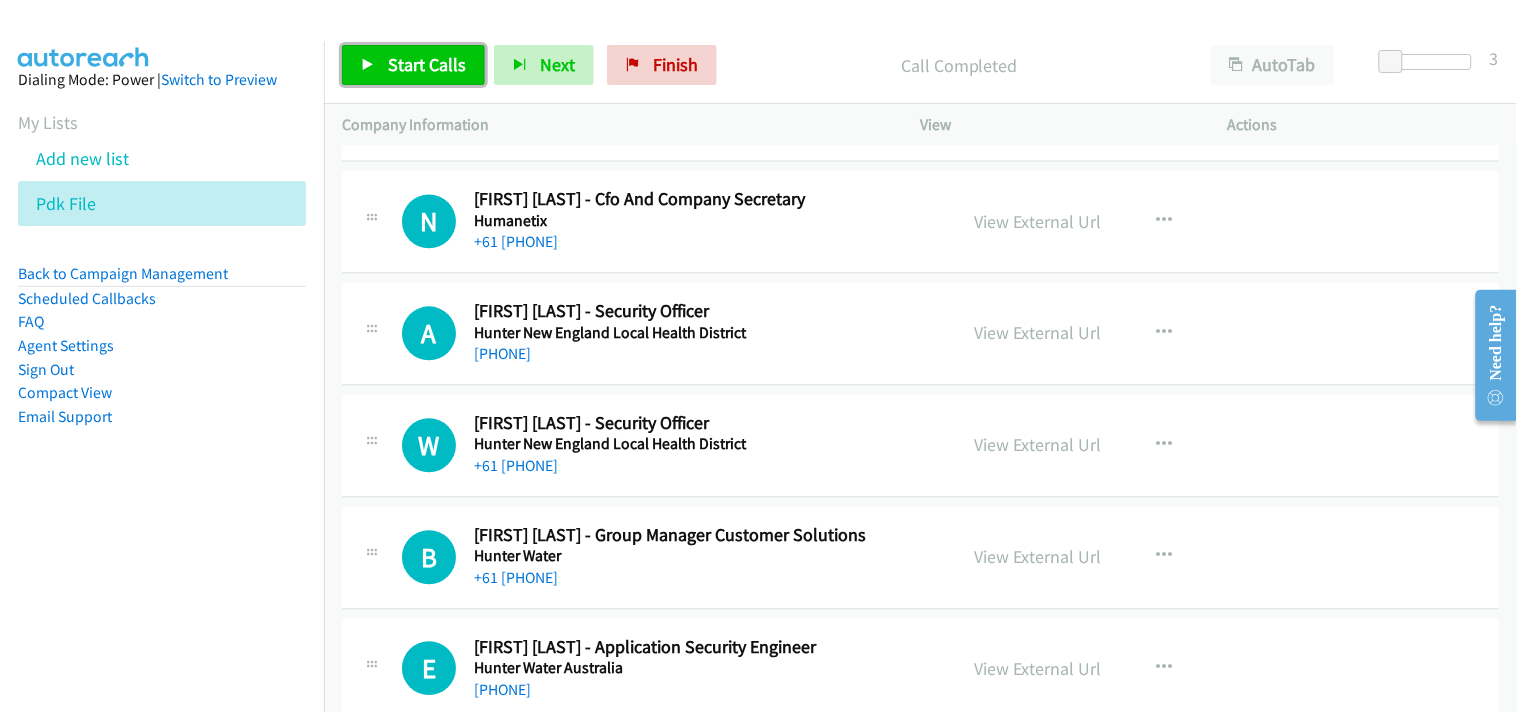 click on "Start Calls" at bounding box center (413, 65) 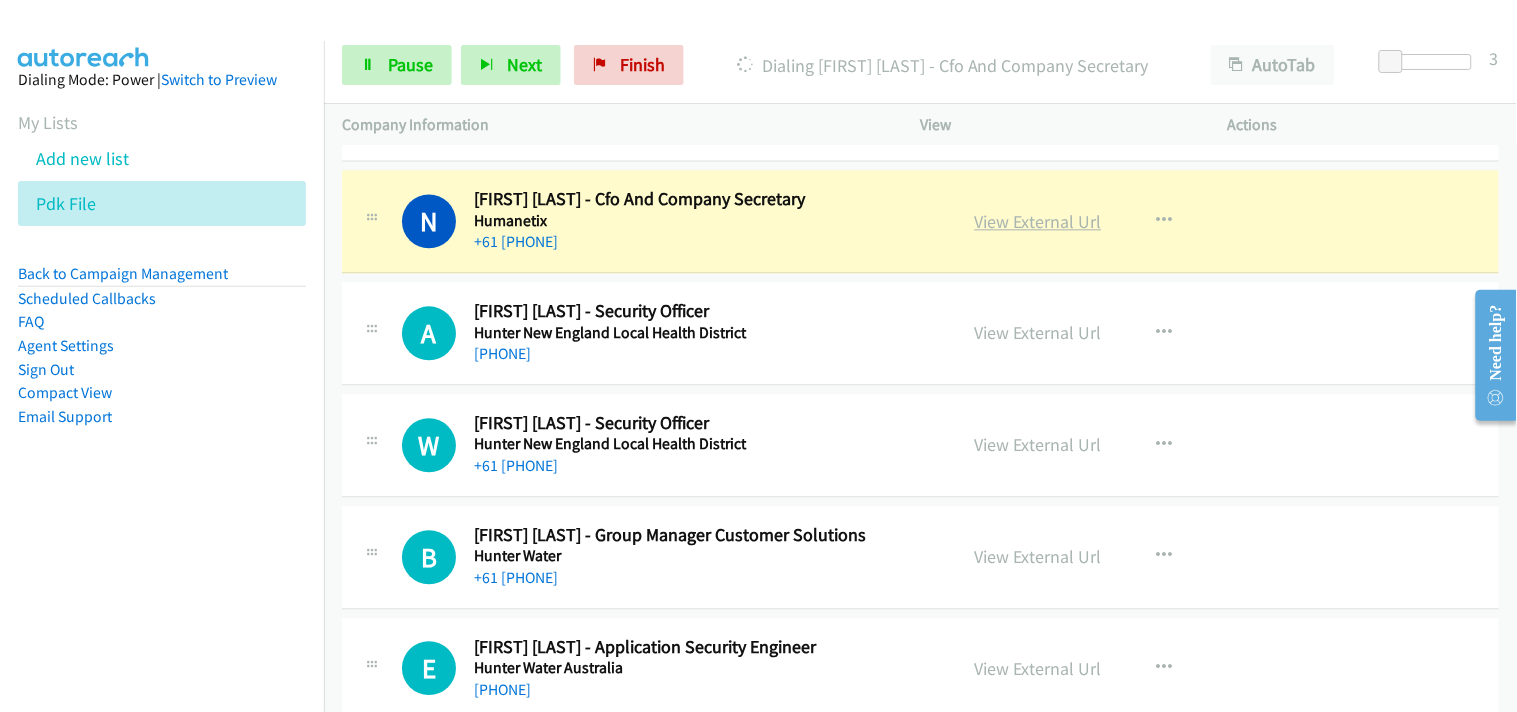 click on "View External Url" at bounding box center [1038, 221] 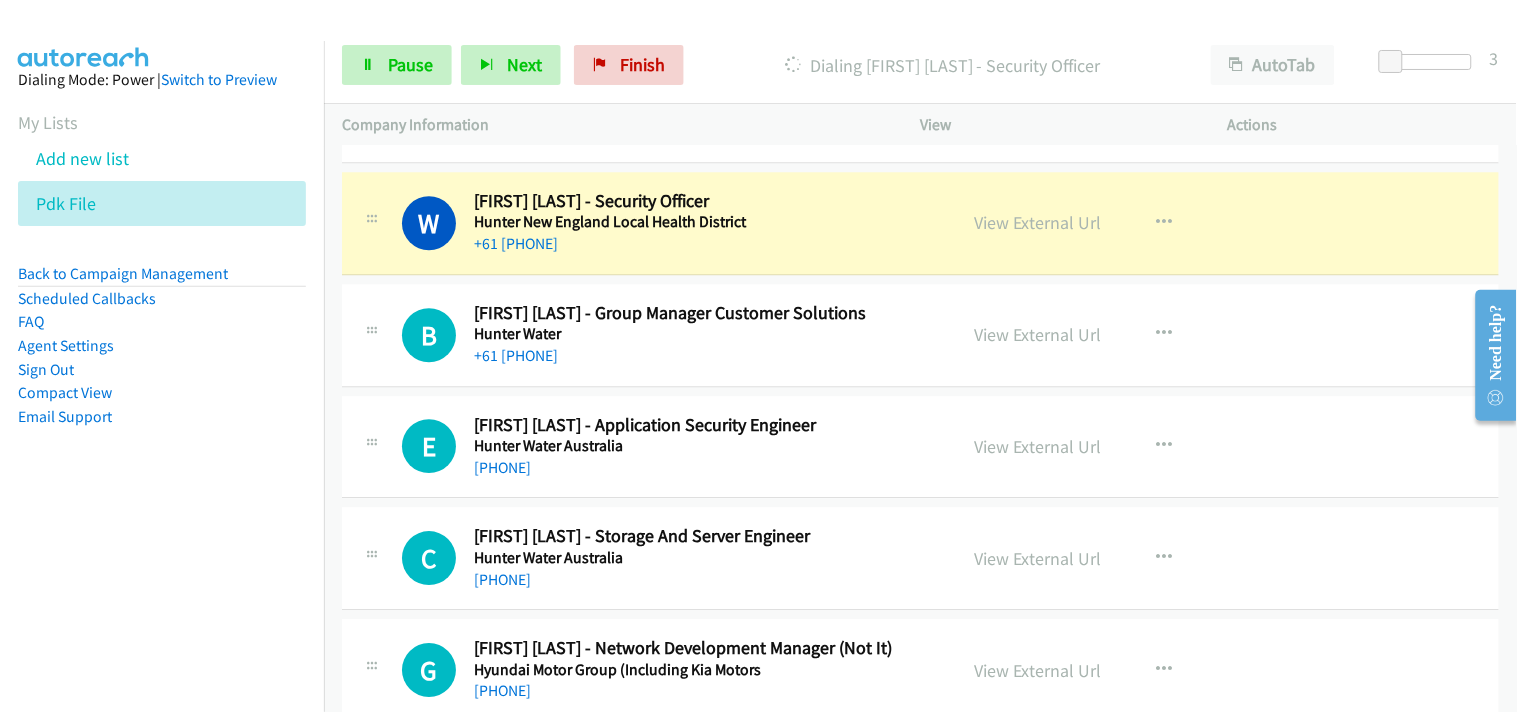 scroll, scrollTop: 3222, scrollLeft: 0, axis: vertical 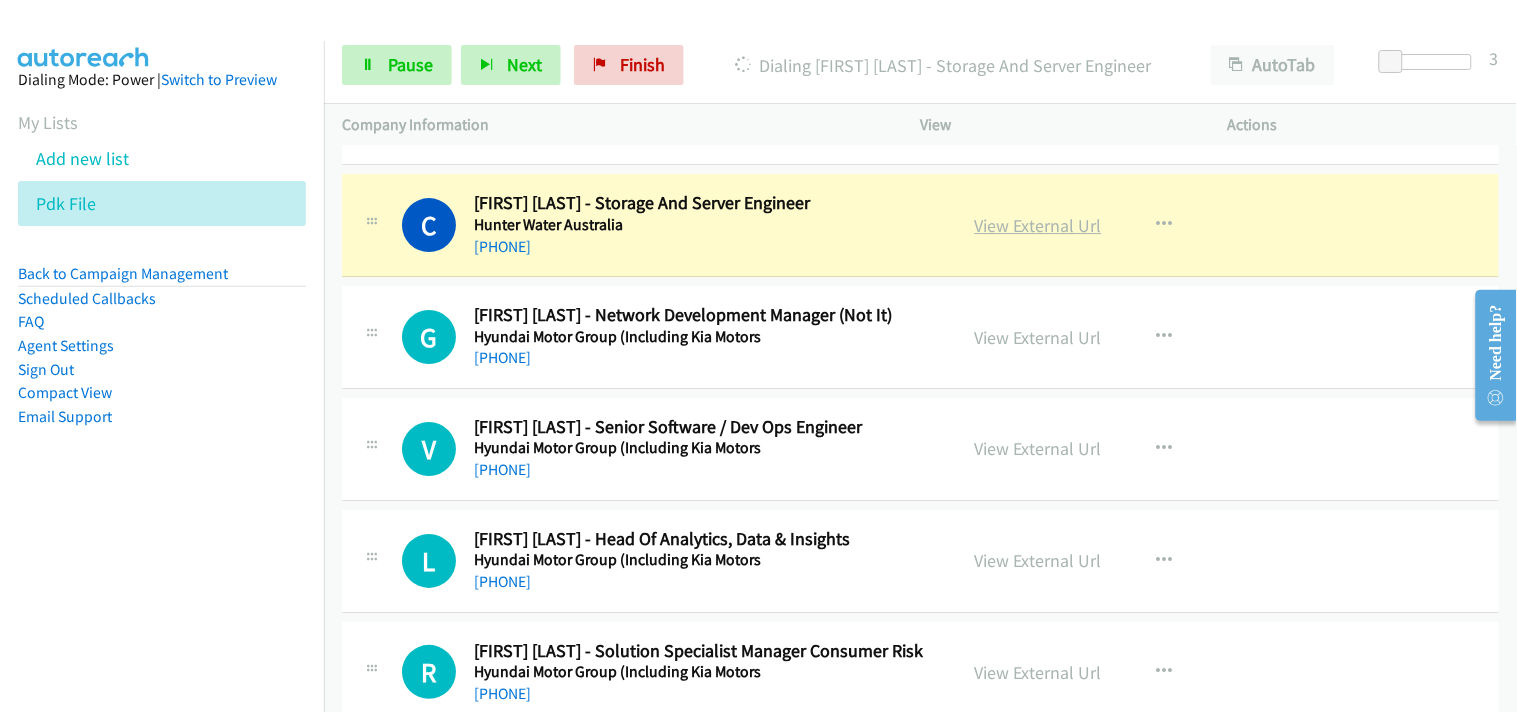 click on "View External Url" at bounding box center (1038, 225) 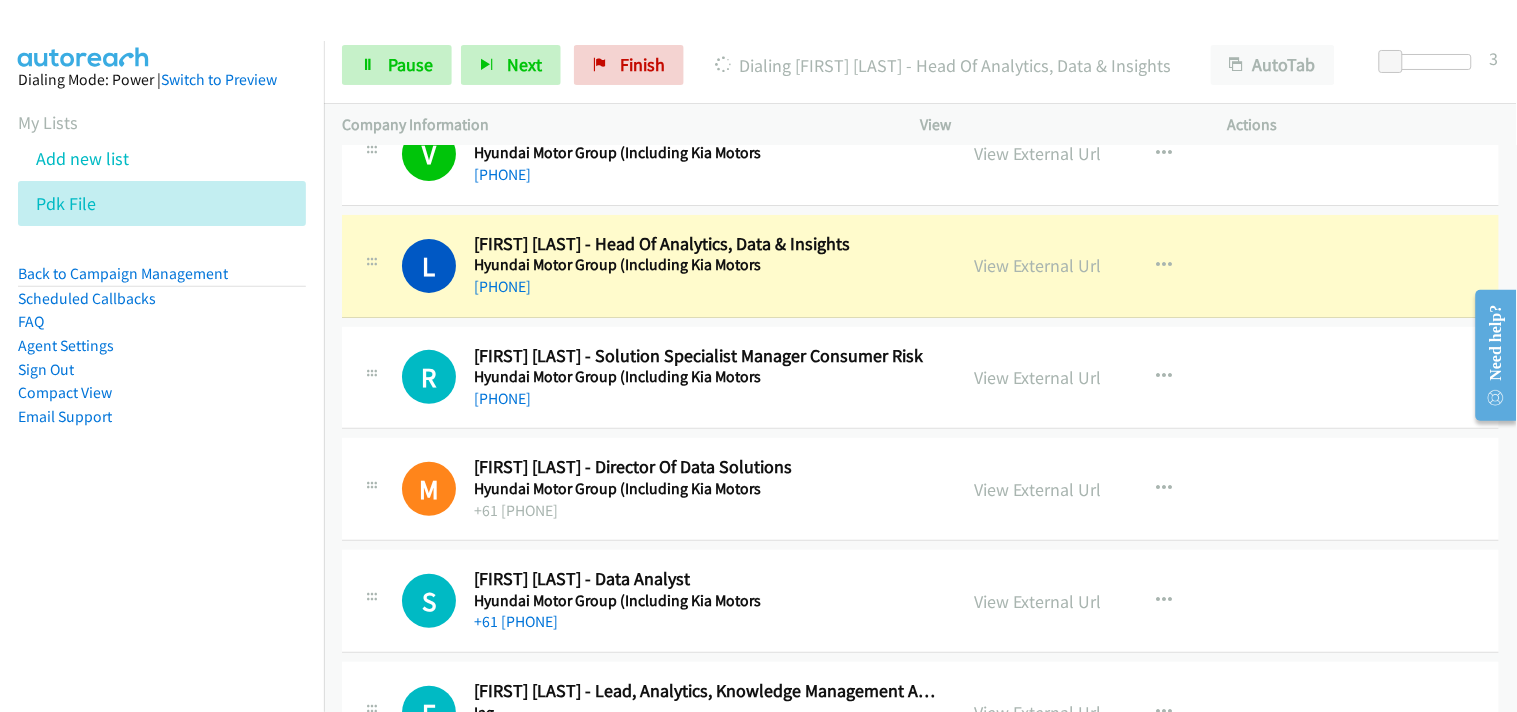 scroll, scrollTop: 4000, scrollLeft: 0, axis: vertical 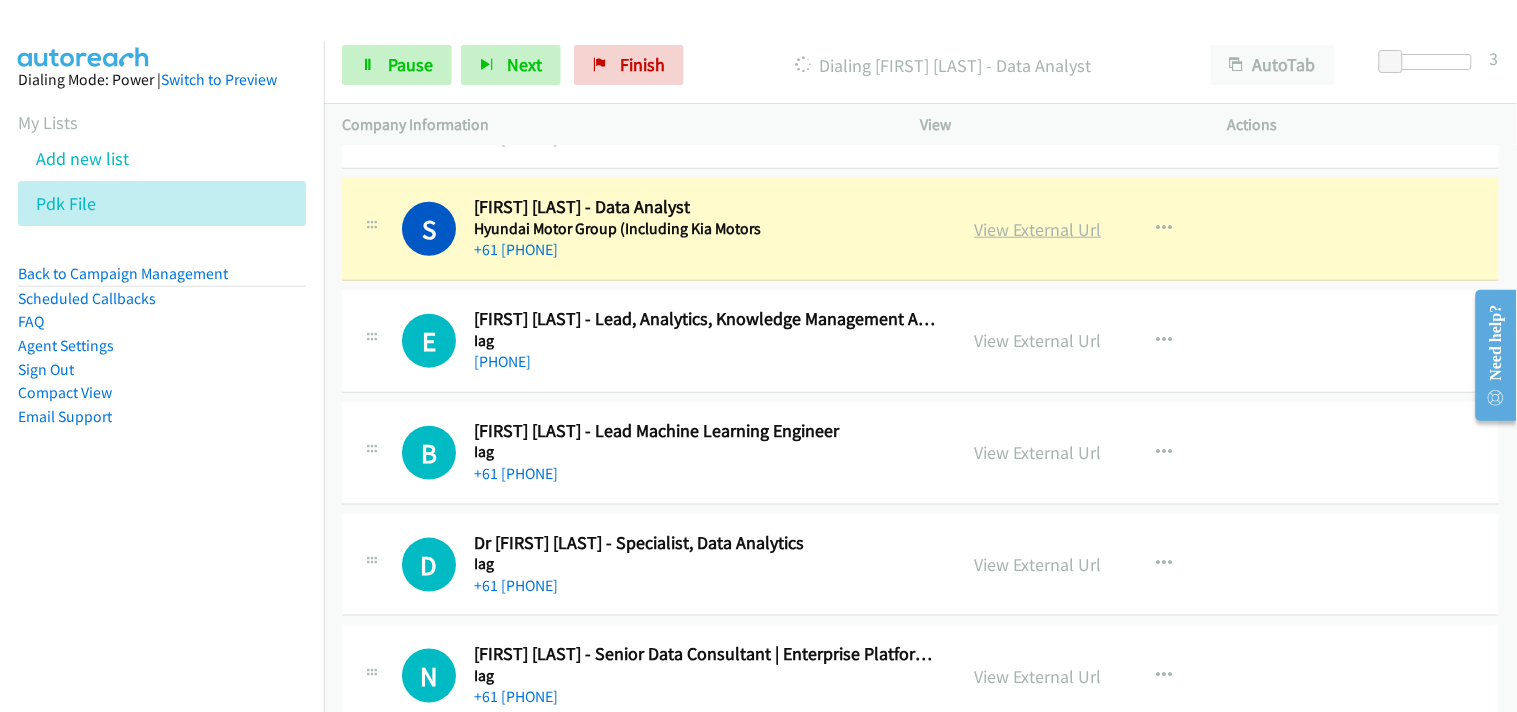 click on "View External Url" at bounding box center (1038, 229) 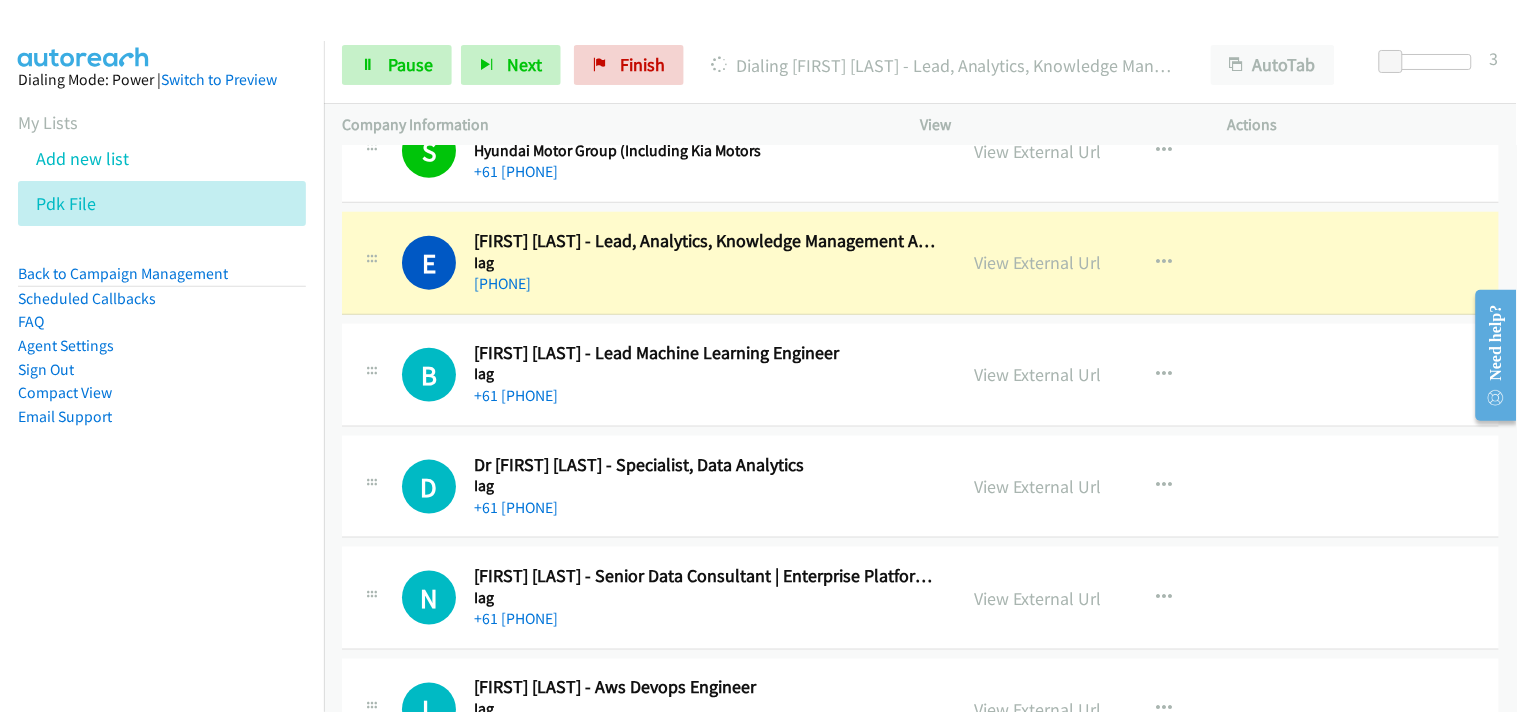 scroll, scrollTop: 4444, scrollLeft: 0, axis: vertical 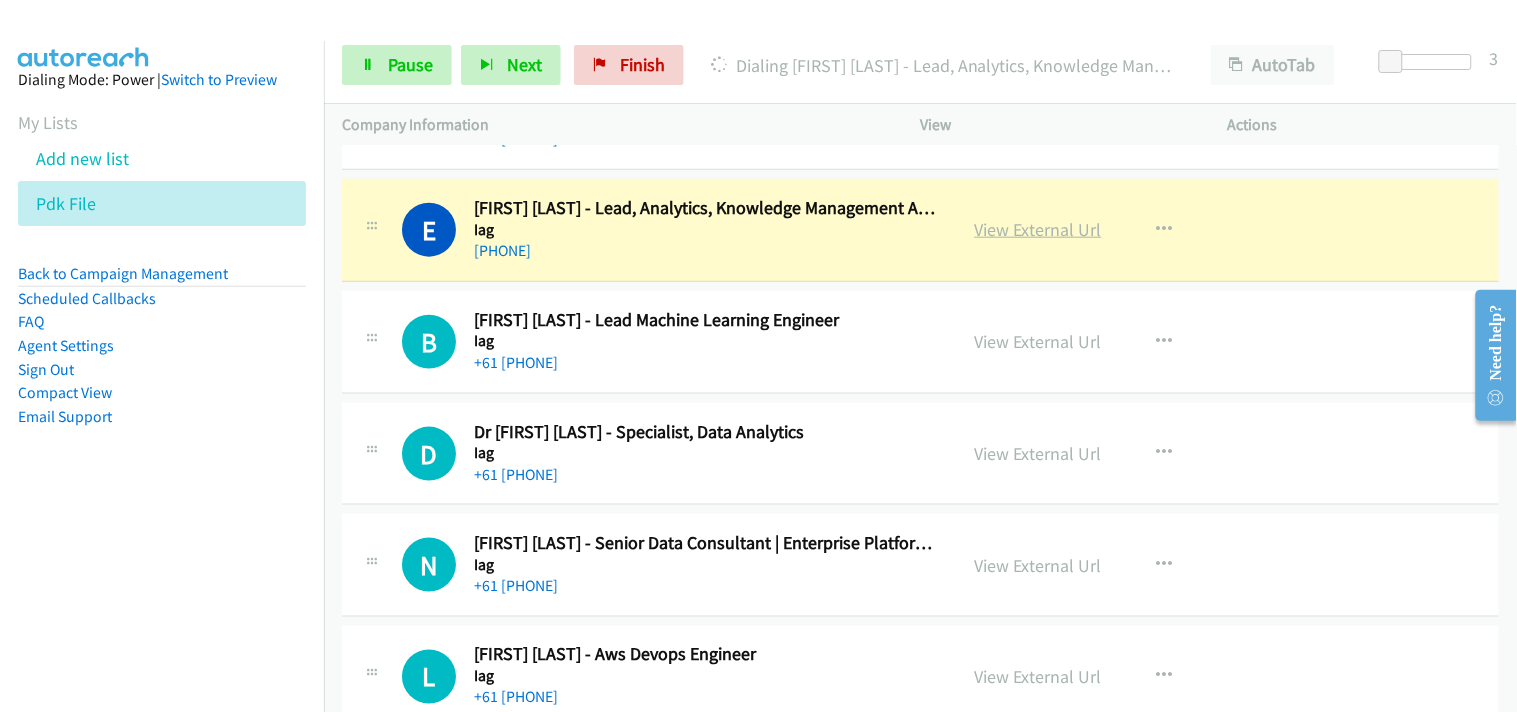 click on "View External Url" at bounding box center (1038, 229) 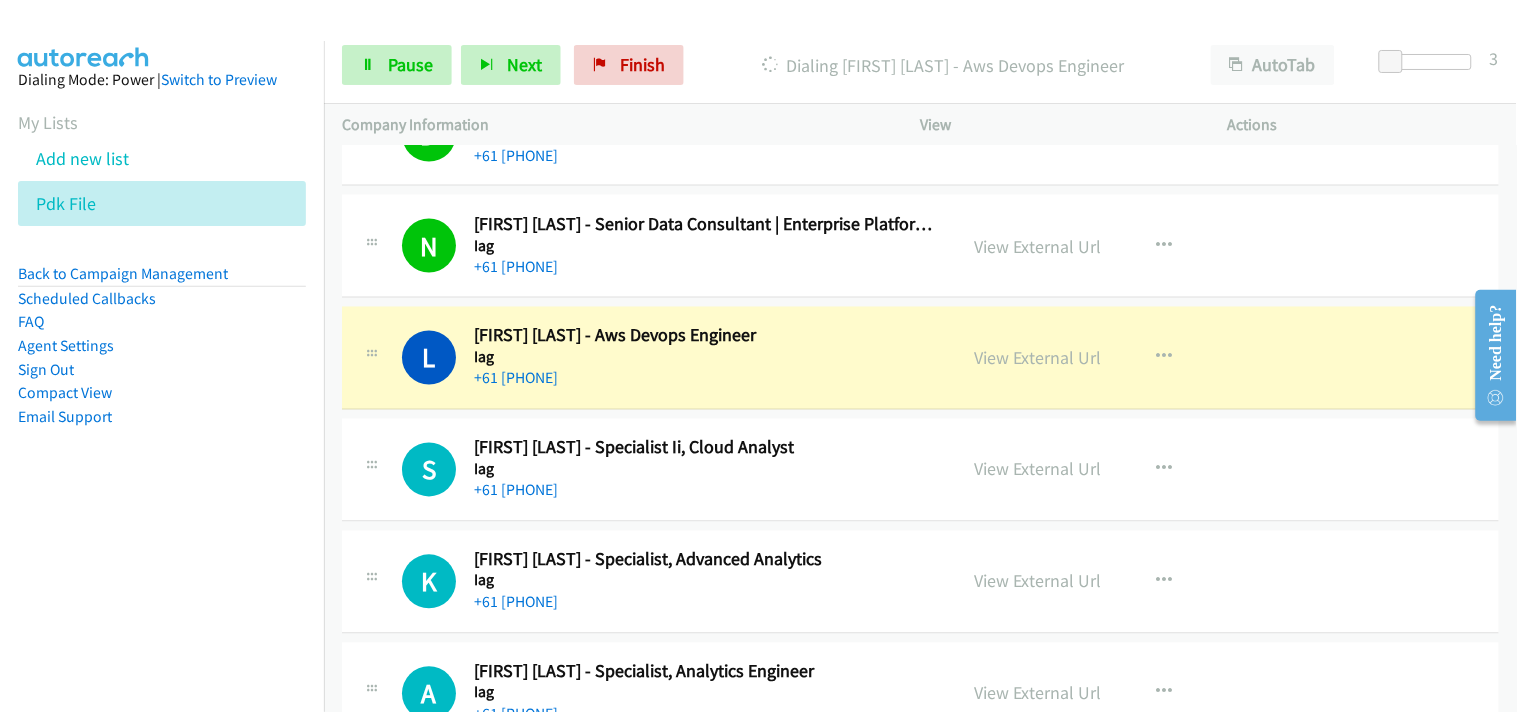 scroll, scrollTop: 4777, scrollLeft: 0, axis: vertical 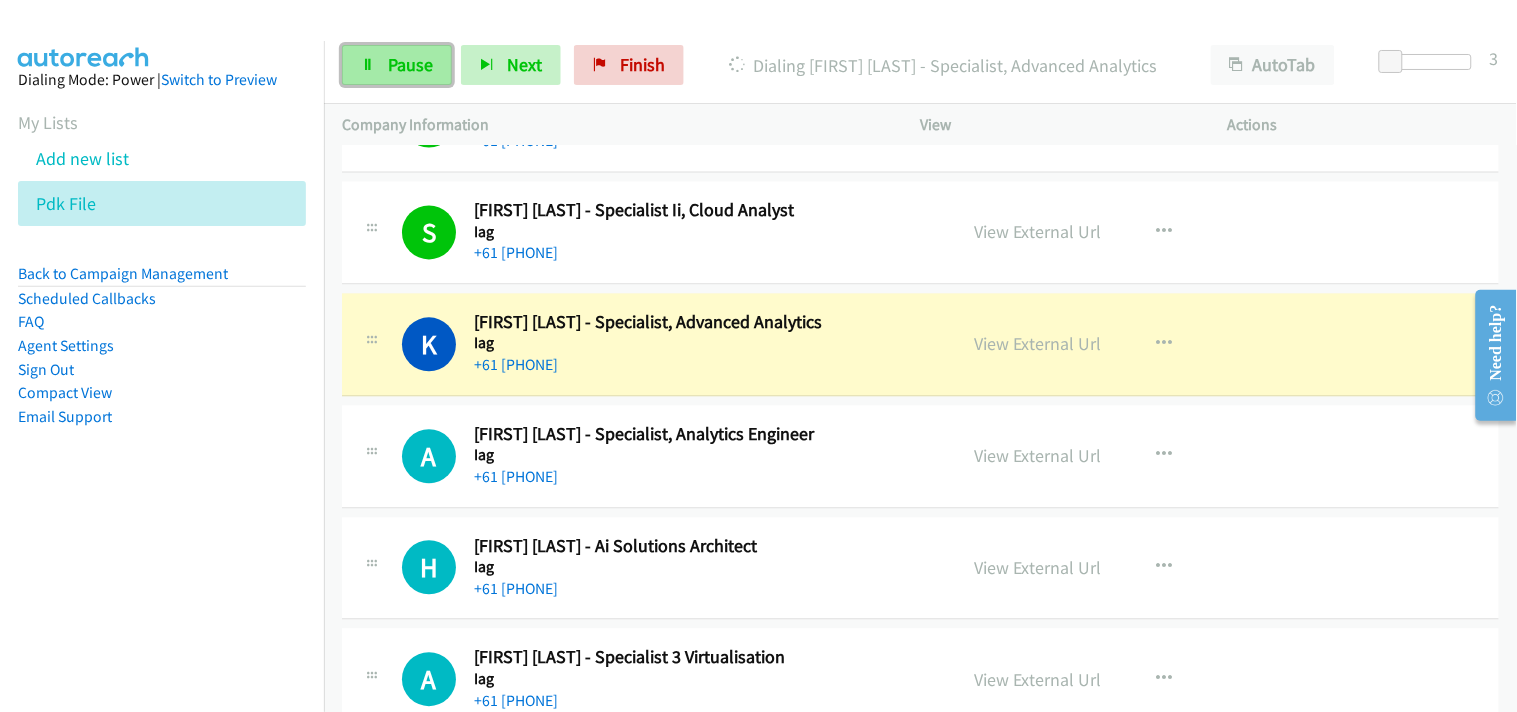 click on "Pause" at bounding box center [410, 64] 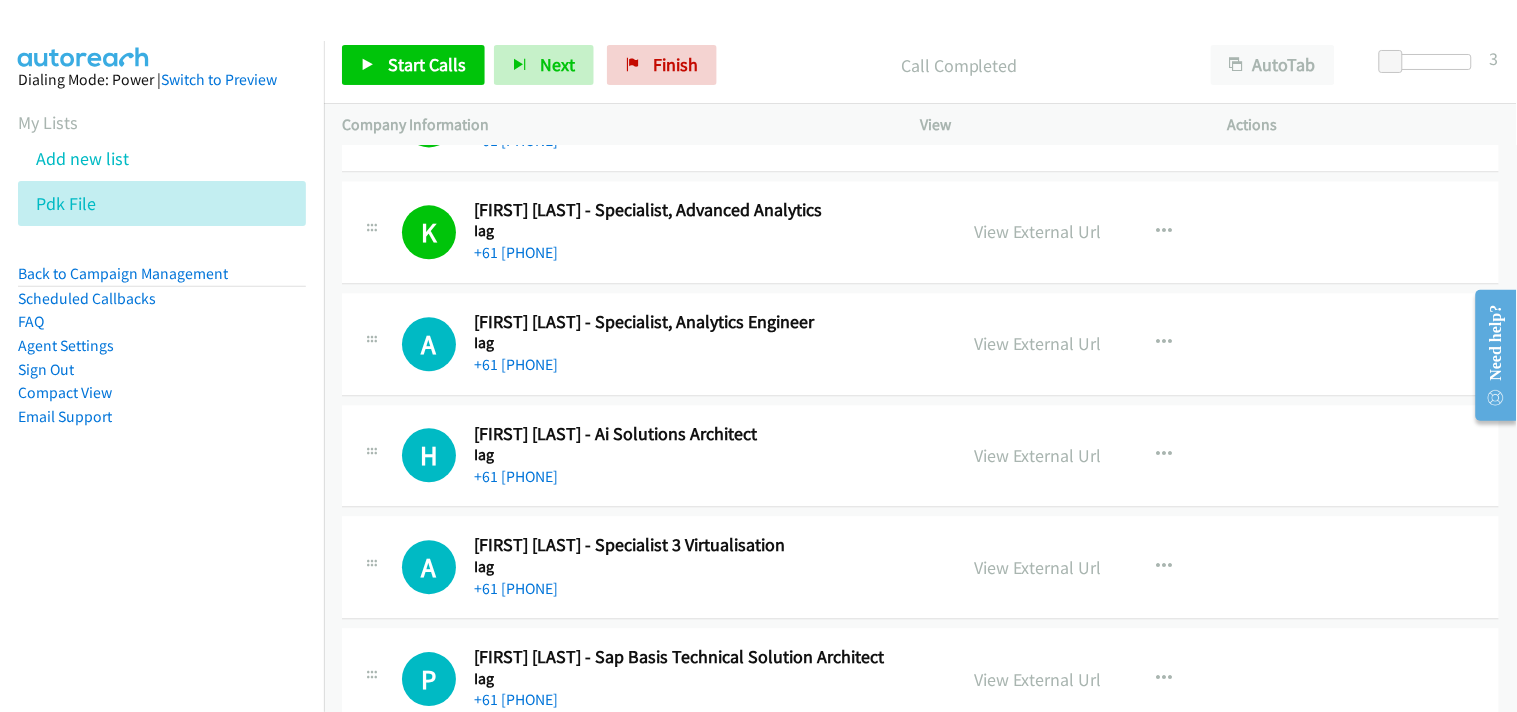 scroll, scrollTop: 5116, scrollLeft: 0, axis: vertical 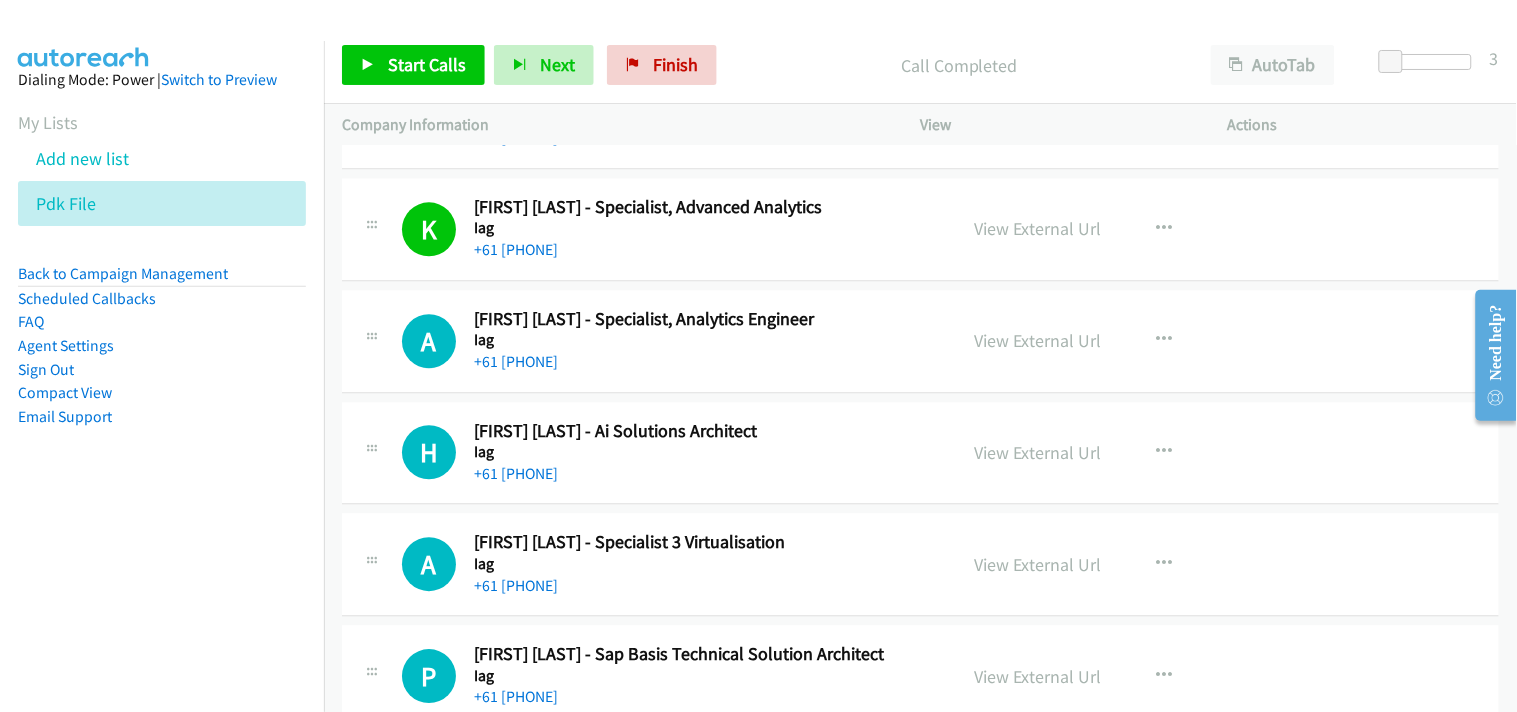 click on "Start Calls
Pause
Next
Finish
Call Completed
AutoTab
AutoTab
3" at bounding box center [920, 65] 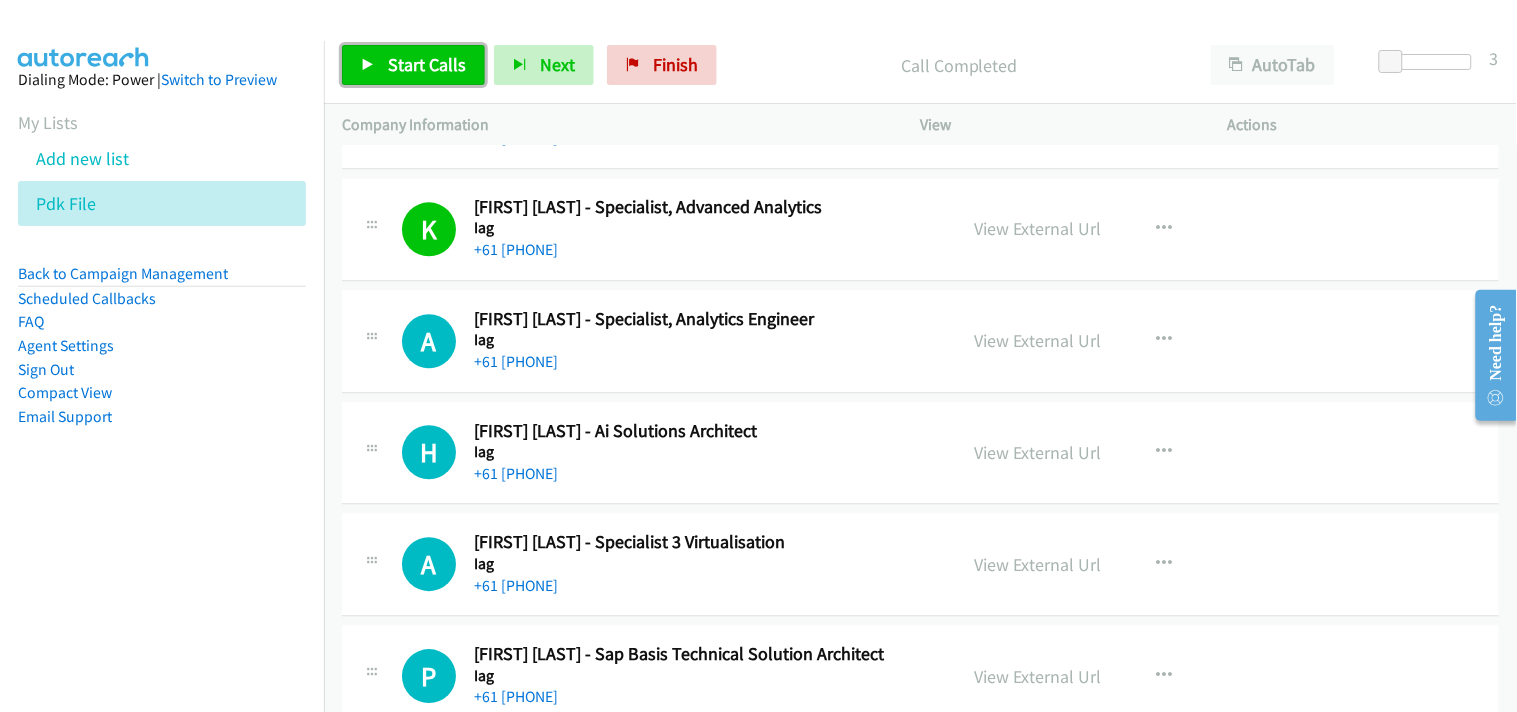 click on "Start Calls" at bounding box center (427, 64) 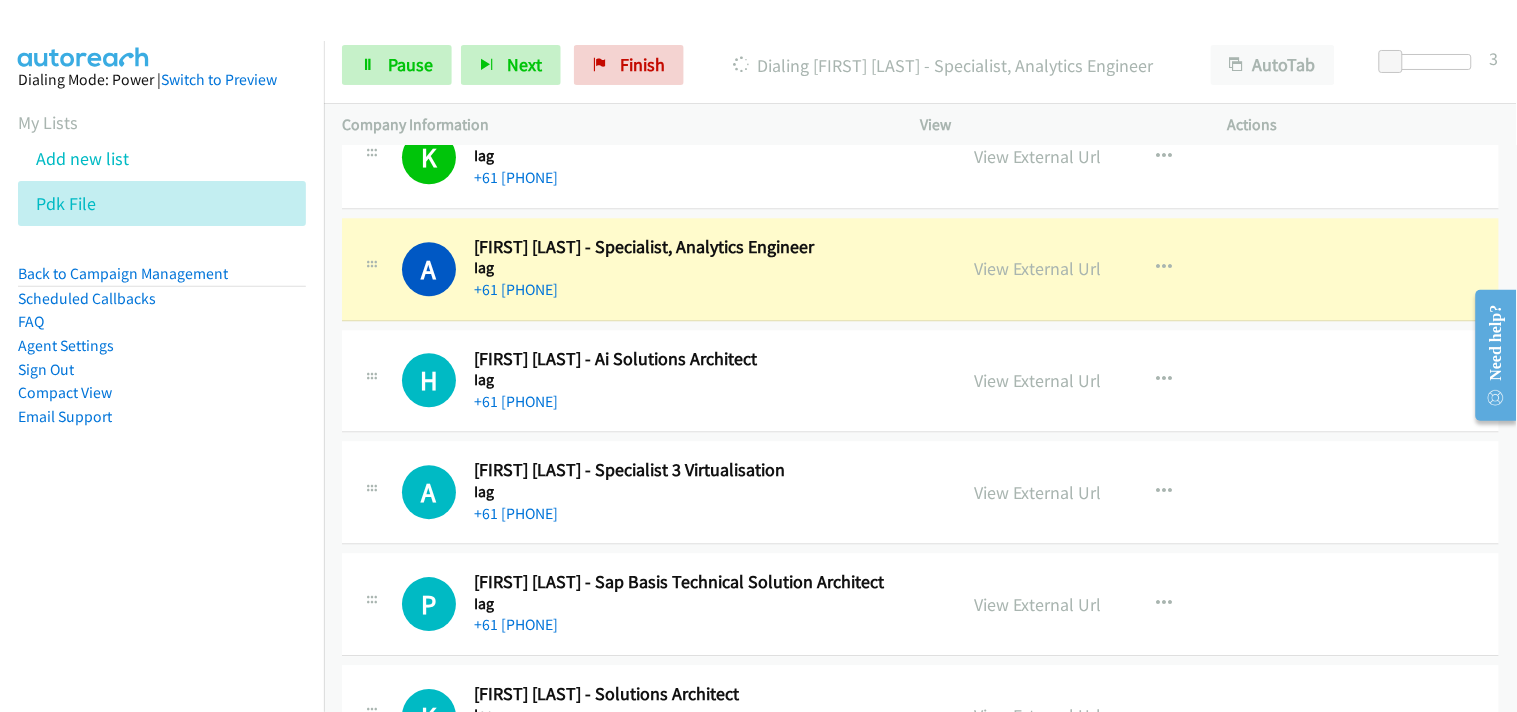 scroll, scrollTop: 5227, scrollLeft: 0, axis: vertical 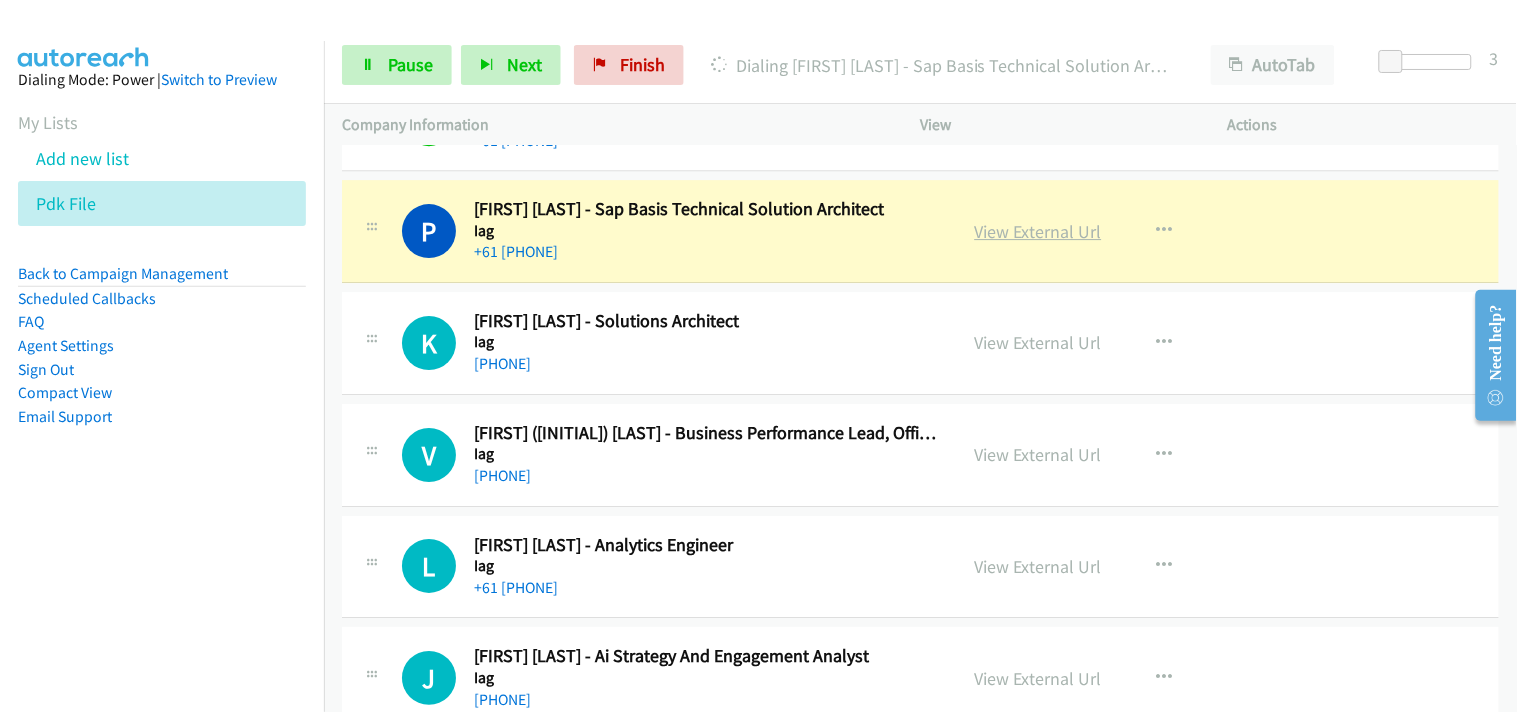 click on "View External Url" at bounding box center [1038, 231] 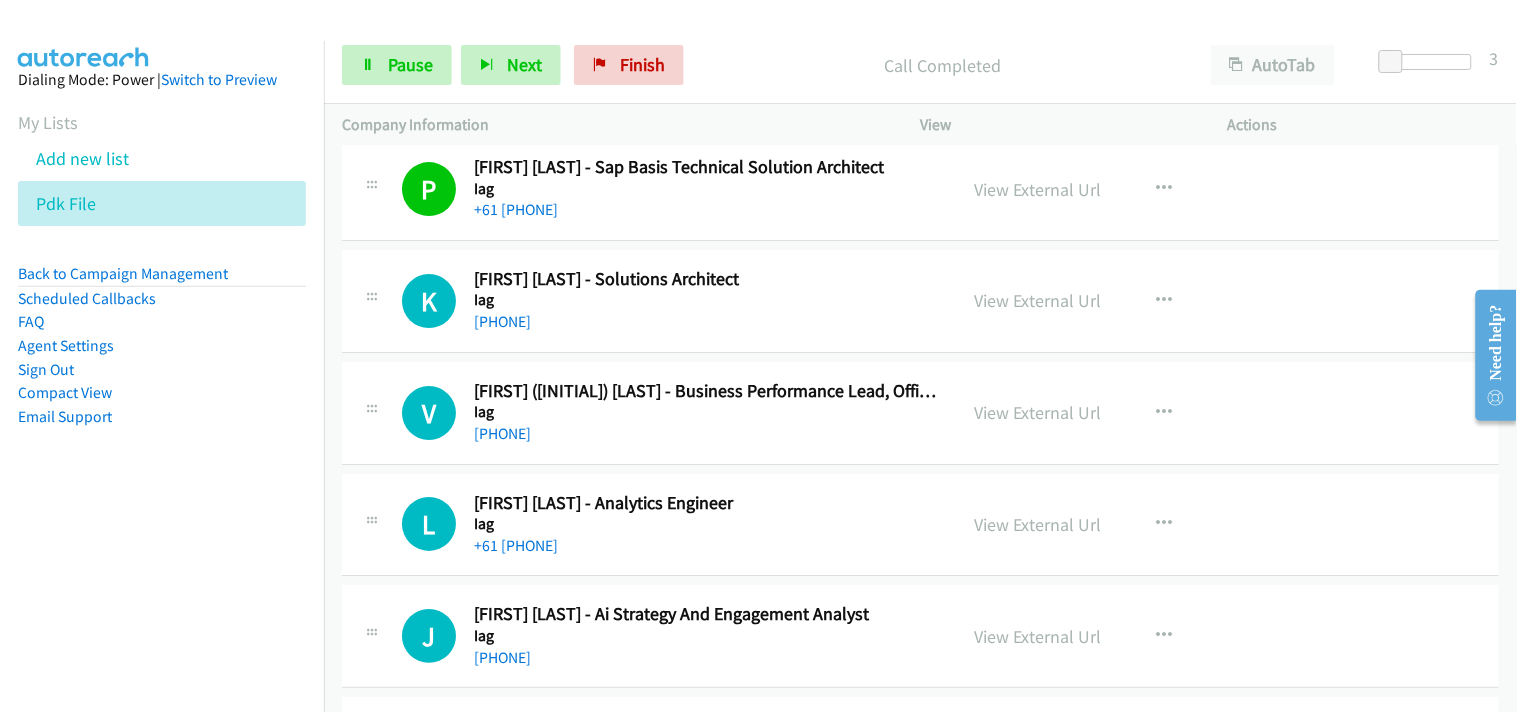 scroll, scrollTop: 5672, scrollLeft: 0, axis: vertical 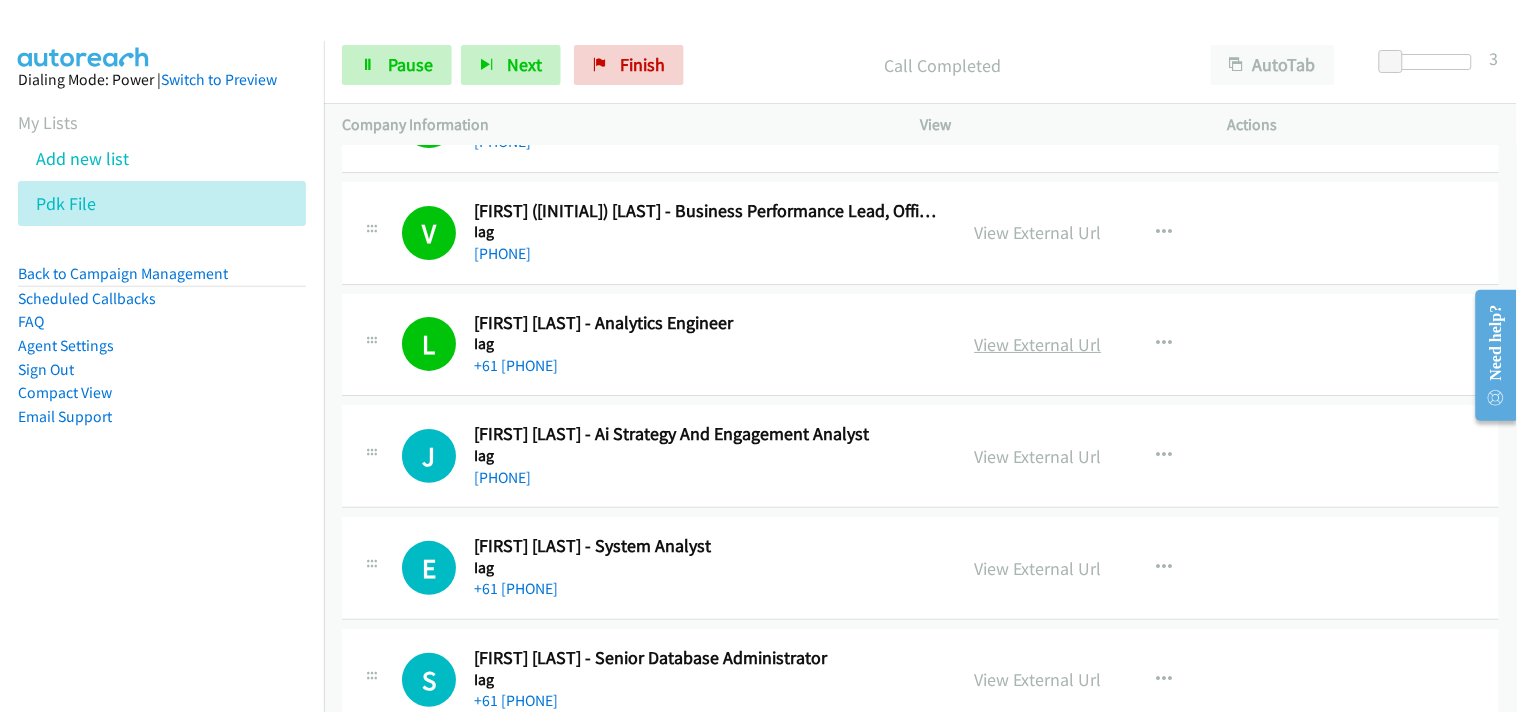 click on "View External Url" at bounding box center [1038, 344] 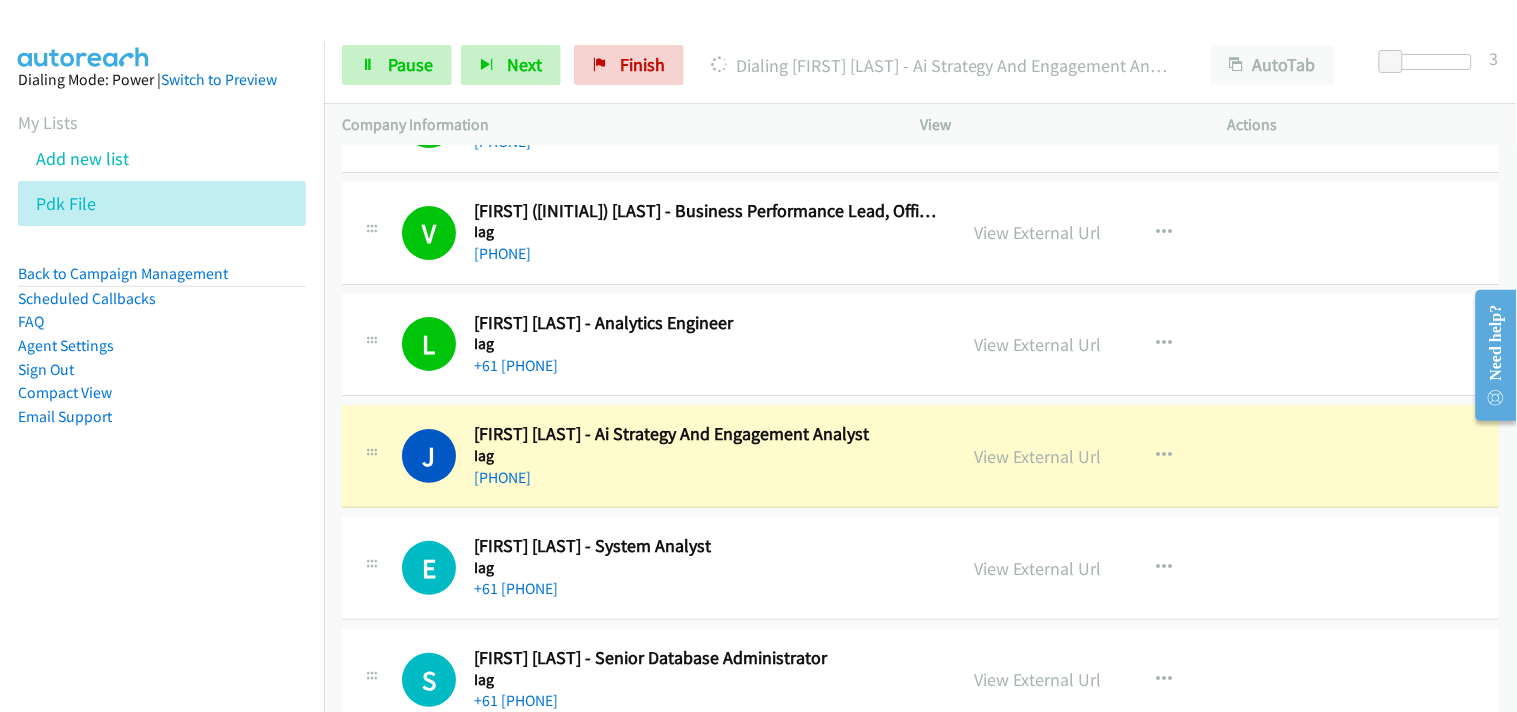scroll, scrollTop: 5894, scrollLeft: 0, axis: vertical 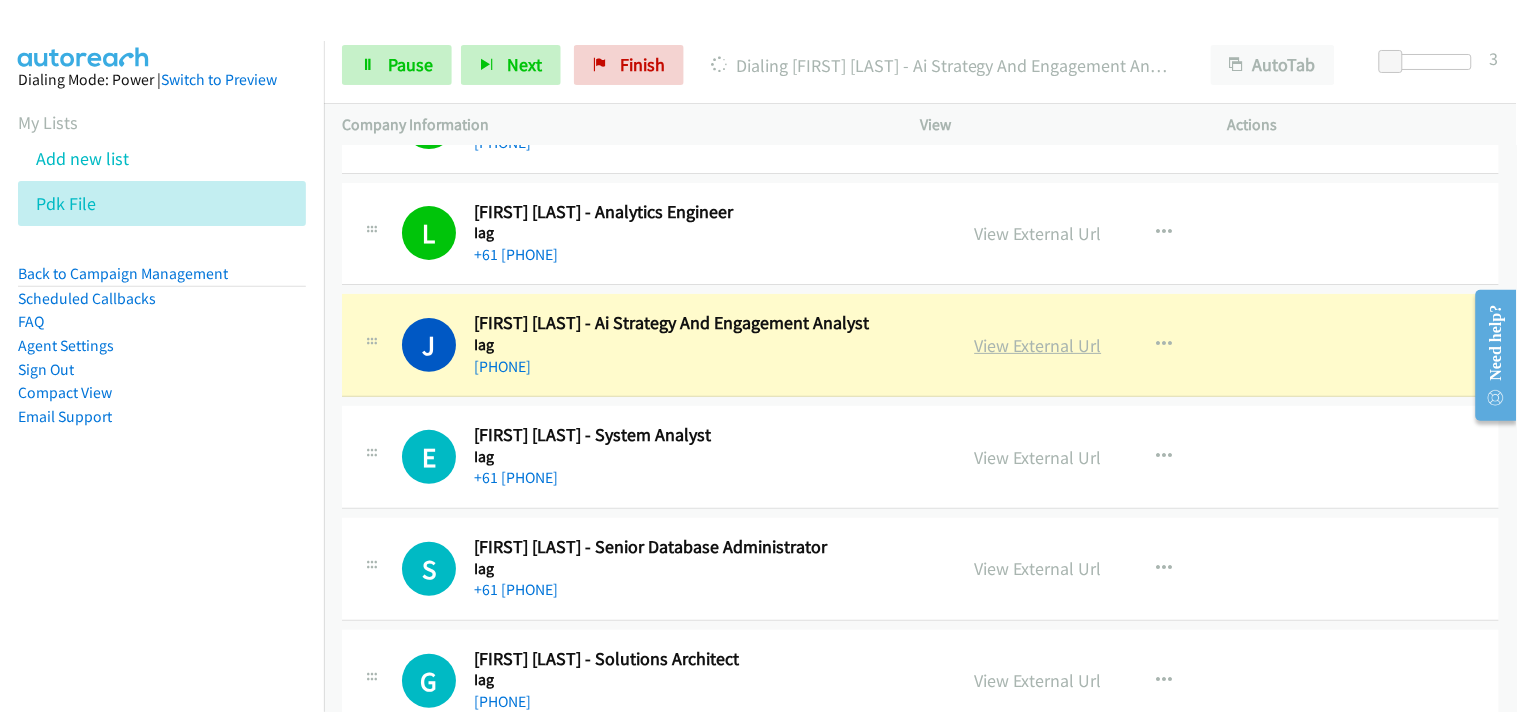 click on "View External Url" at bounding box center [1038, 345] 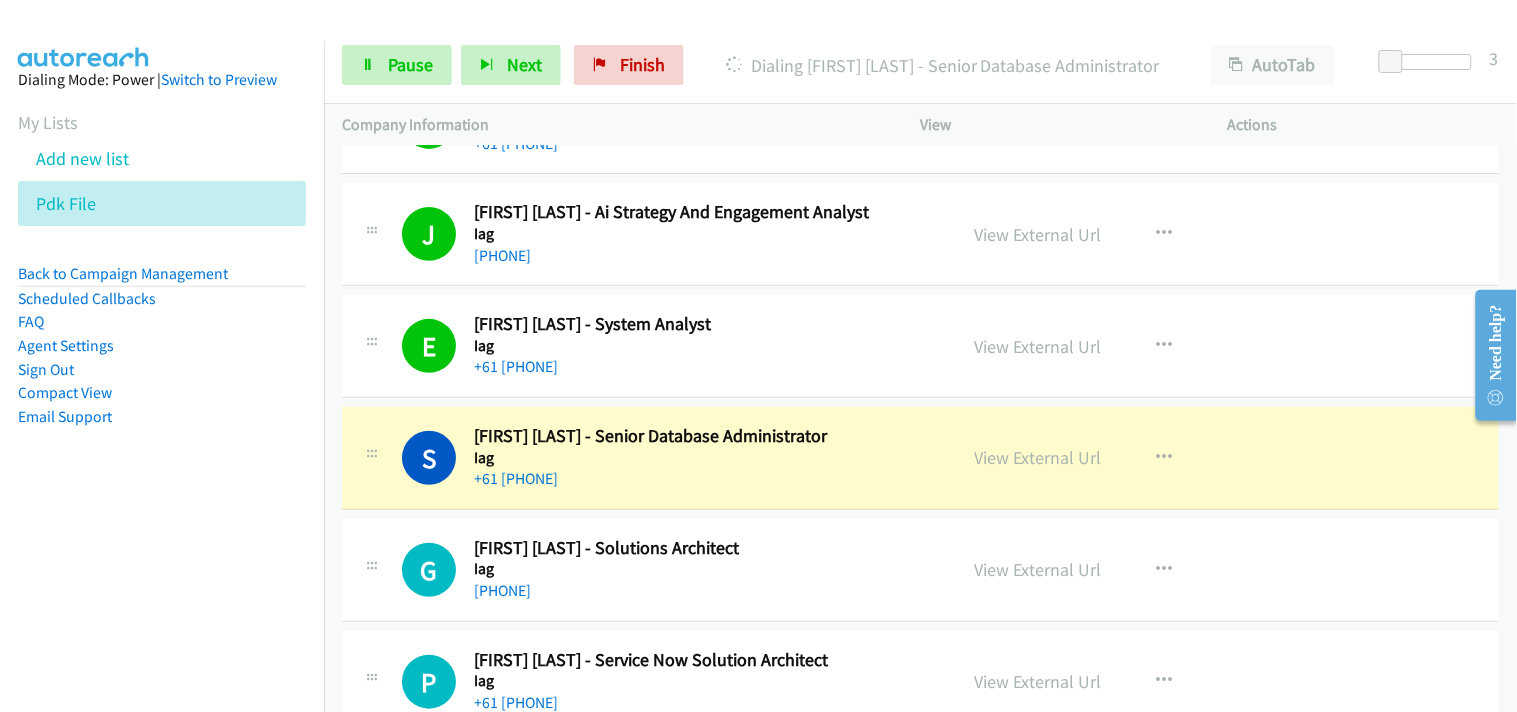 scroll, scrollTop: 6116, scrollLeft: 0, axis: vertical 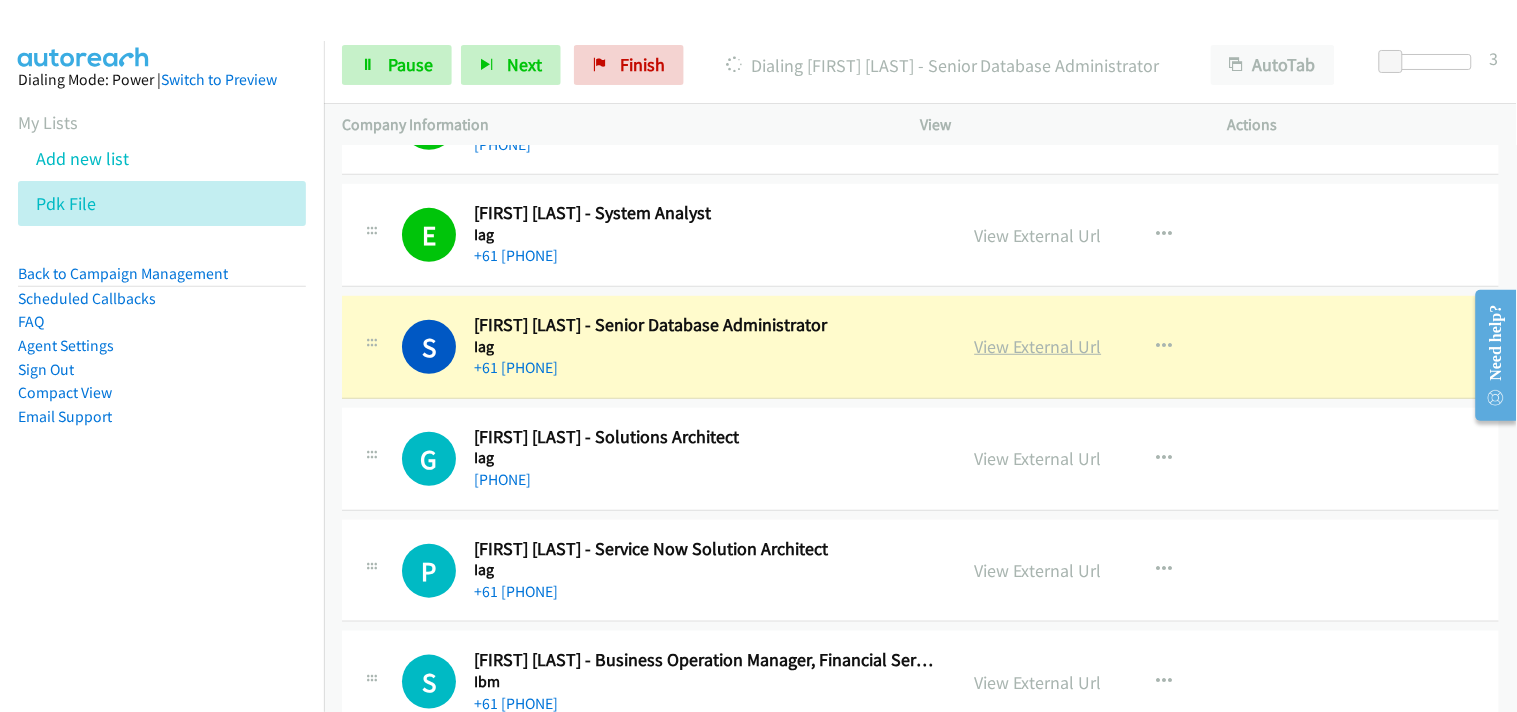 click on "View External Url" at bounding box center (1038, 346) 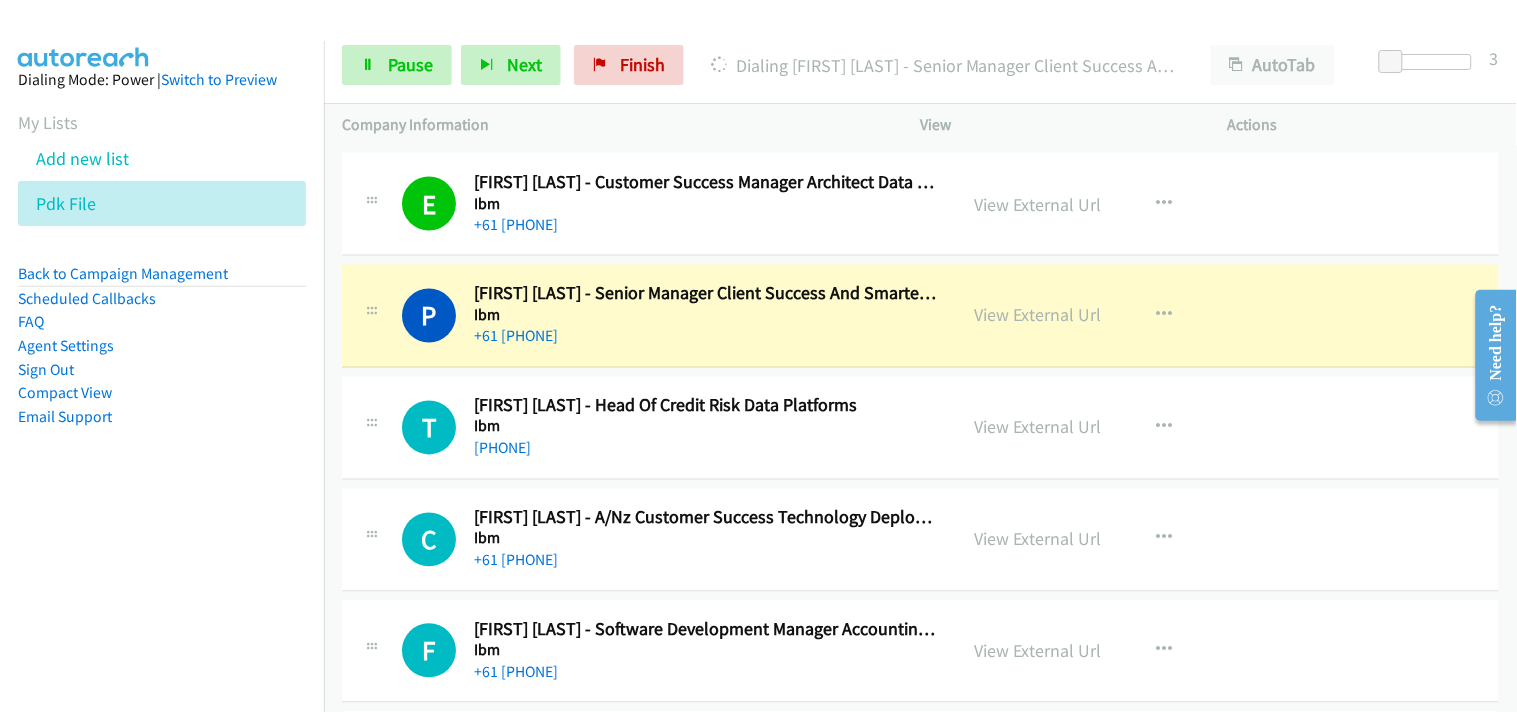 scroll, scrollTop: 6783, scrollLeft: 0, axis: vertical 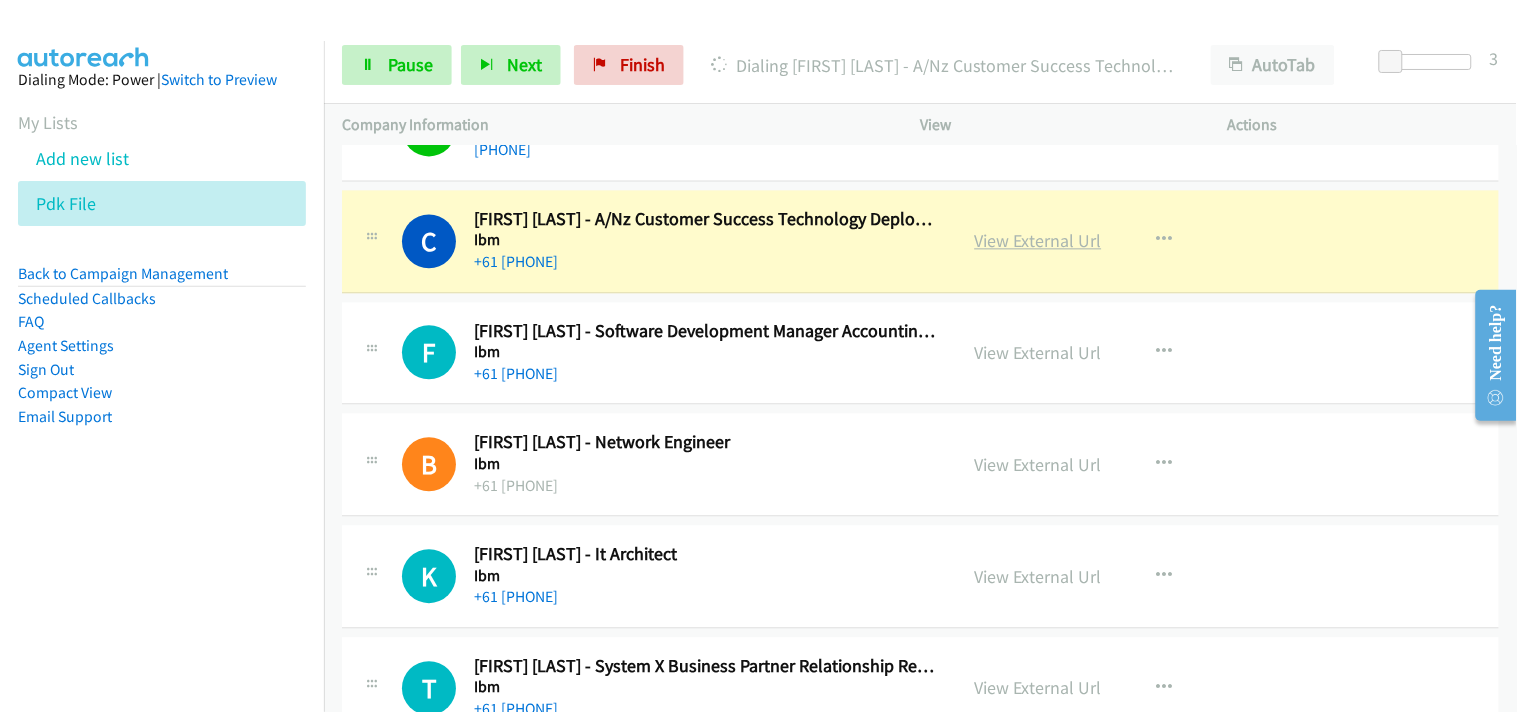 click on "View External Url" at bounding box center (1038, 240) 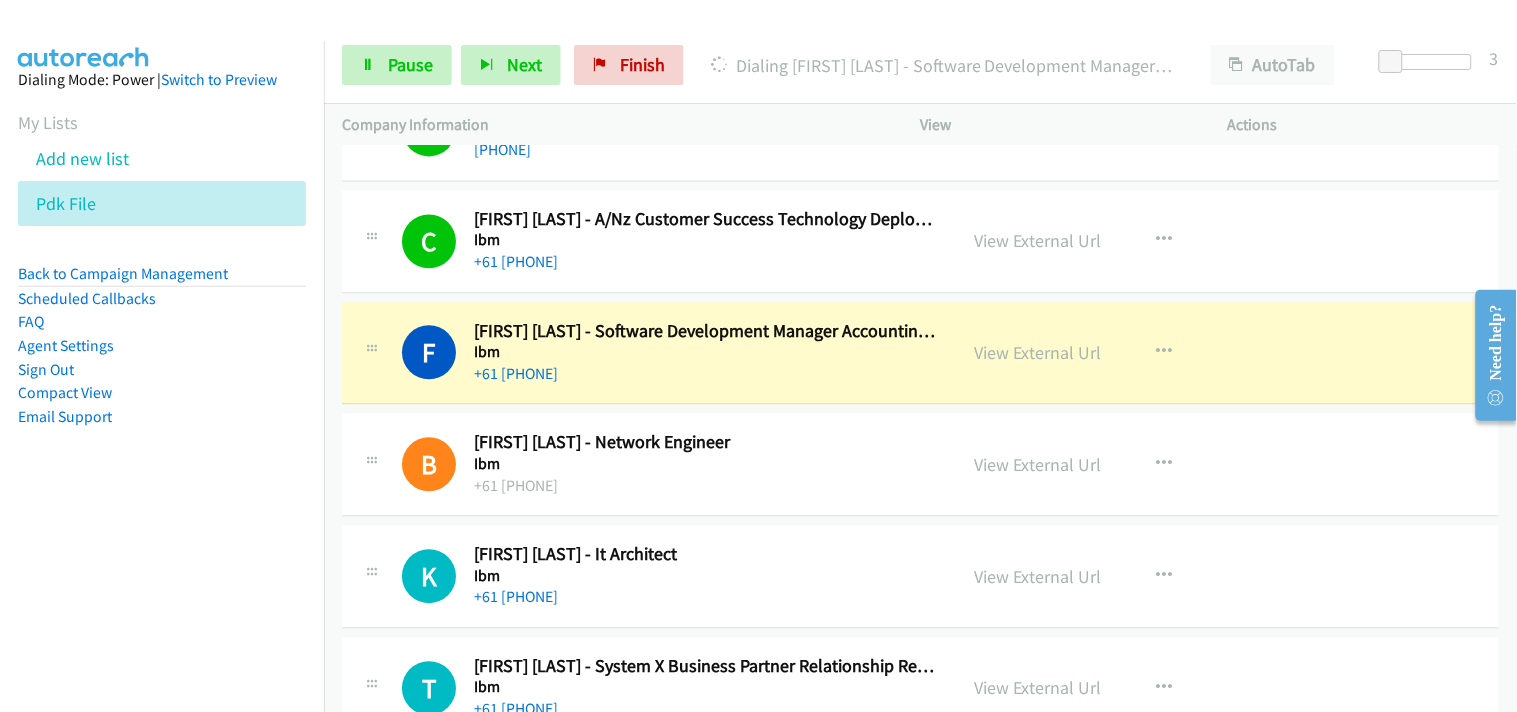 scroll, scrollTop: 7116, scrollLeft: 0, axis: vertical 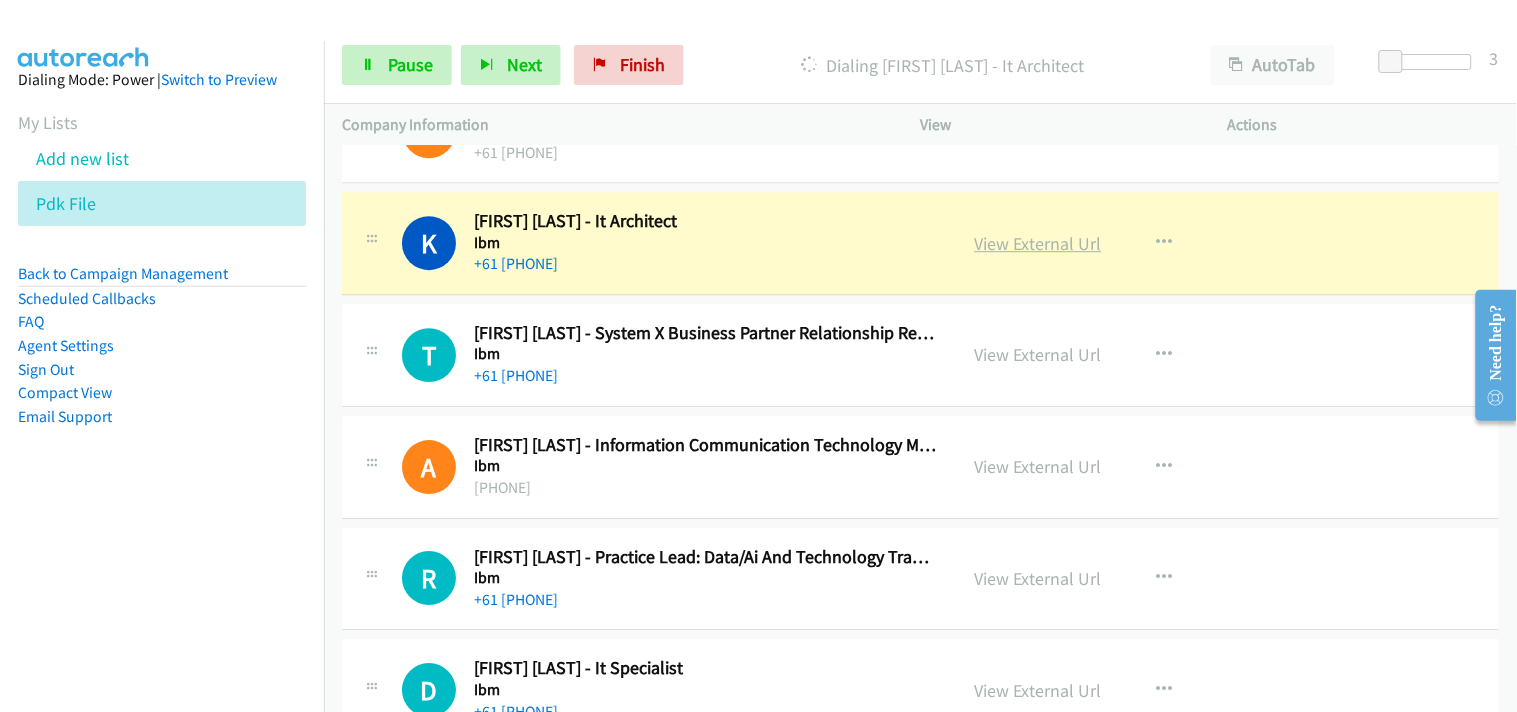 click on "View External Url" at bounding box center (1038, 243) 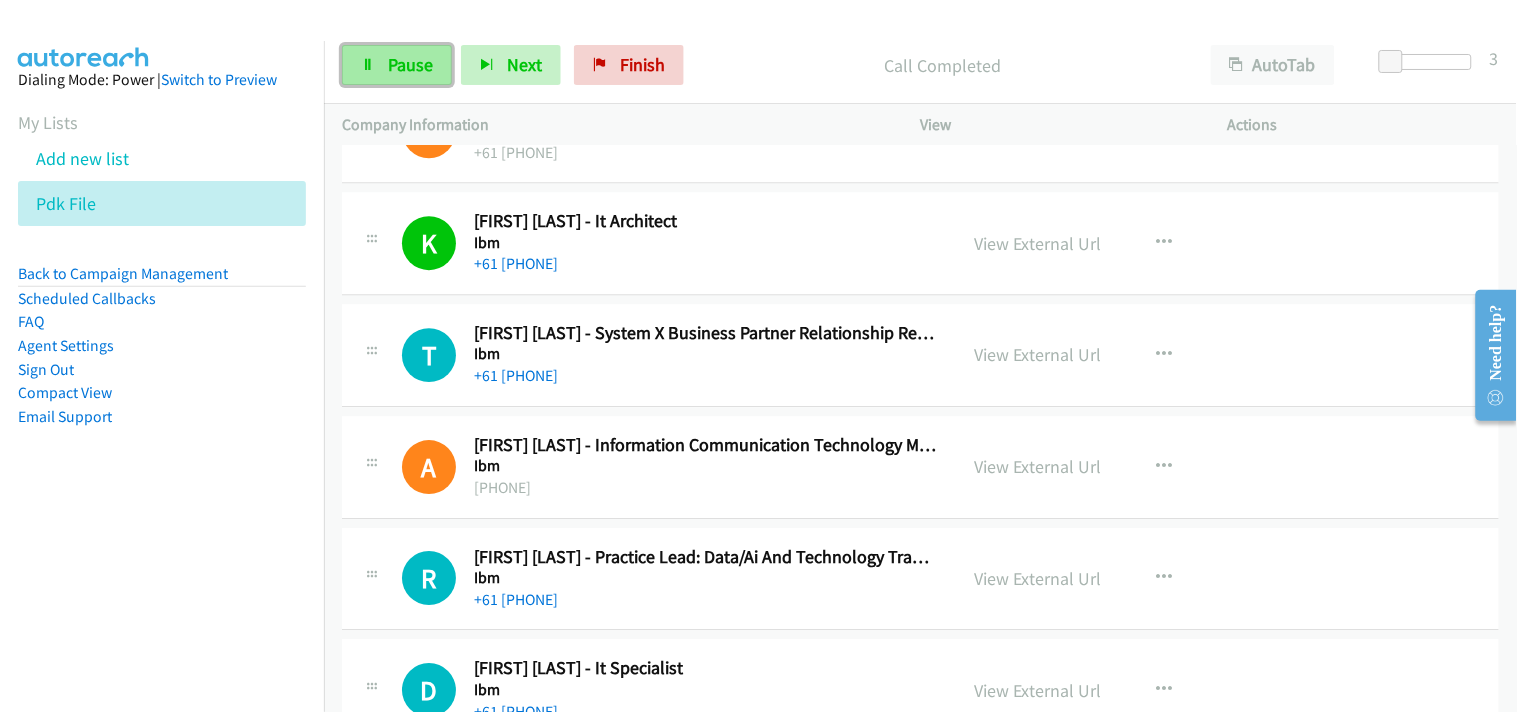 click on "Pause" at bounding box center (397, 65) 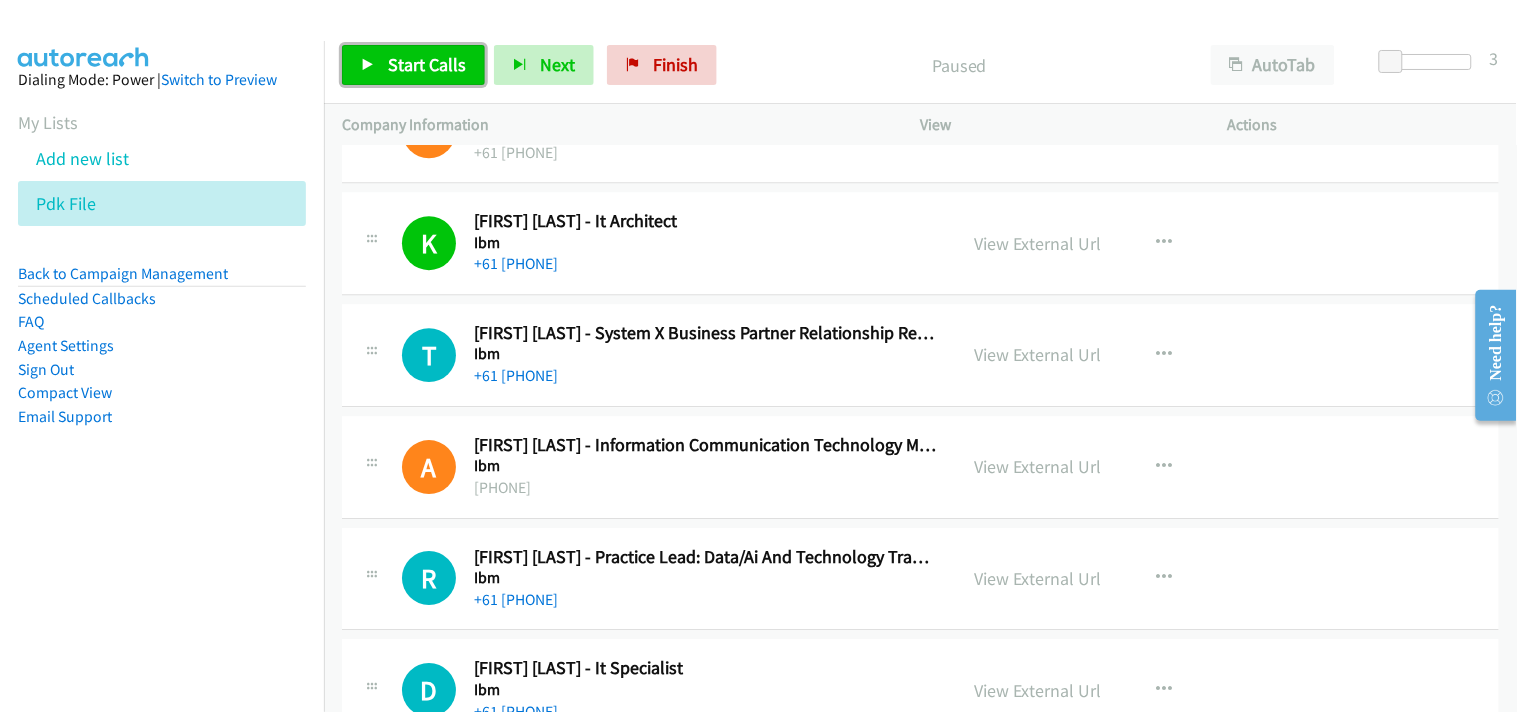 click on "Start Calls" at bounding box center (413, 65) 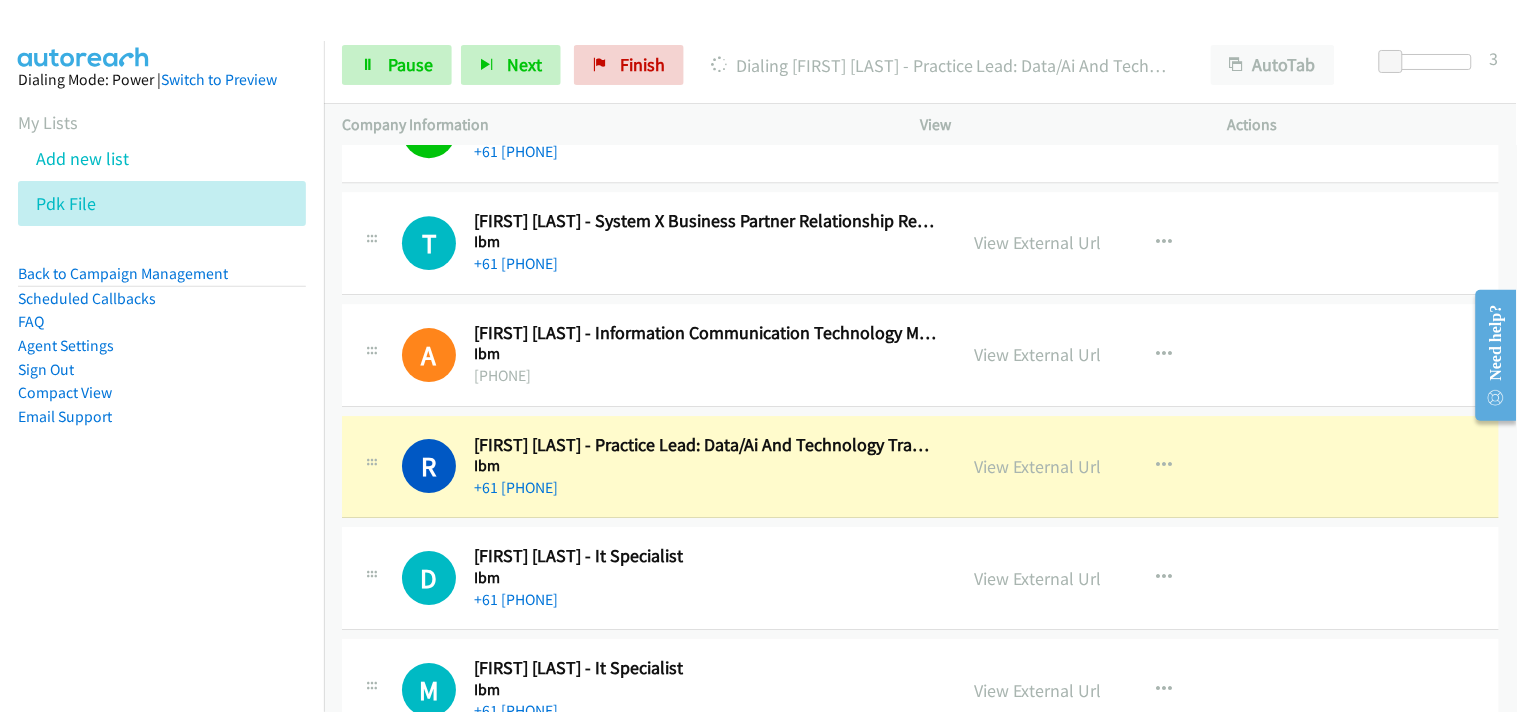 scroll, scrollTop: 7561, scrollLeft: 0, axis: vertical 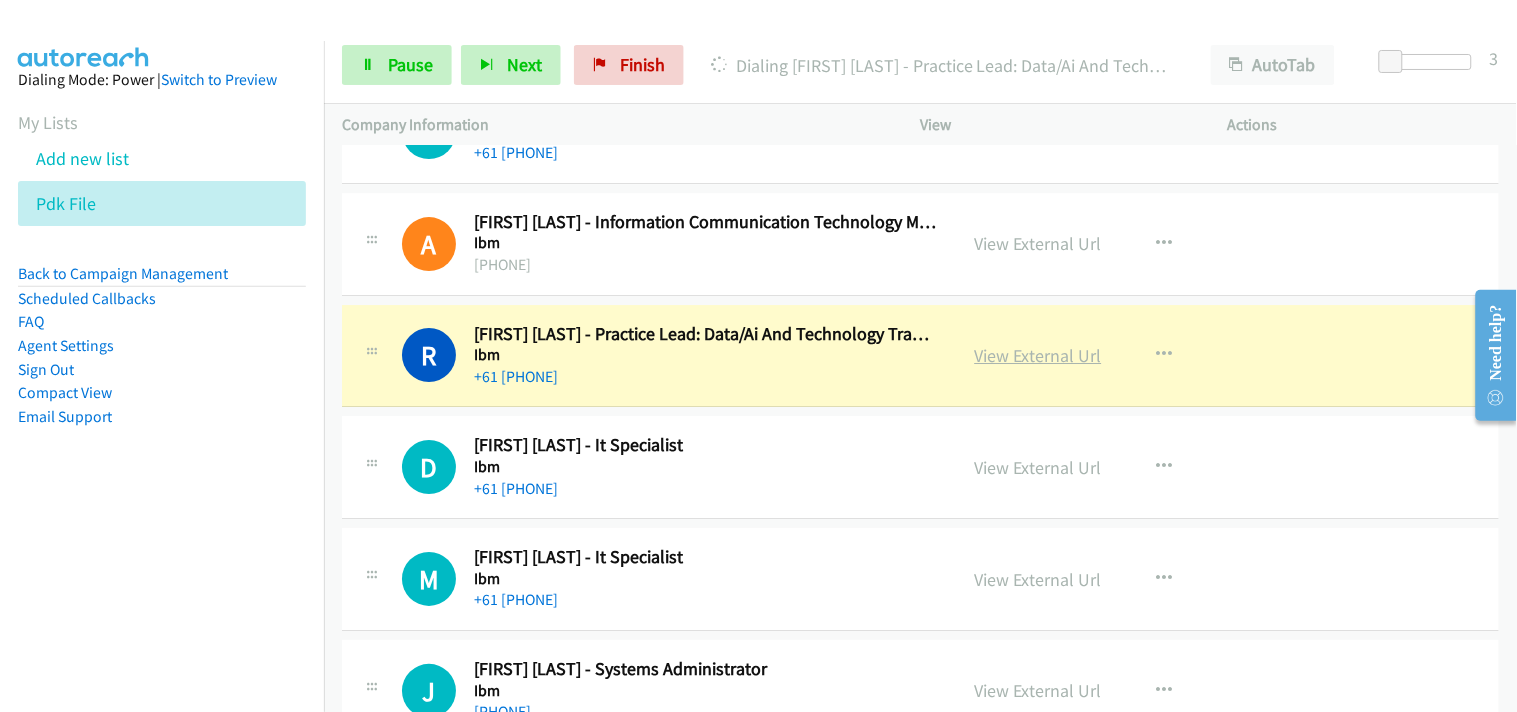 click on "View External Url" at bounding box center (1038, 355) 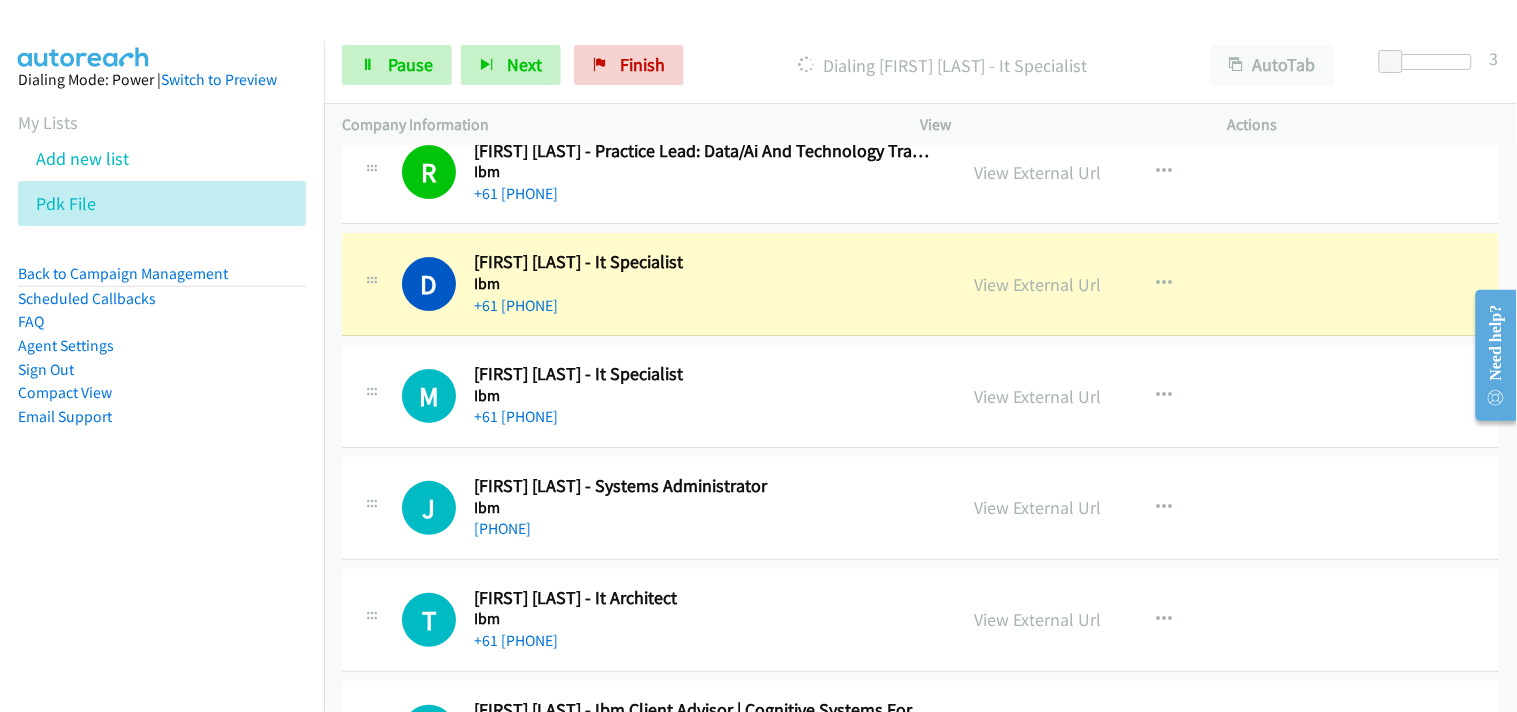scroll, scrollTop: 7783, scrollLeft: 0, axis: vertical 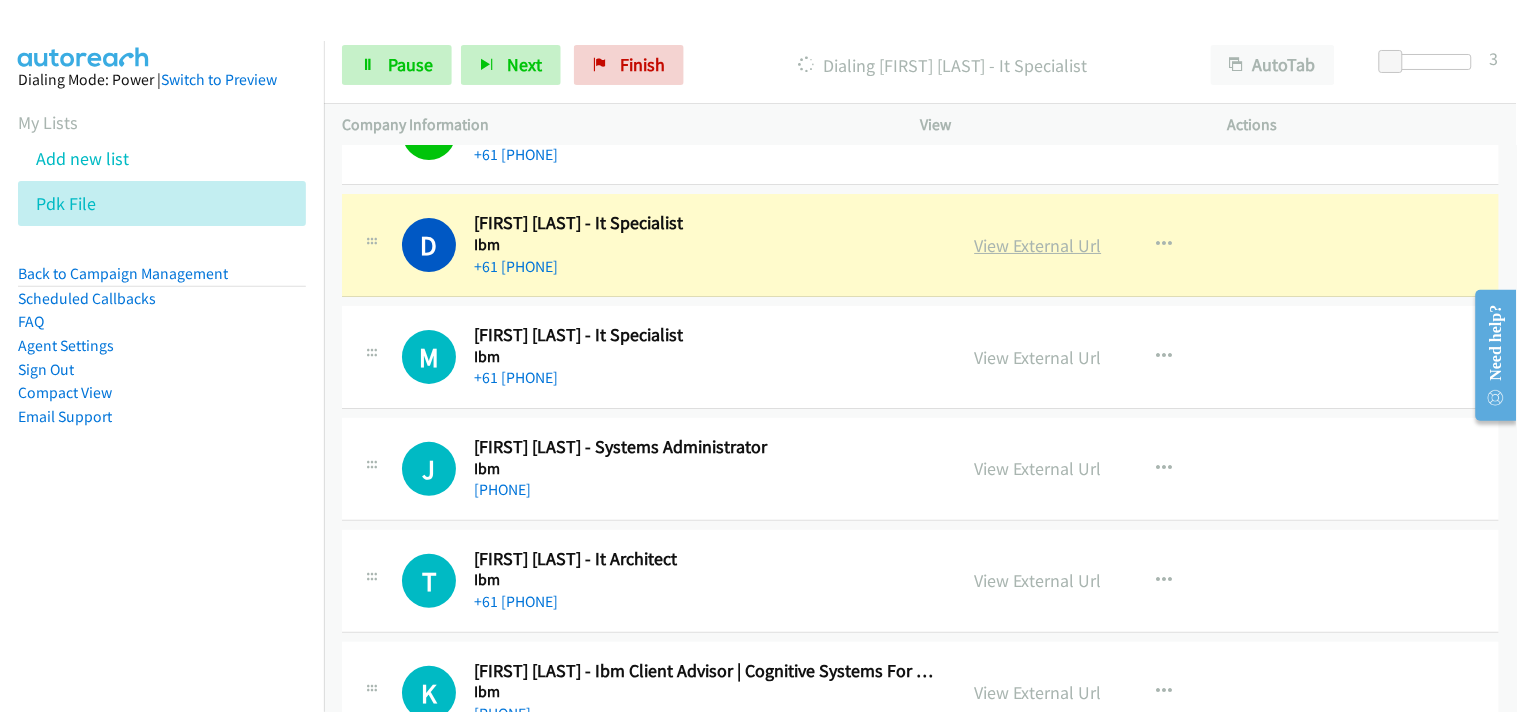 click on "View External Url" at bounding box center [1038, 245] 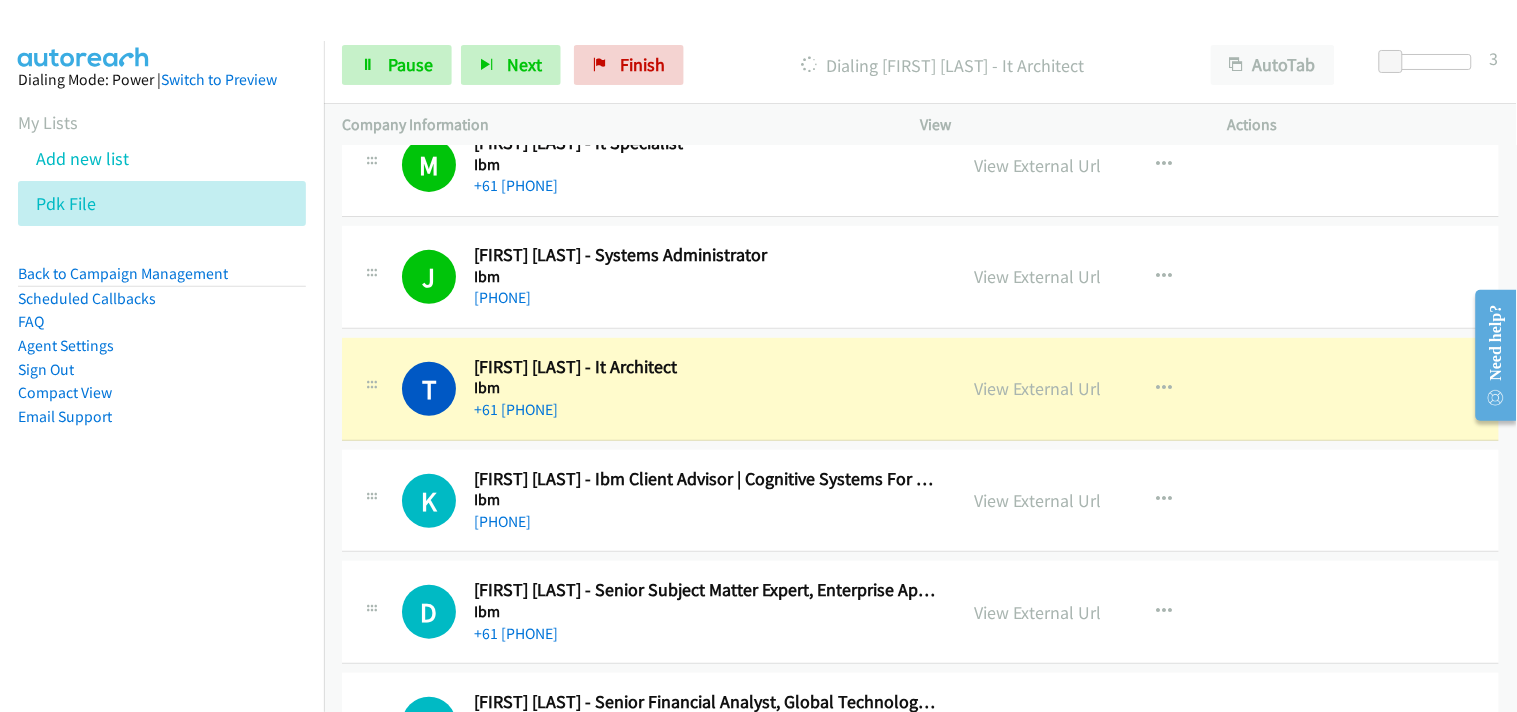 scroll, scrollTop: 8116, scrollLeft: 0, axis: vertical 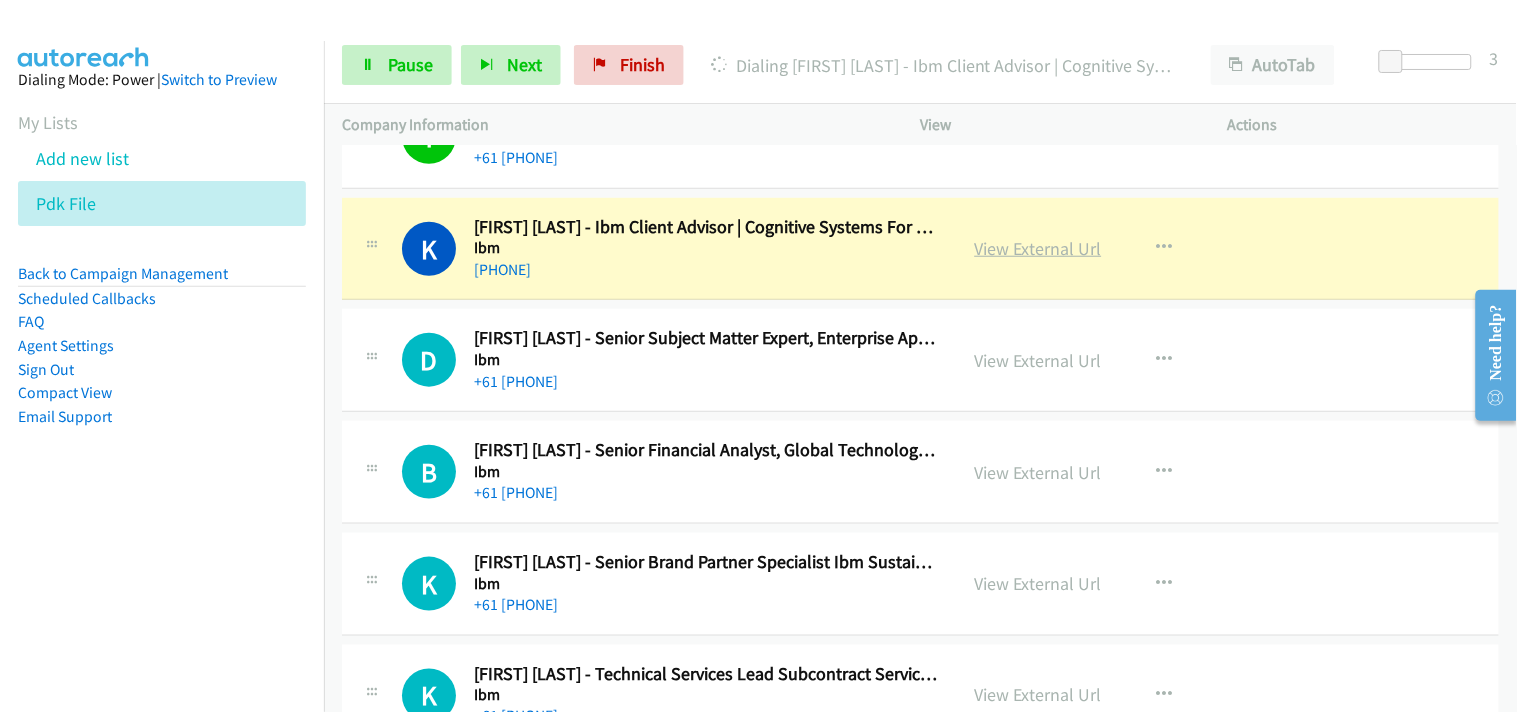 click on "View External Url" at bounding box center [1038, 248] 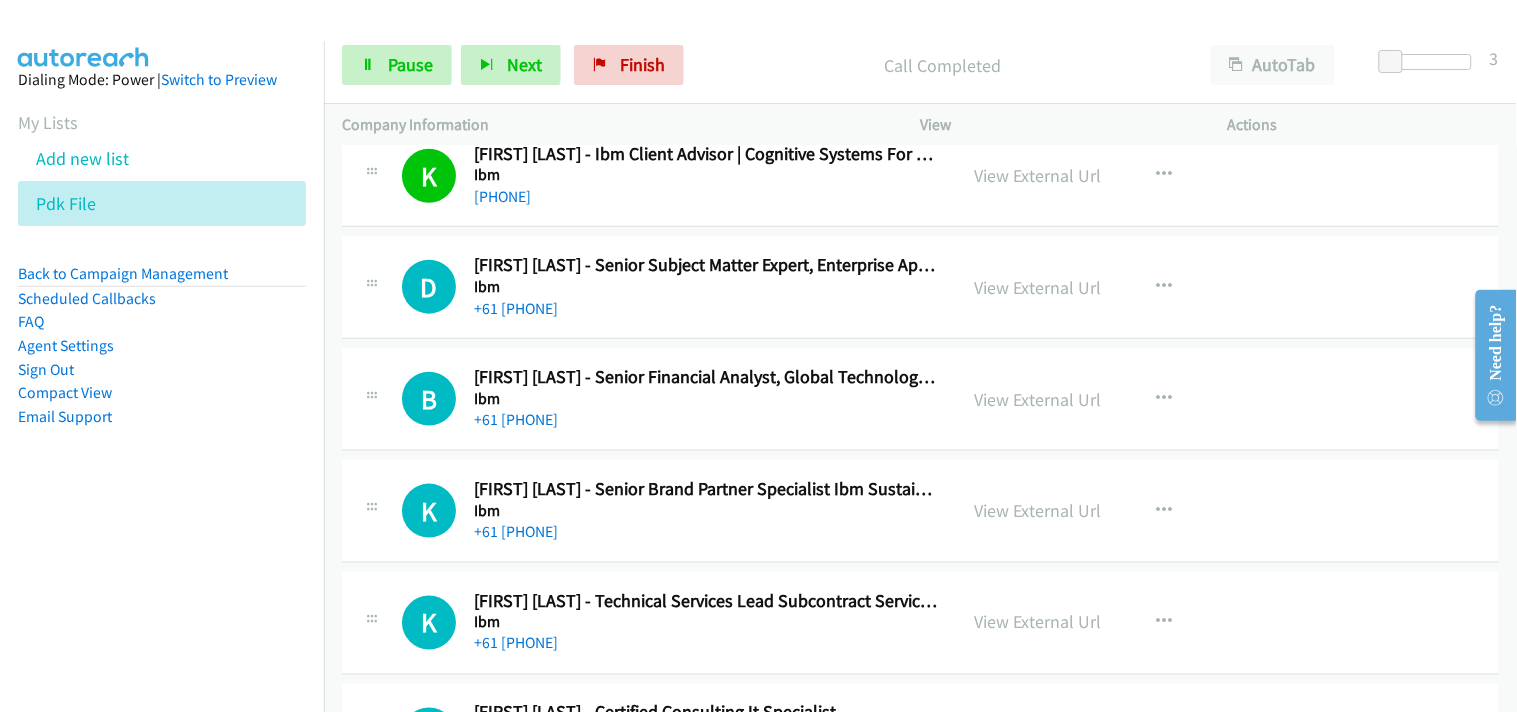 scroll, scrollTop: 8338, scrollLeft: 0, axis: vertical 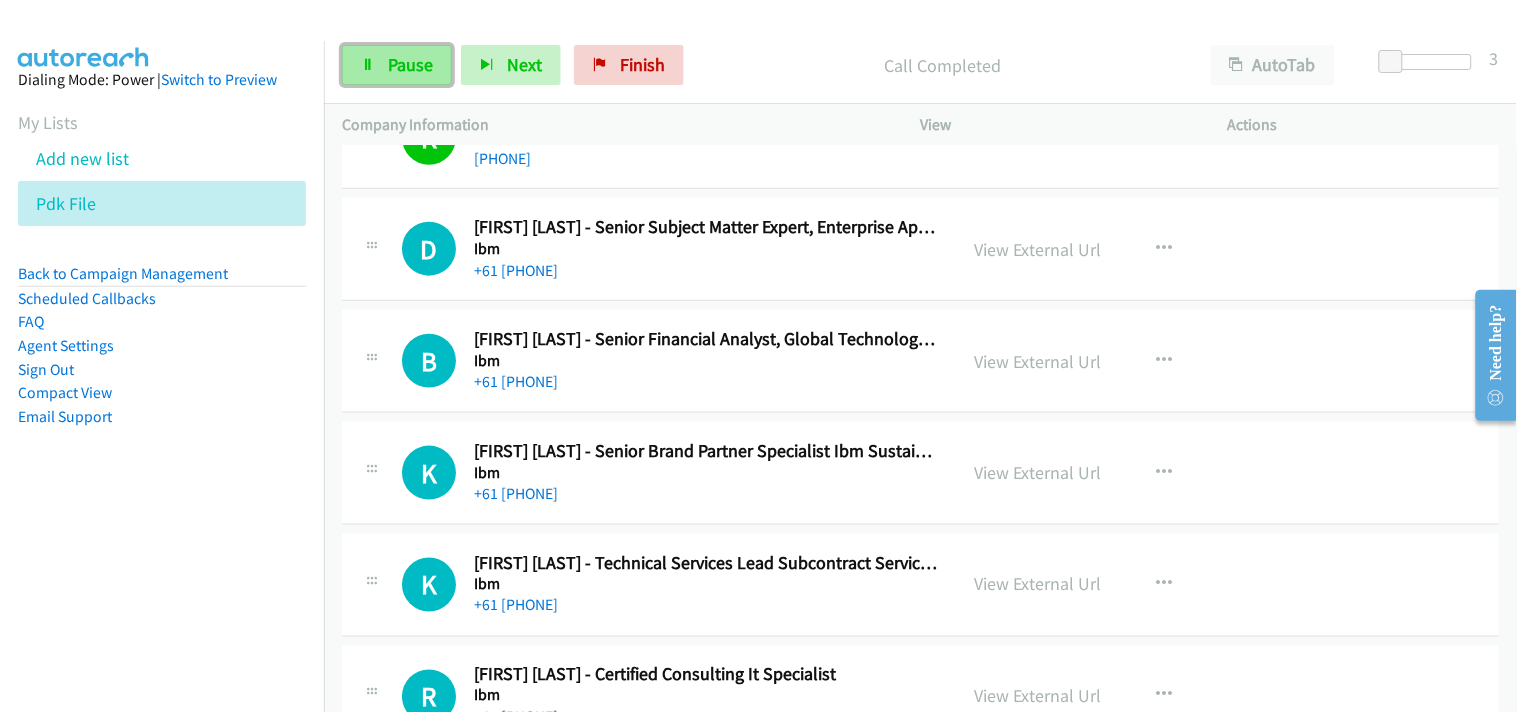 click on "Pause" at bounding box center (410, 64) 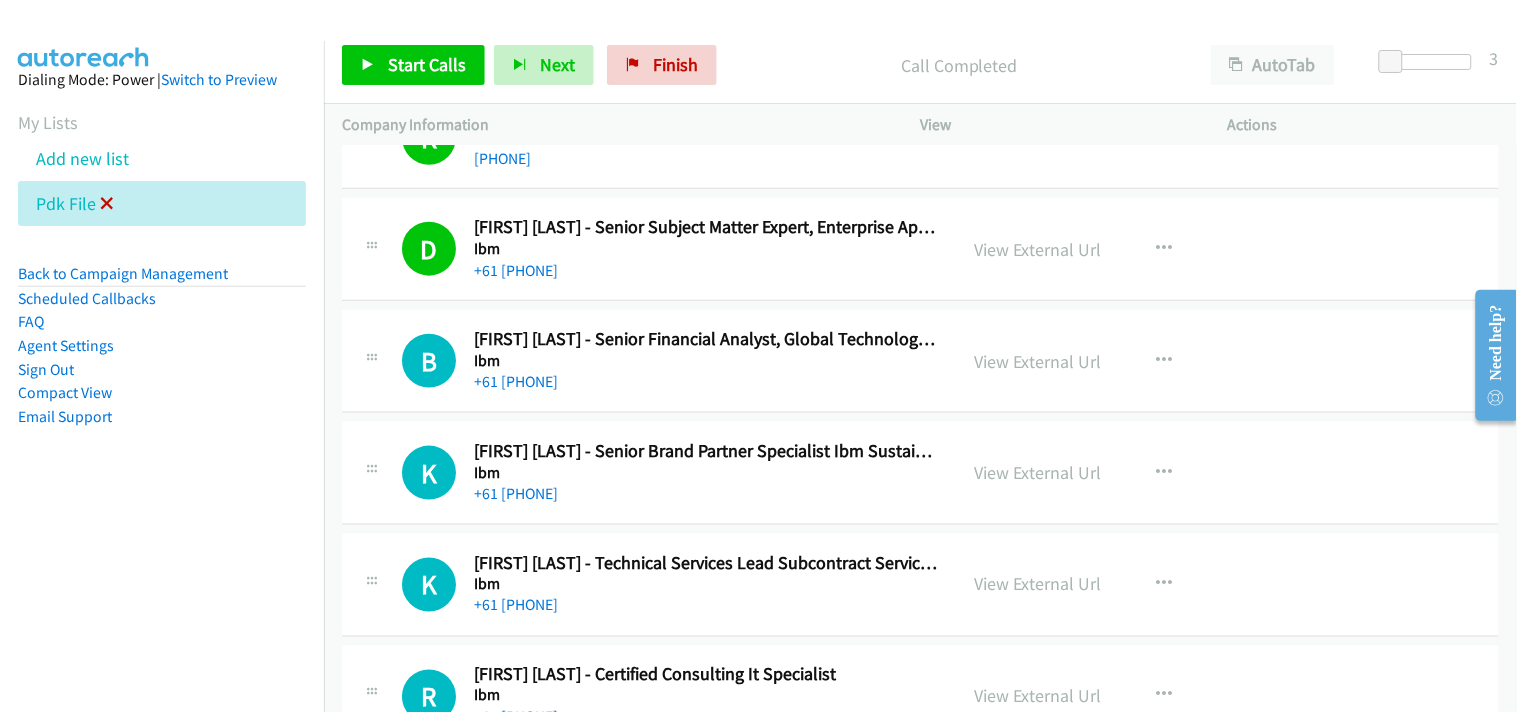 click at bounding box center (107, 205) 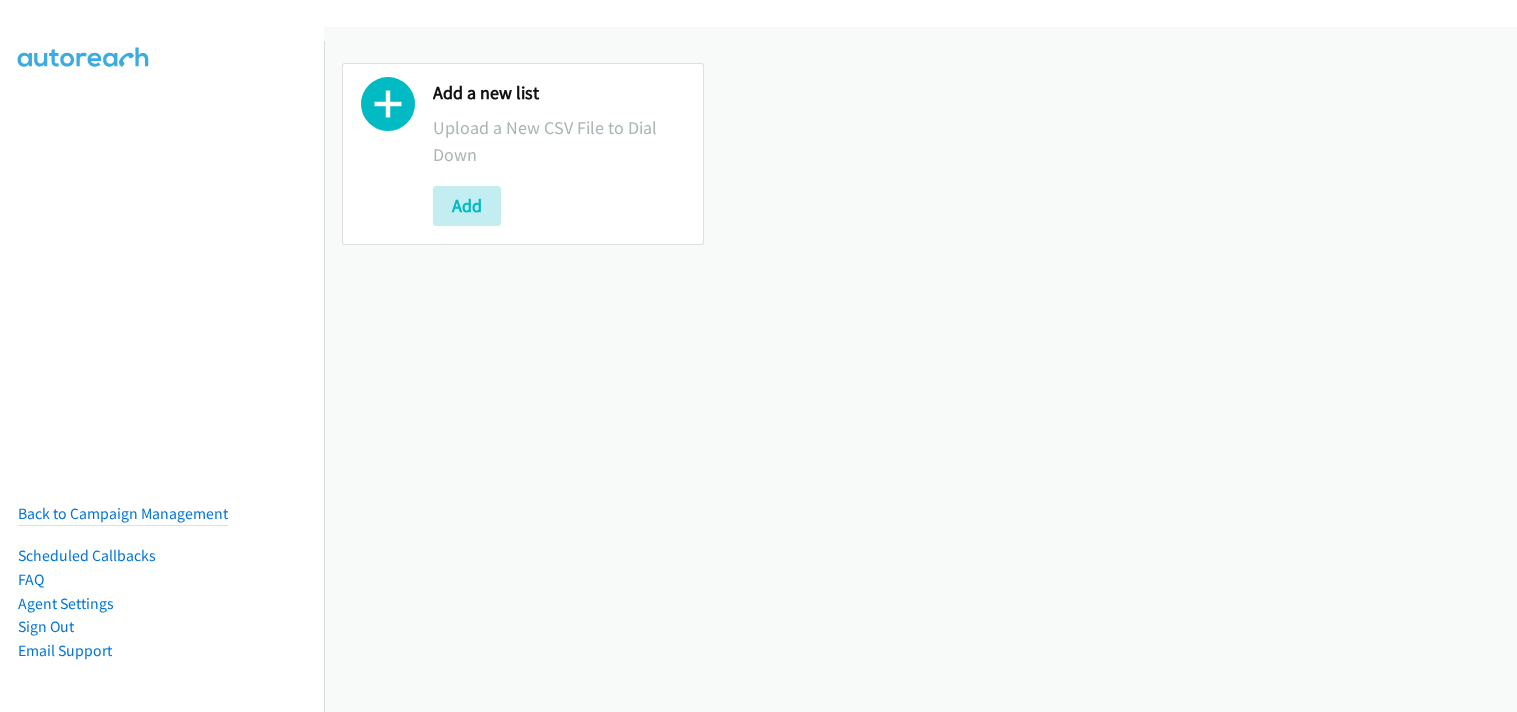 scroll, scrollTop: 0, scrollLeft: 0, axis: both 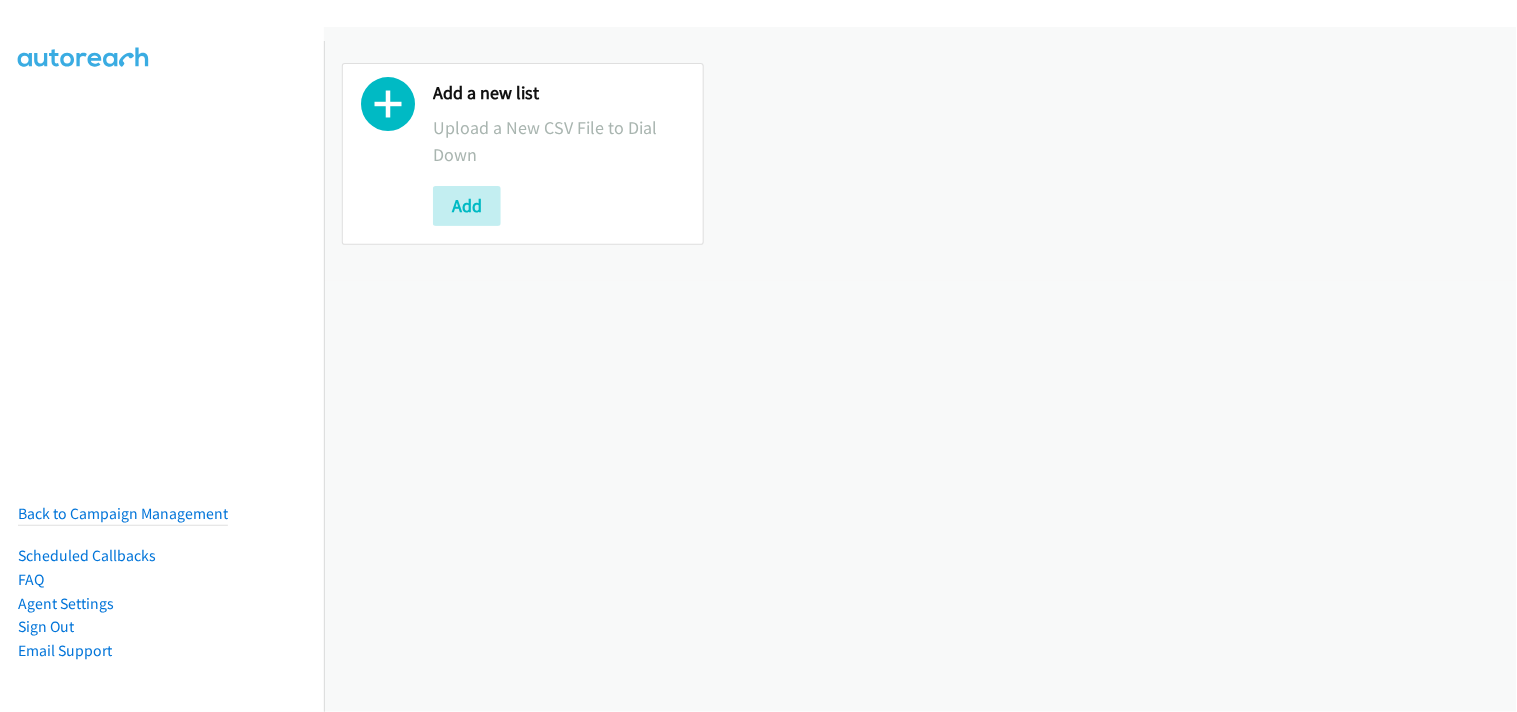 click on "Add a new list
Upload a New CSV File to Dial Down
Add" at bounding box center (559, 154) 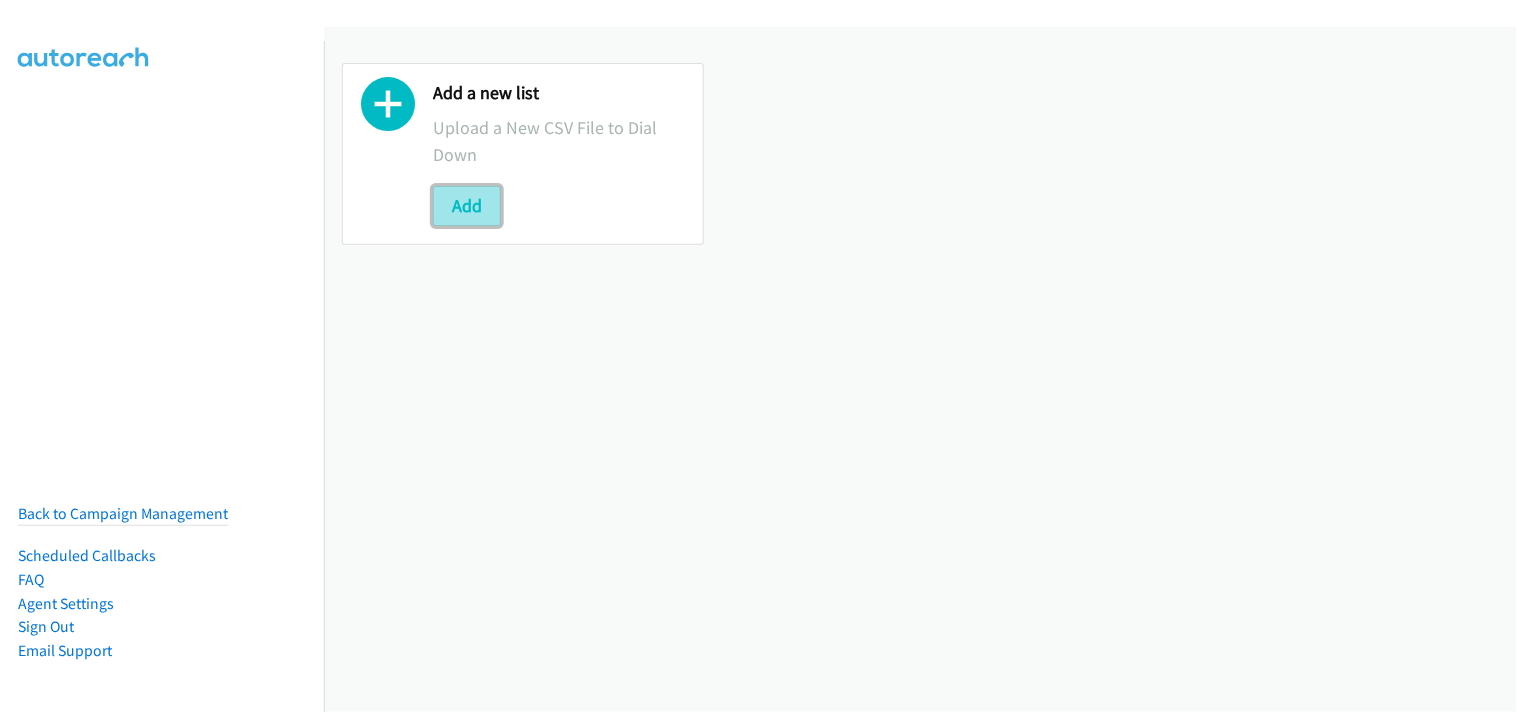 click on "Add" at bounding box center [467, 206] 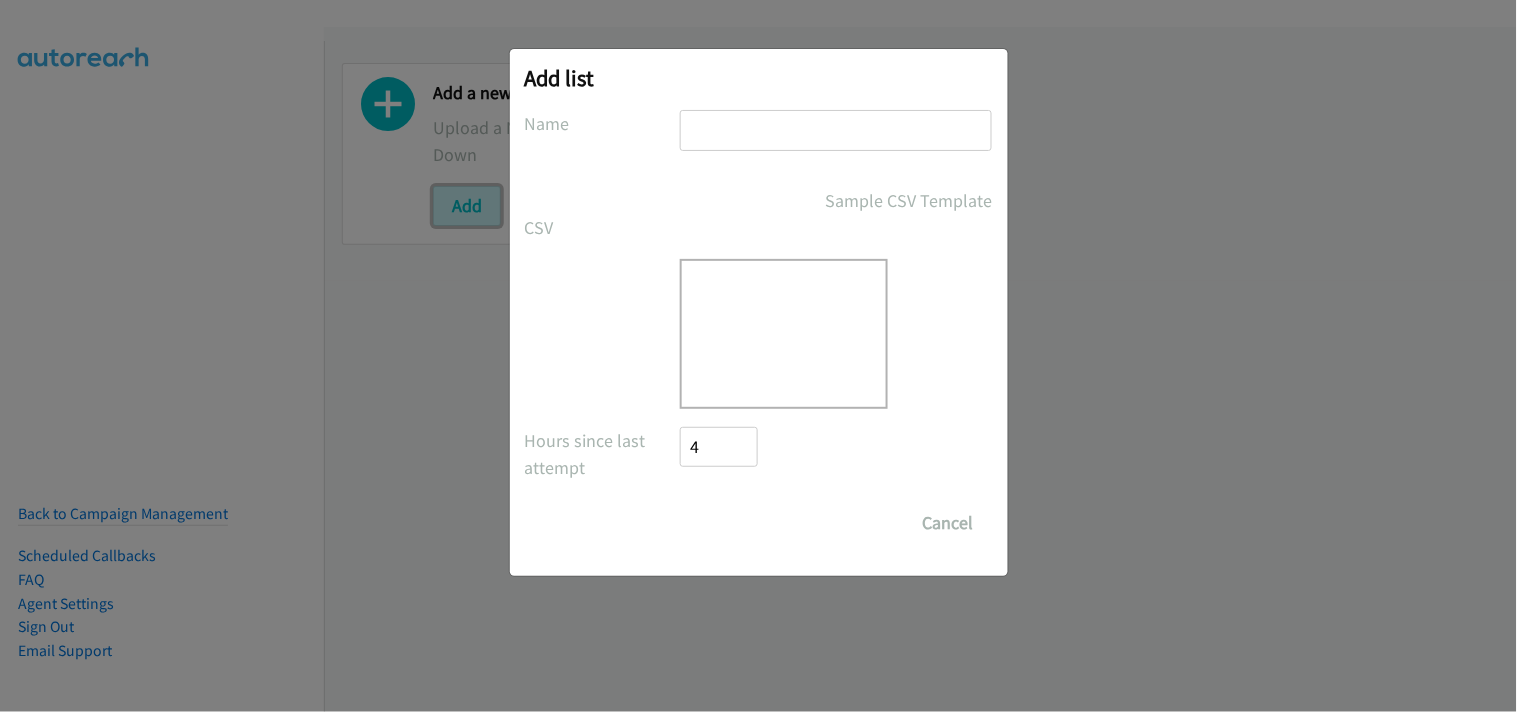 scroll, scrollTop: 0, scrollLeft: 0, axis: both 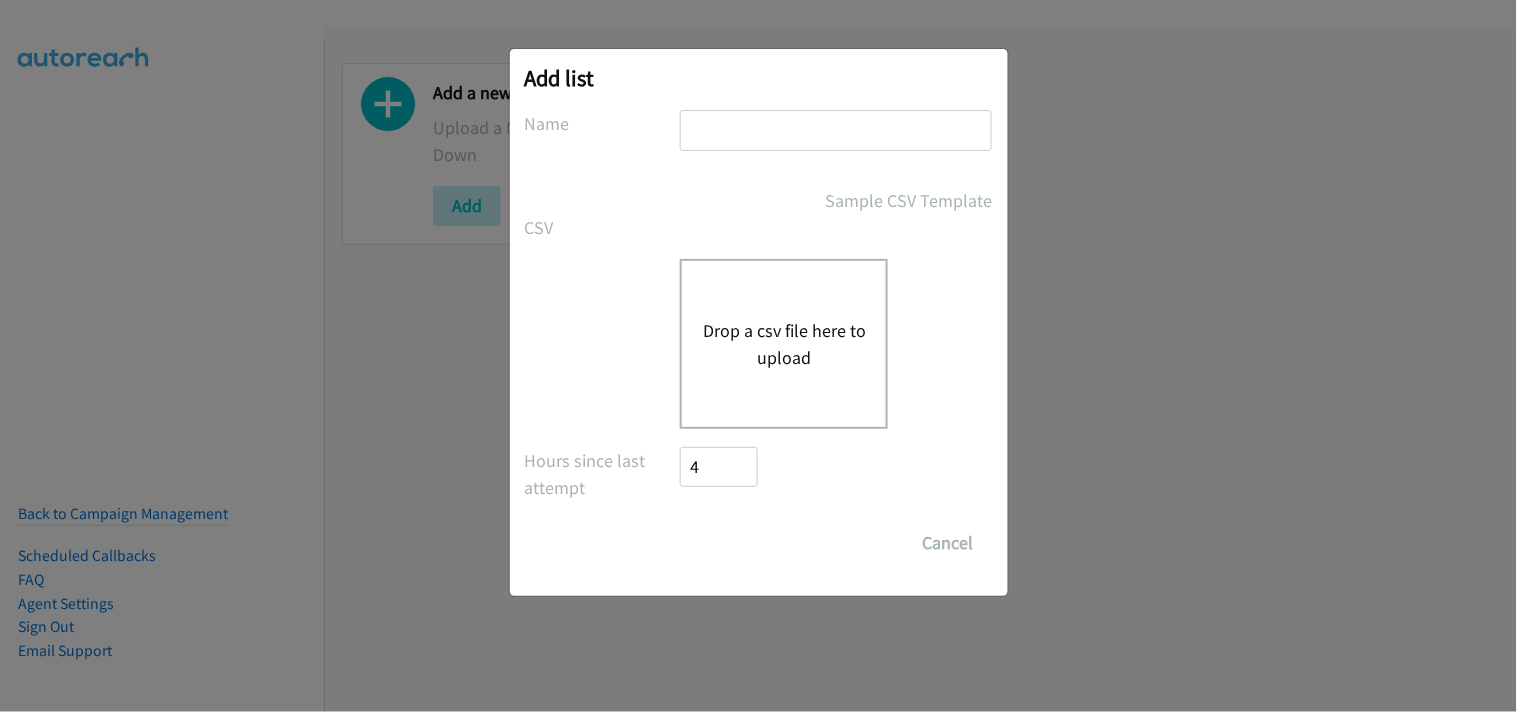 drag, startPoint x: 763, startPoint y: 132, endPoint x: 782, endPoint y: 156, distance: 30.610456 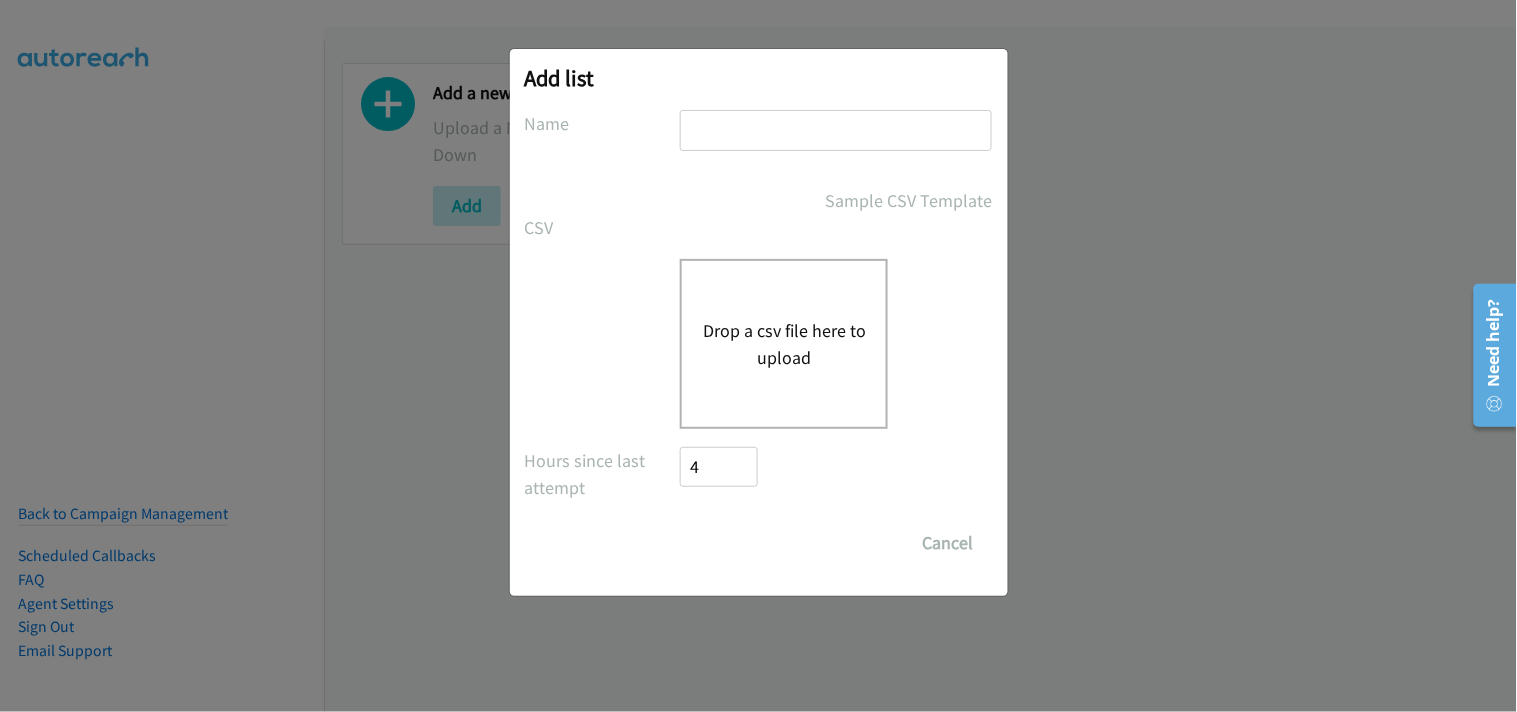click on "Drop a csv file here to upload" at bounding box center [784, 344] 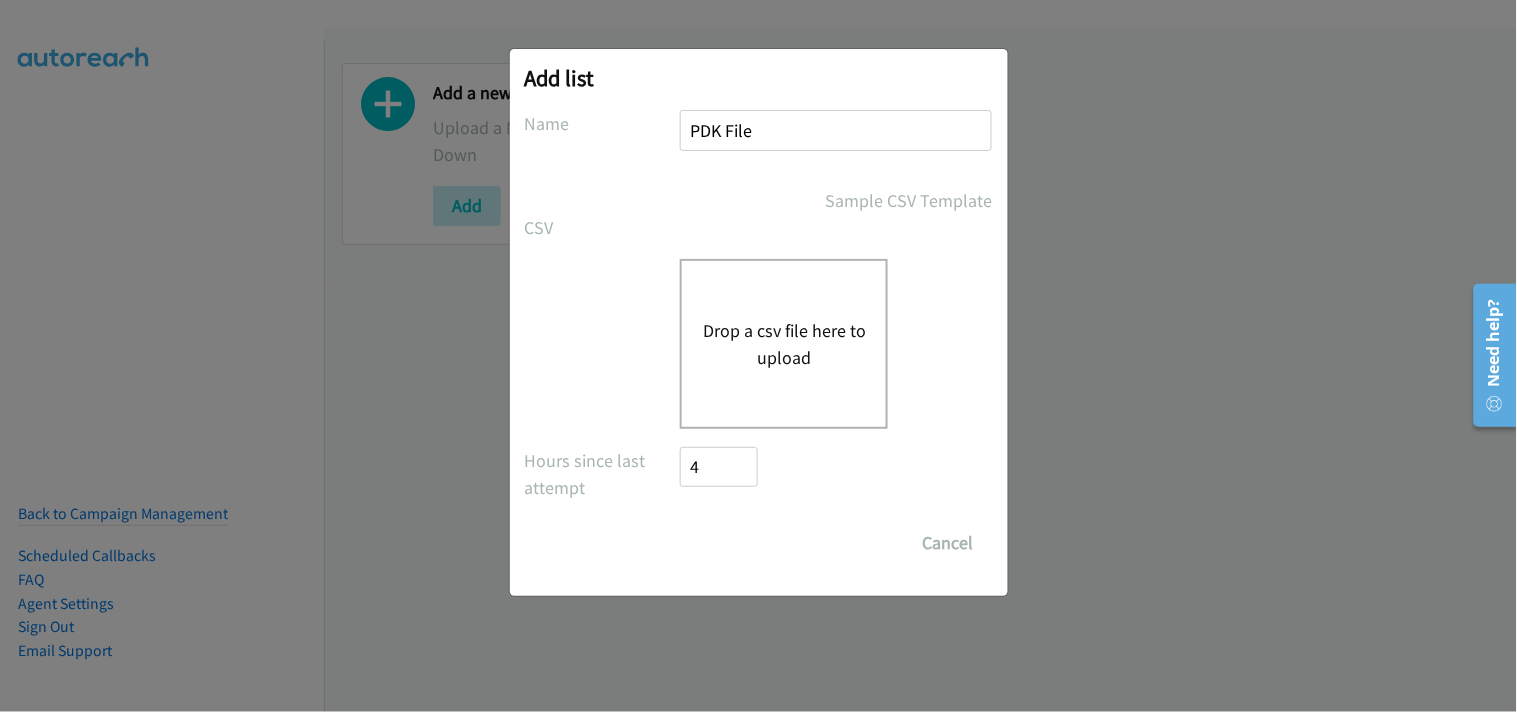 click on "Drop a csv file here to upload" at bounding box center (784, 344) 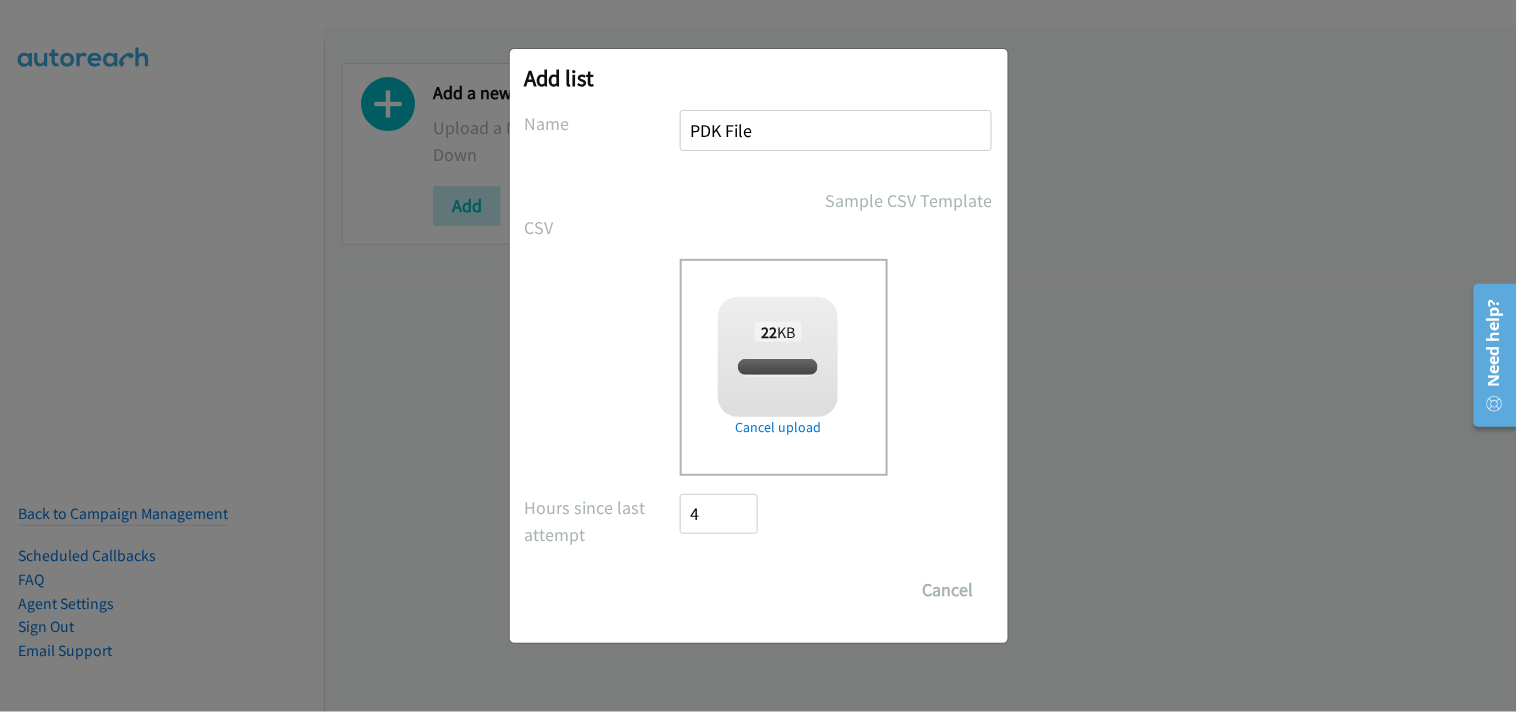 checkbox on "true" 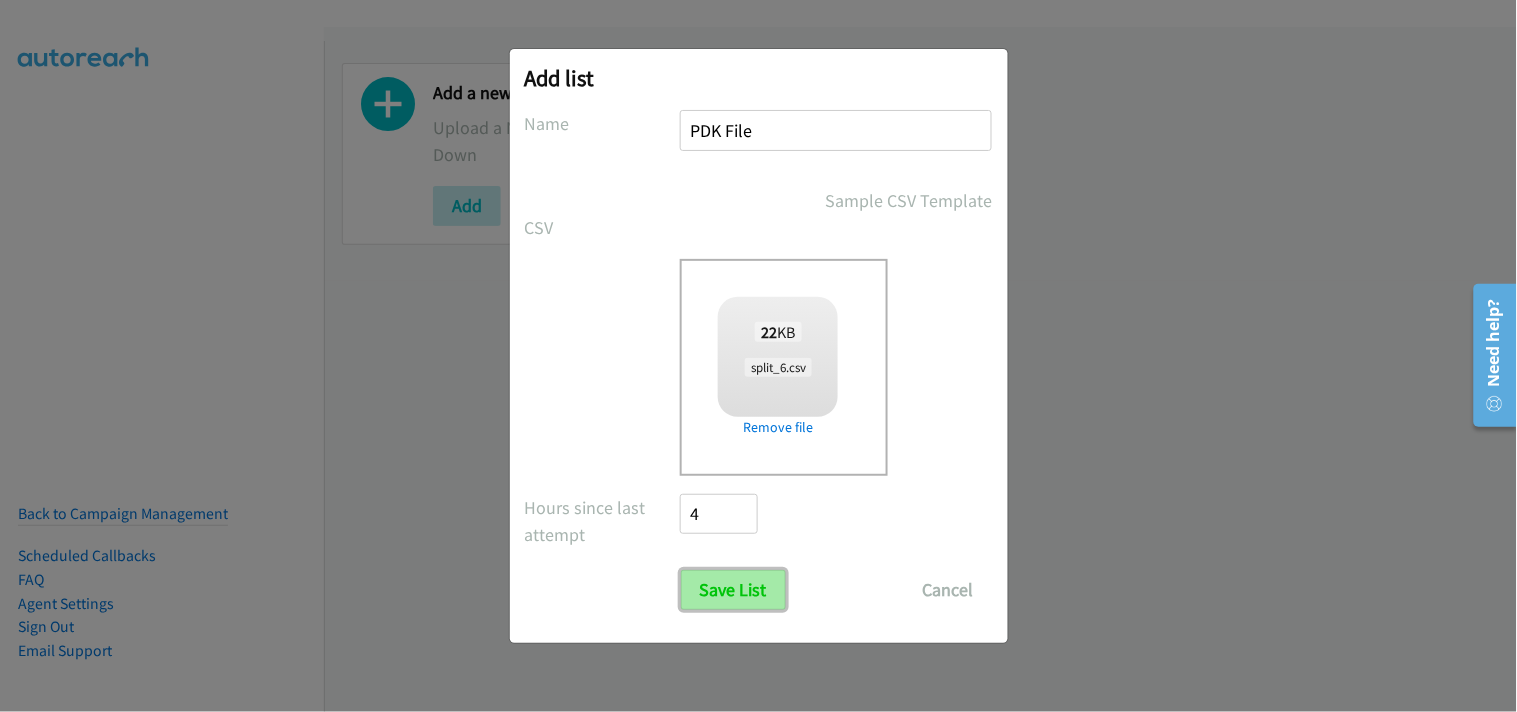 click on "Save List" at bounding box center [733, 590] 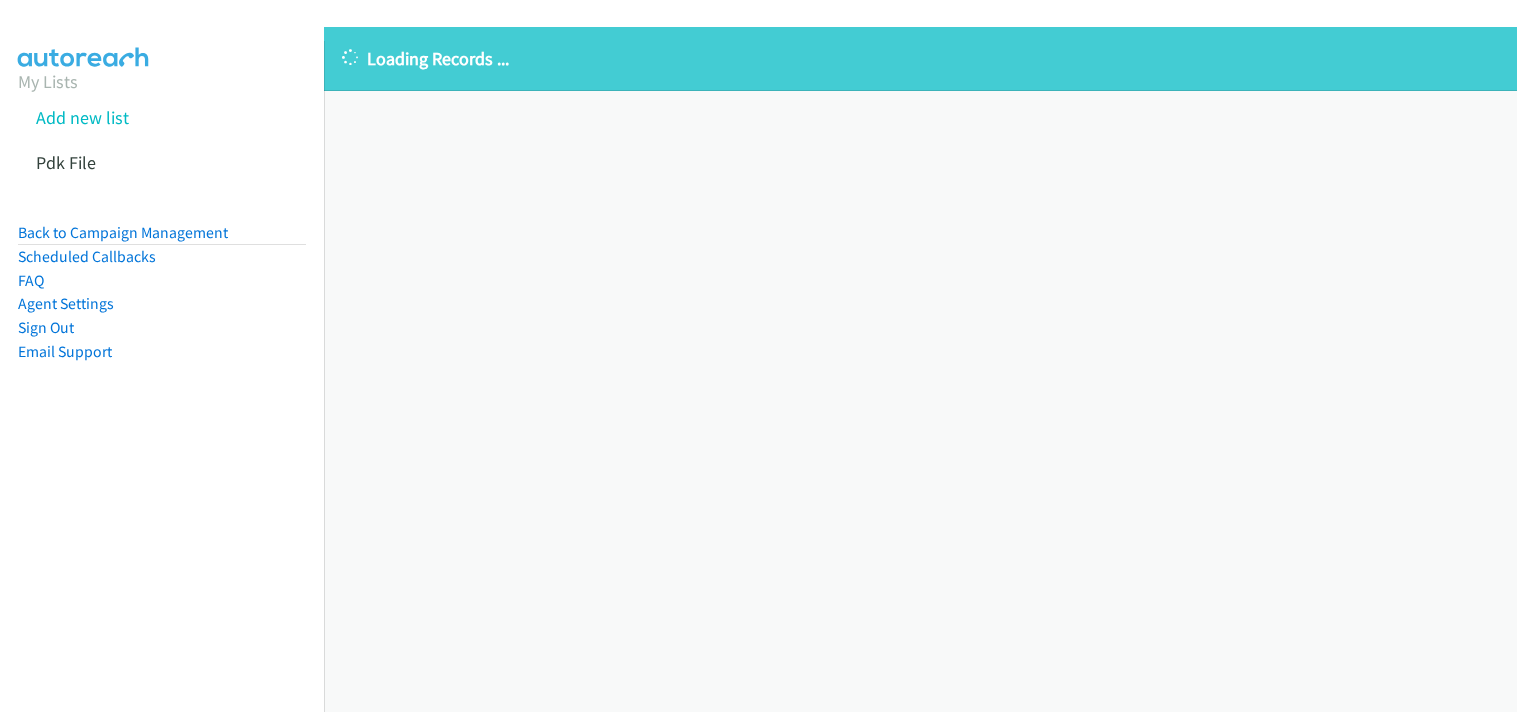 scroll, scrollTop: 0, scrollLeft: 0, axis: both 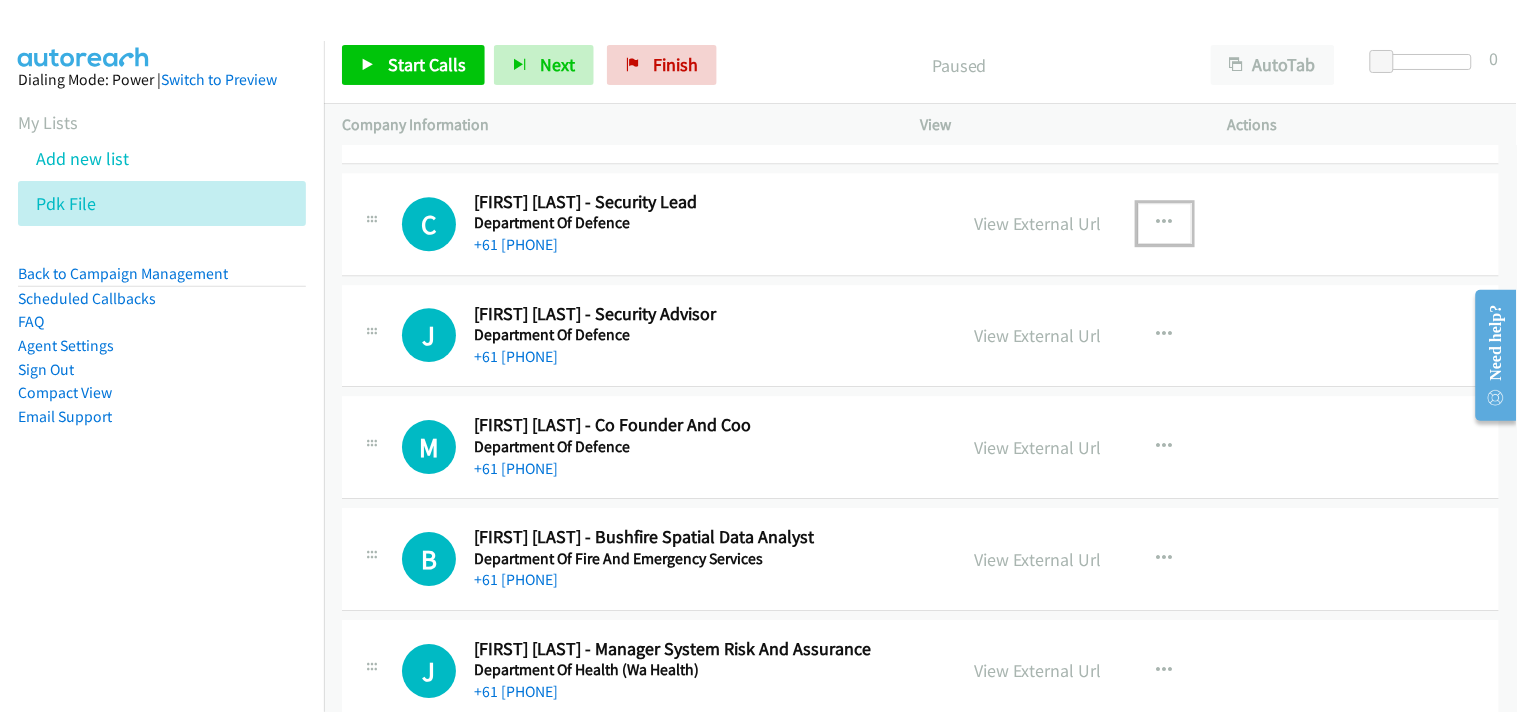 click at bounding box center (1165, 223) 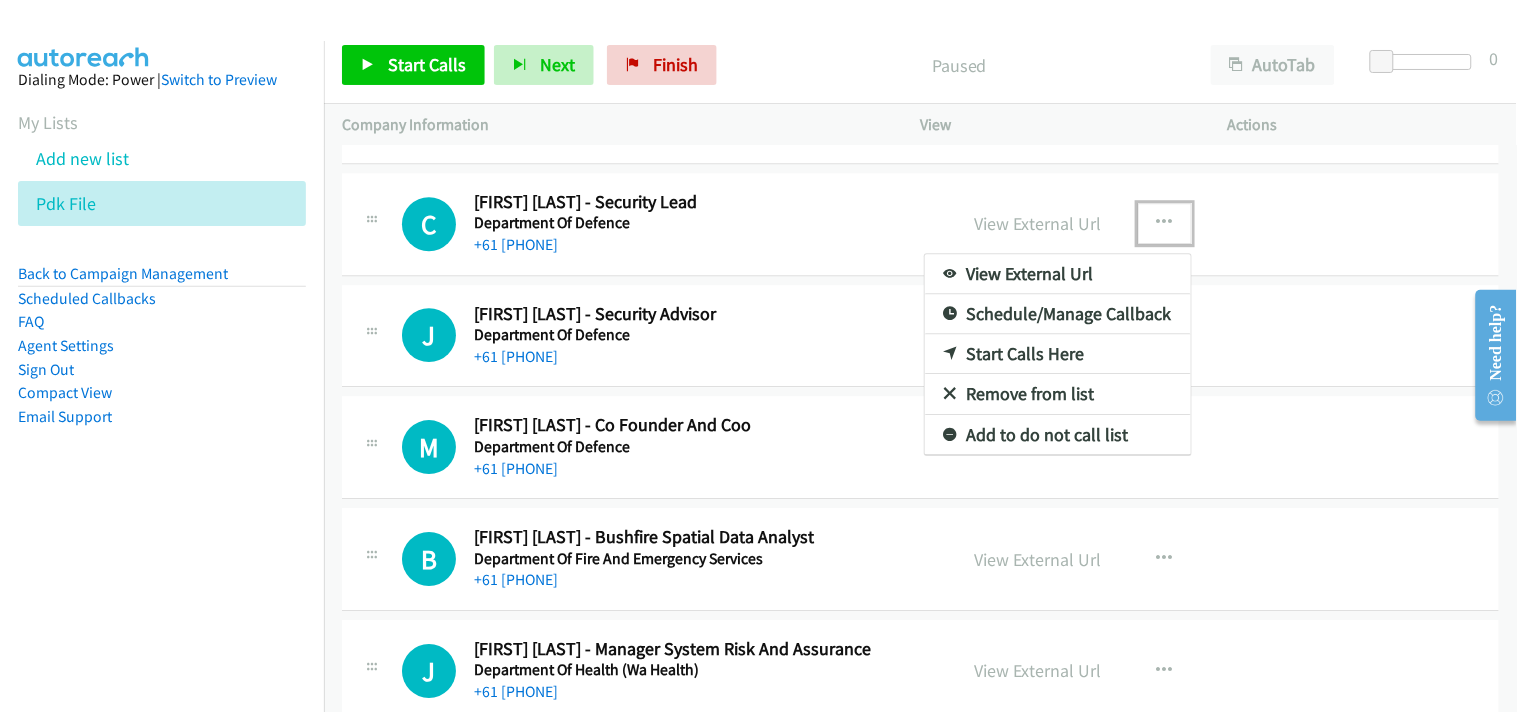 click on "Start Calls Here" at bounding box center (1058, 354) 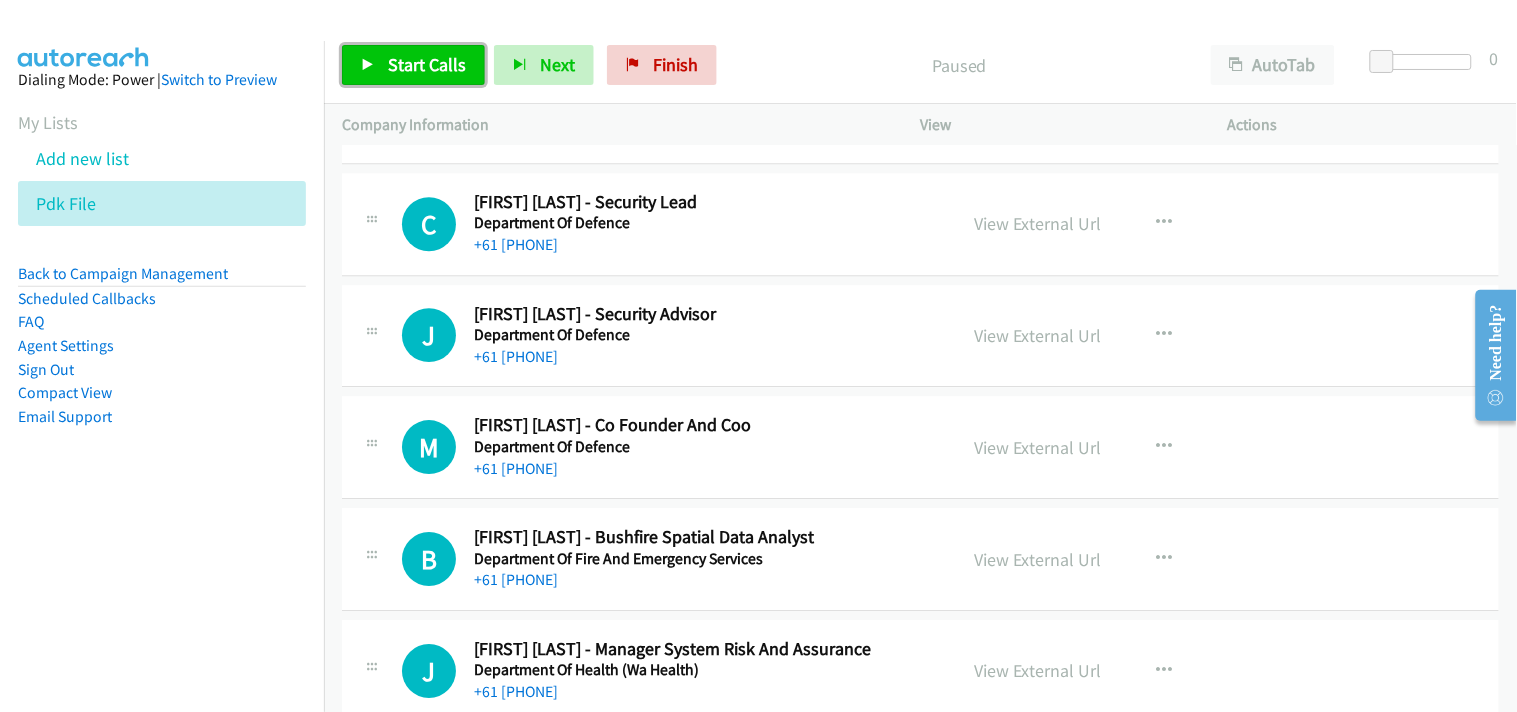 click on "Start Calls" at bounding box center [427, 64] 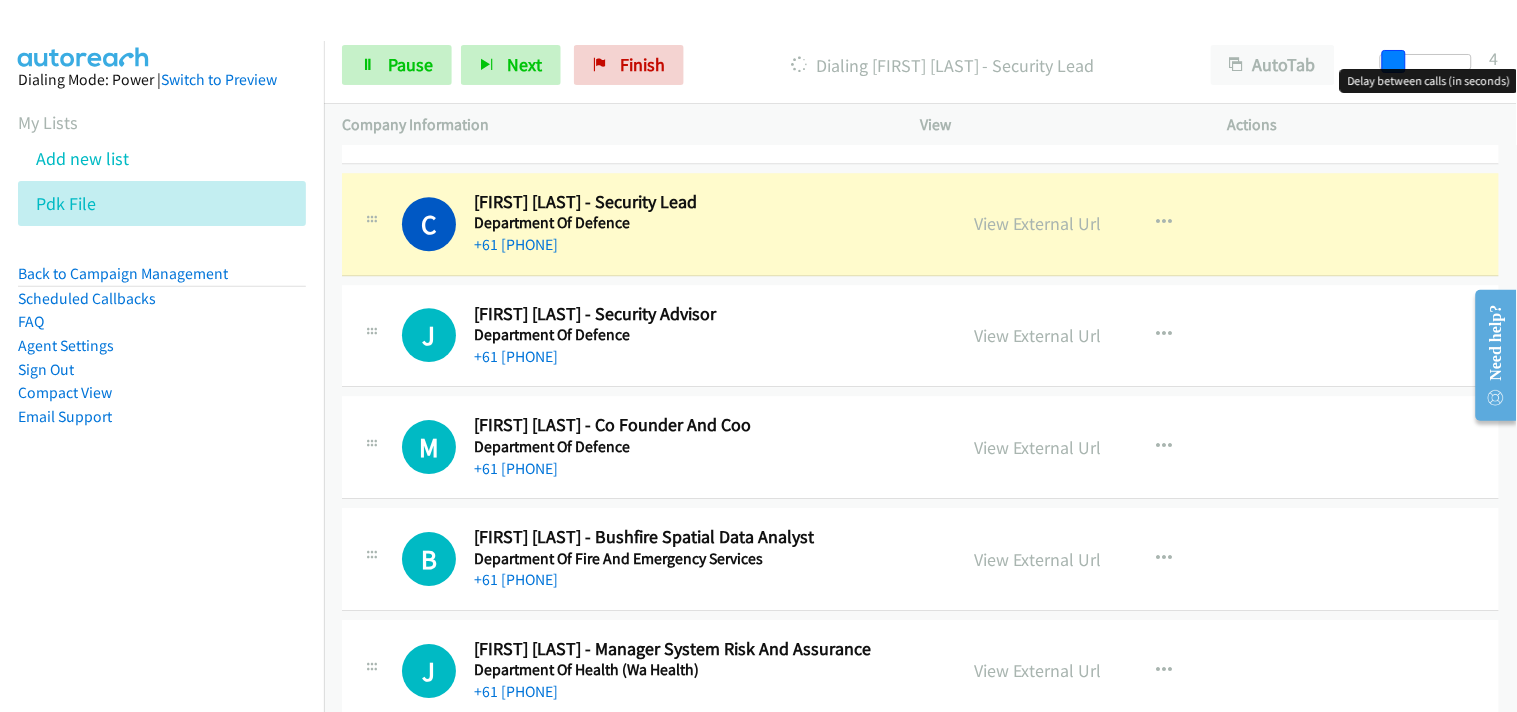 click at bounding box center (1394, 62) 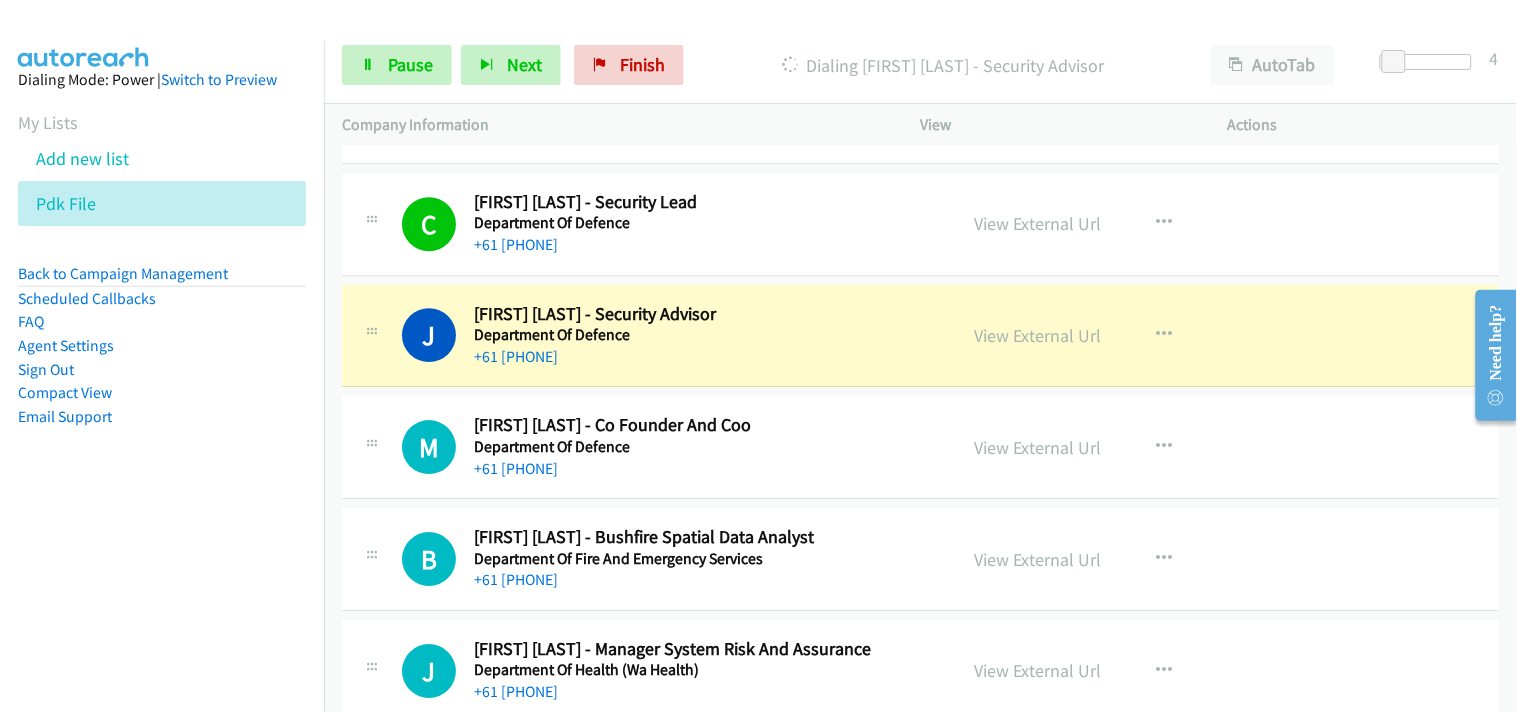 scroll, scrollTop: 3555, scrollLeft: 0, axis: vertical 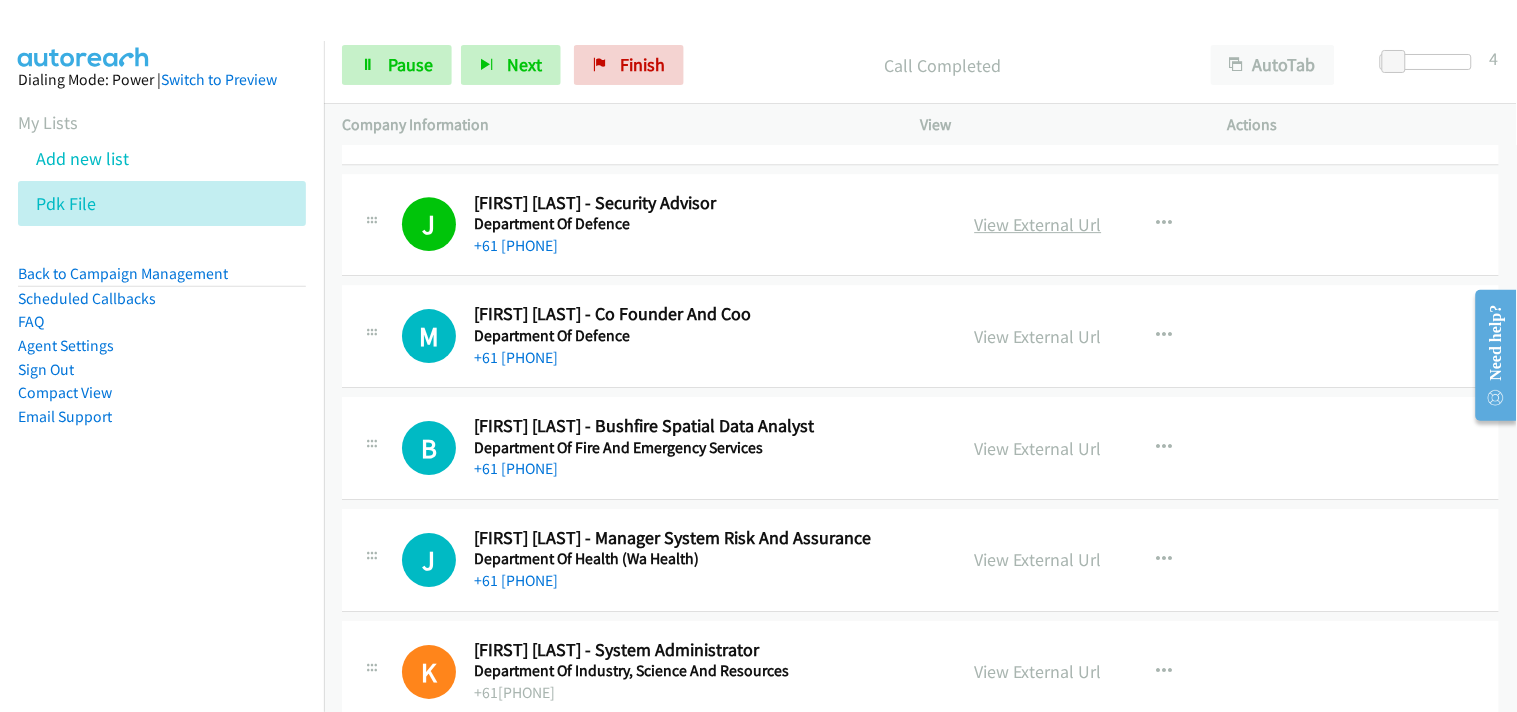 click on "View External Url" at bounding box center (1038, 224) 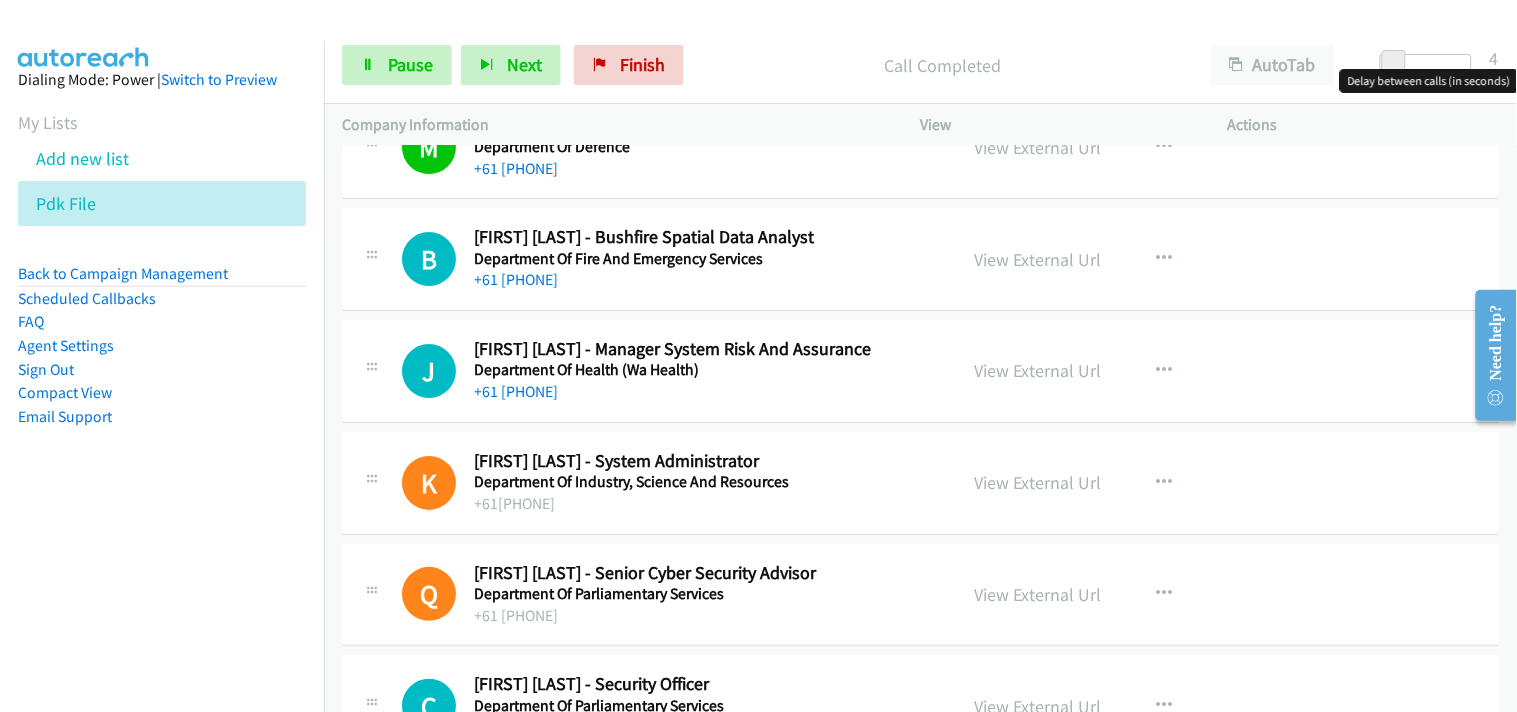 scroll, scrollTop: 3777, scrollLeft: 0, axis: vertical 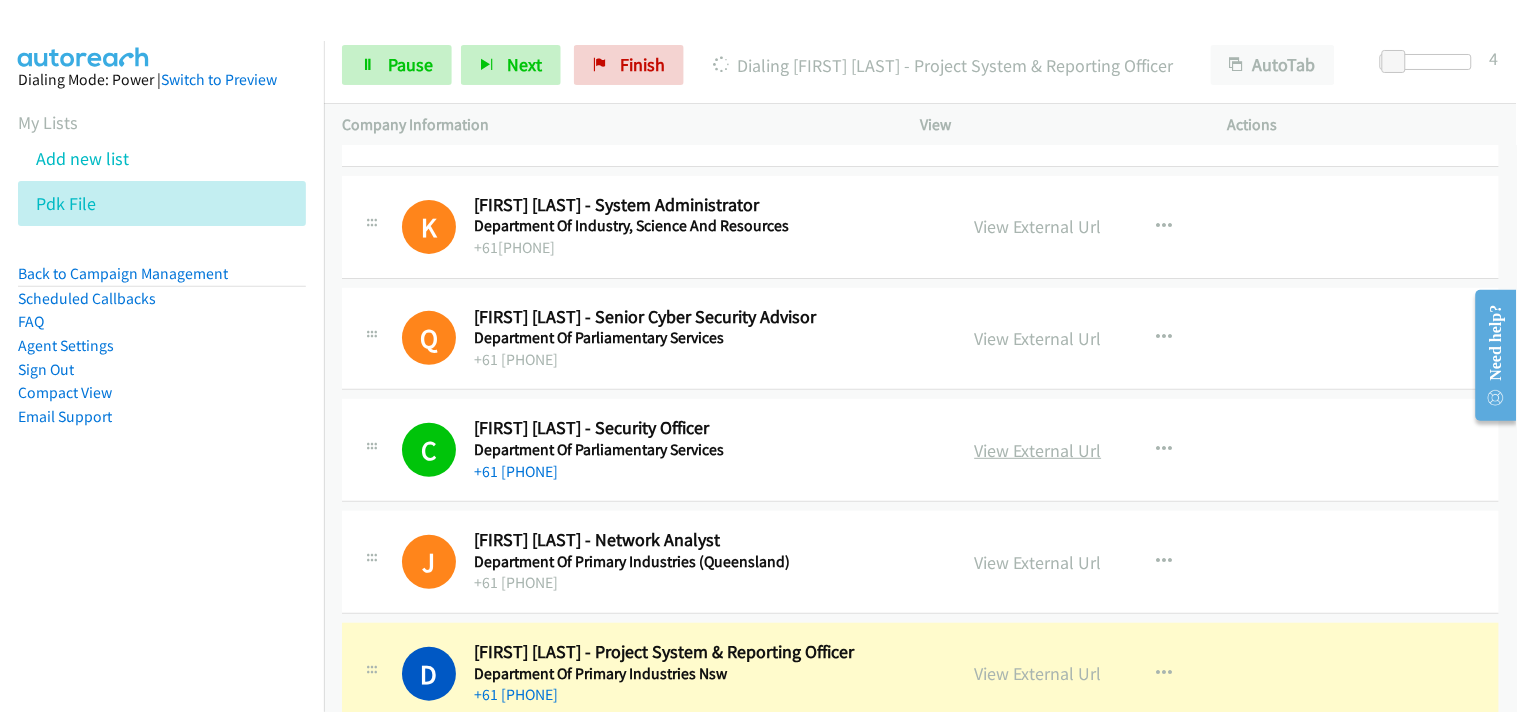 click on "View External Url" at bounding box center (1038, 450) 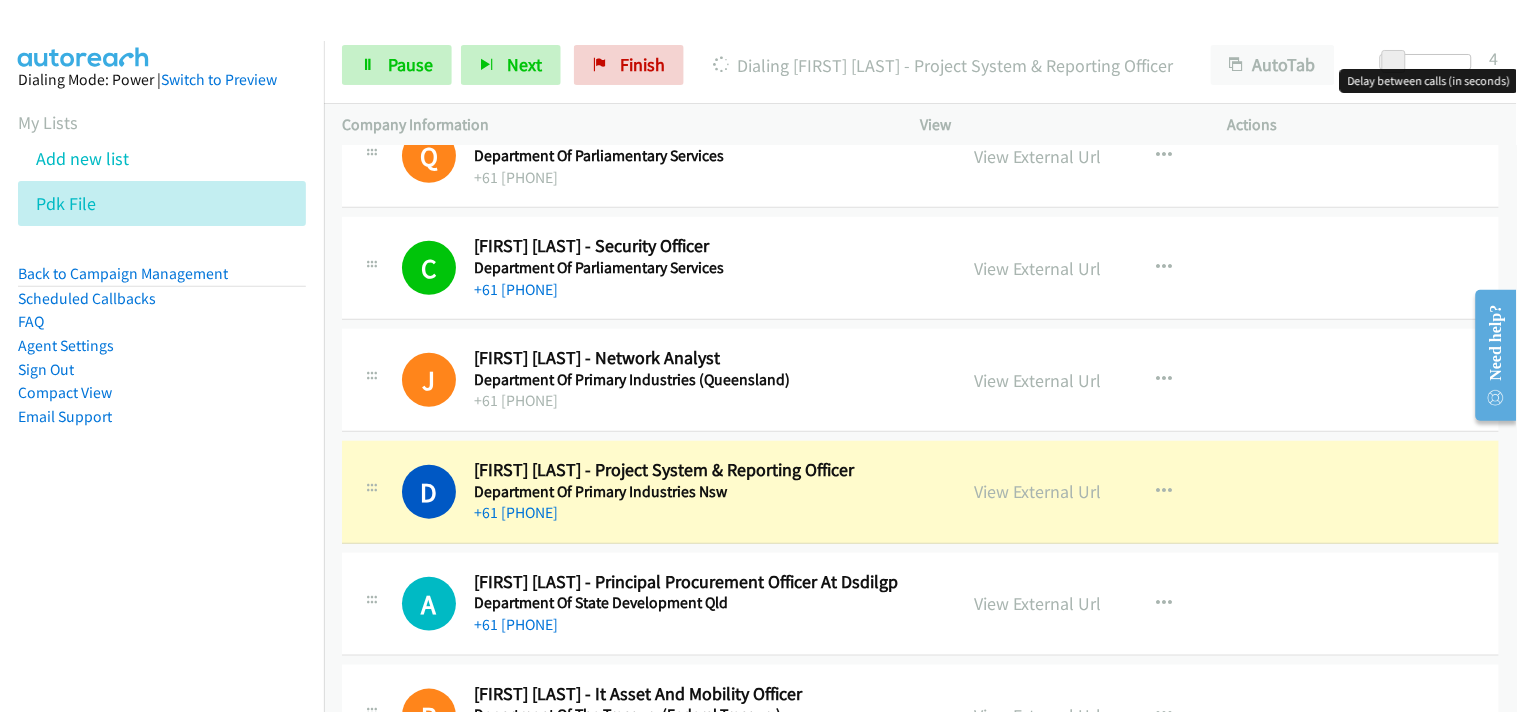 scroll, scrollTop: 4222, scrollLeft: 0, axis: vertical 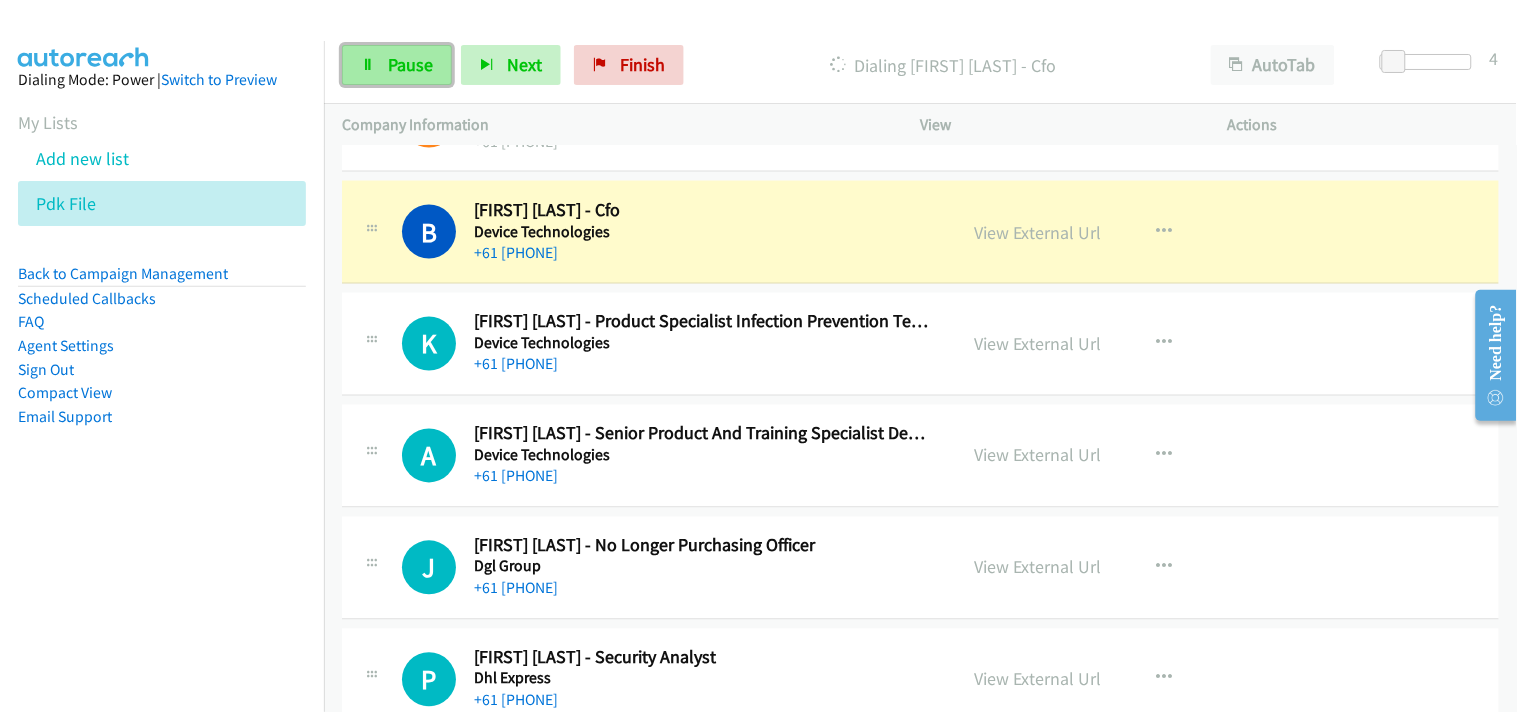 click on "Pause" at bounding box center (410, 64) 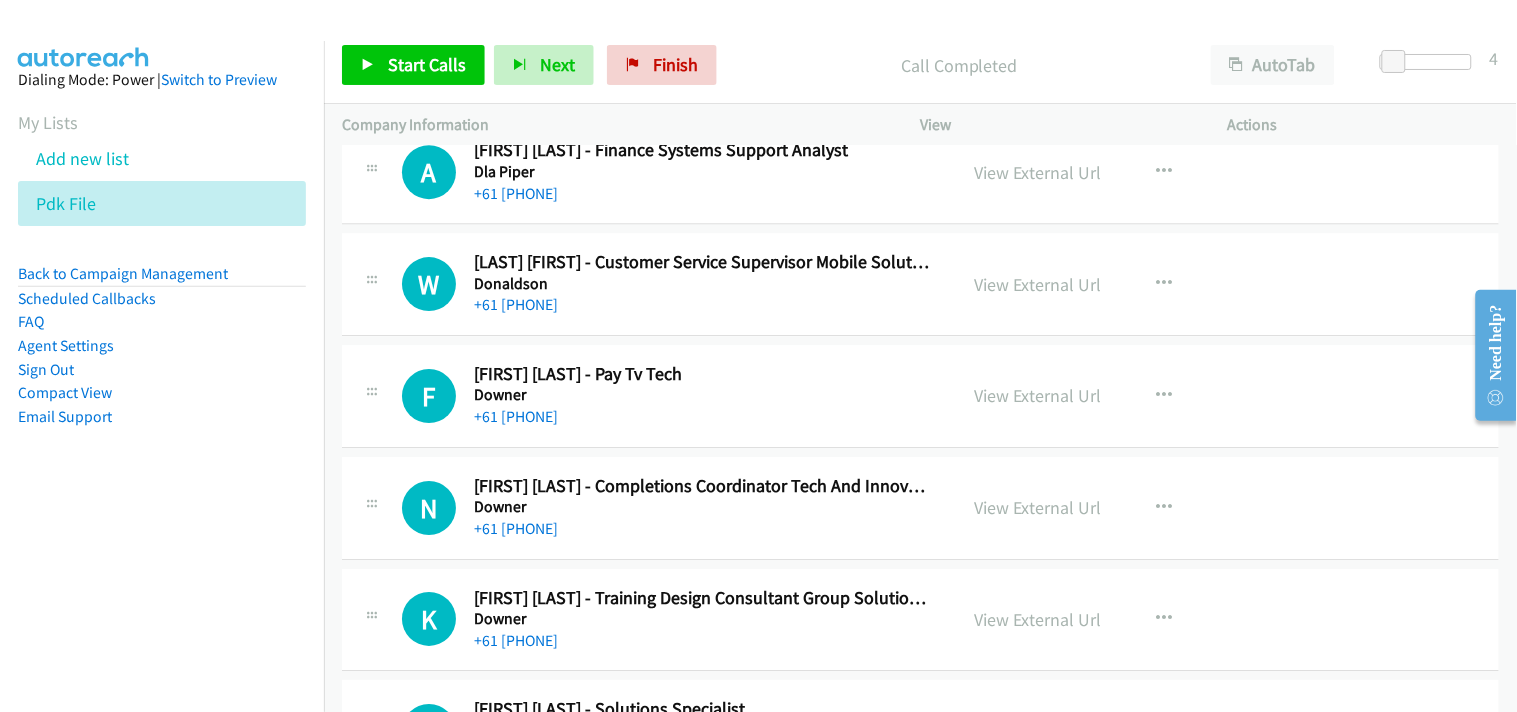 scroll, scrollTop: 5555, scrollLeft: 0, axis: vertical 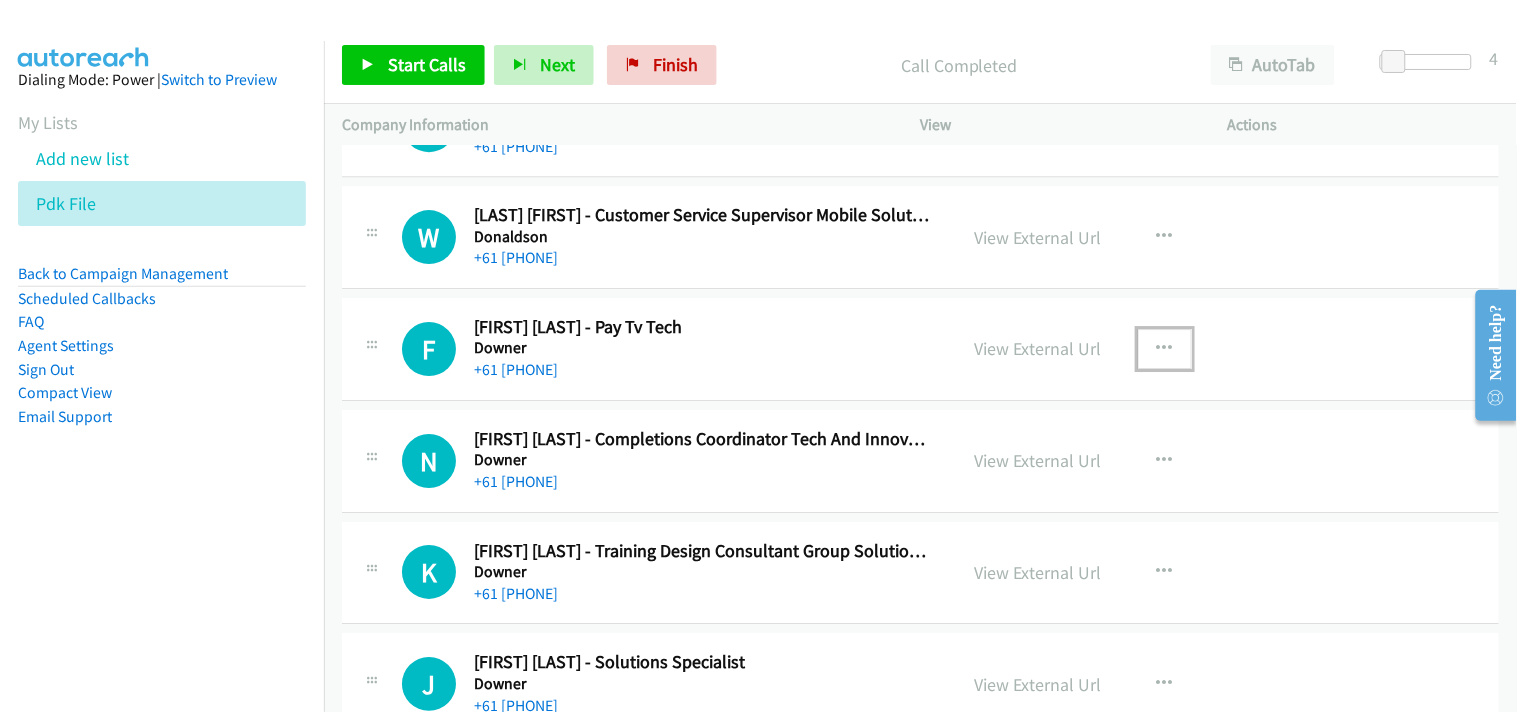 click at bounding box center [1165, 349] 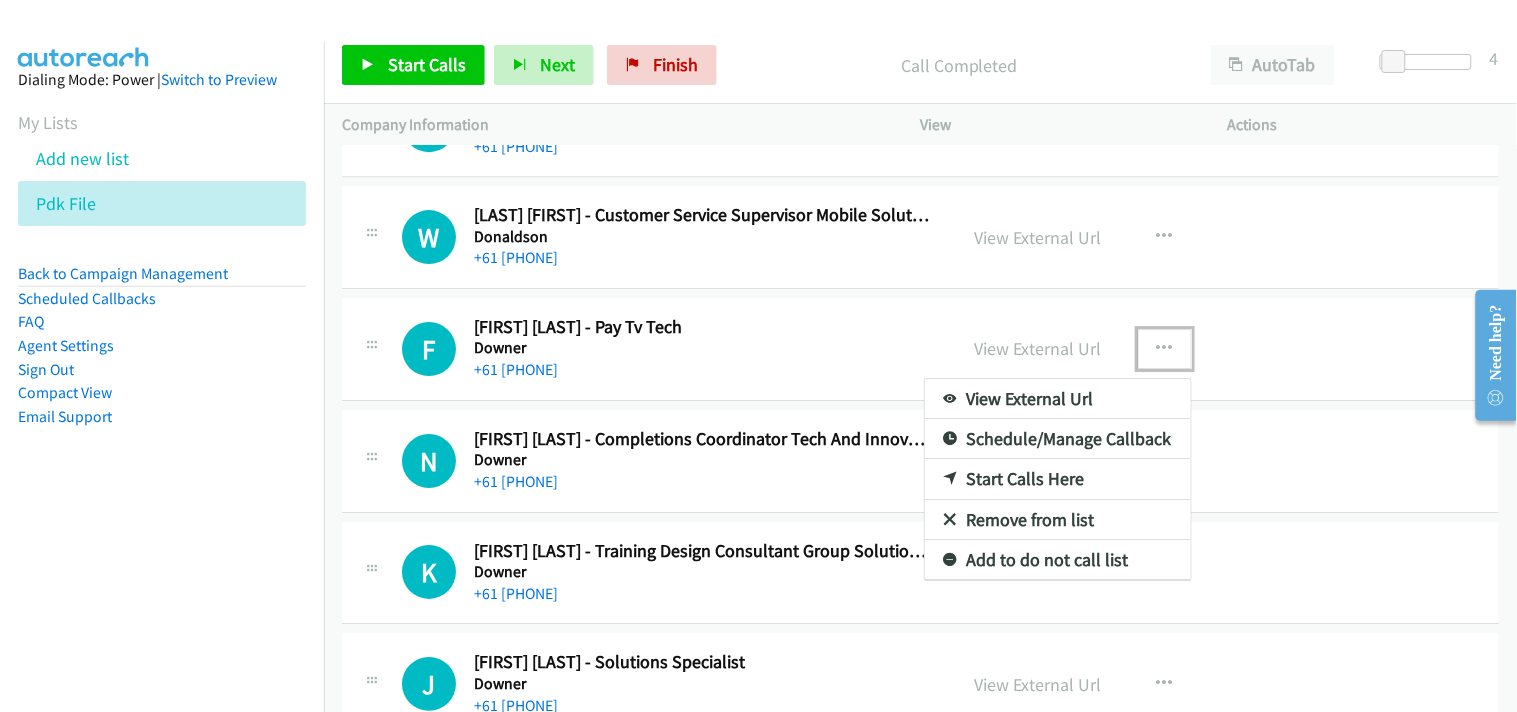 click on "Start Calls Here" at bounding box center (1058, 479) 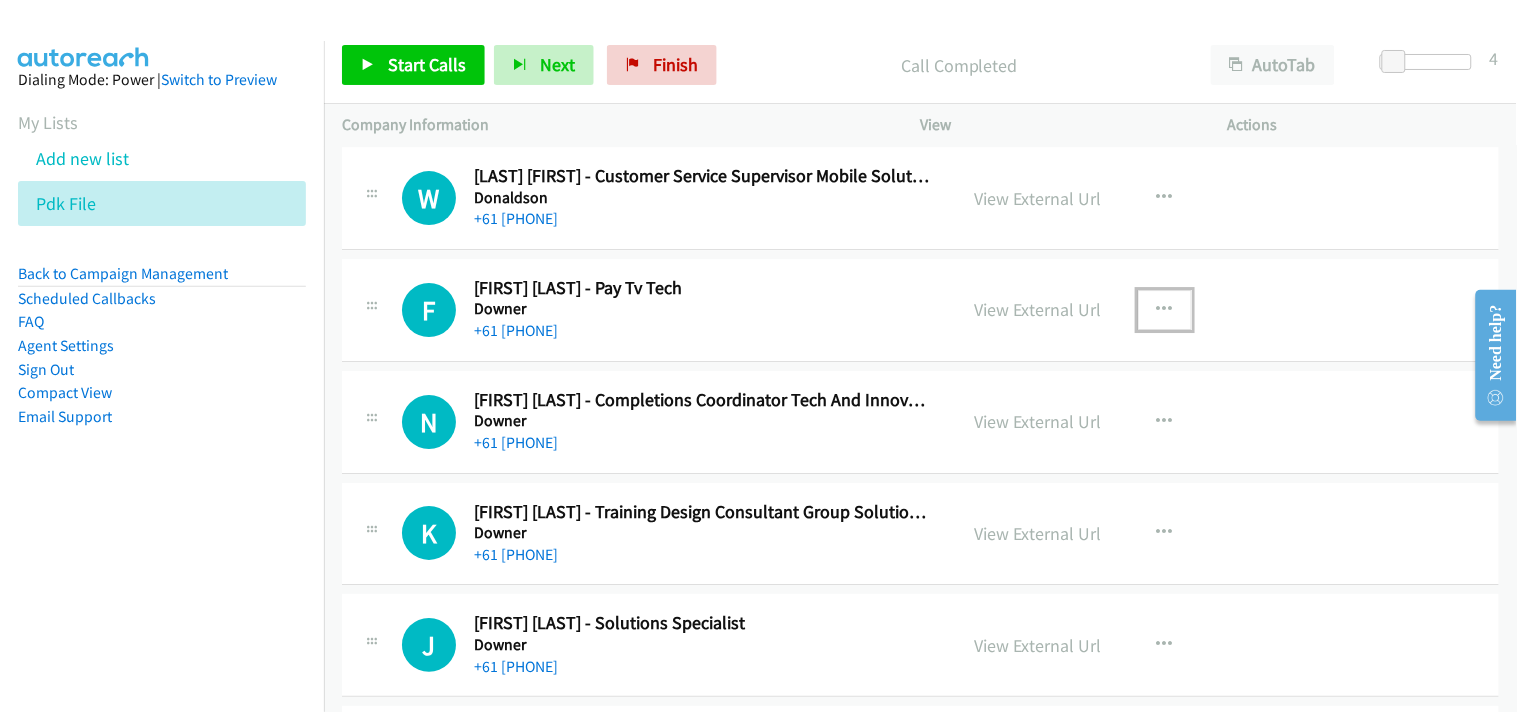 scroll, scrollTop: 5555, scrollLeft: 0, axis: vertical 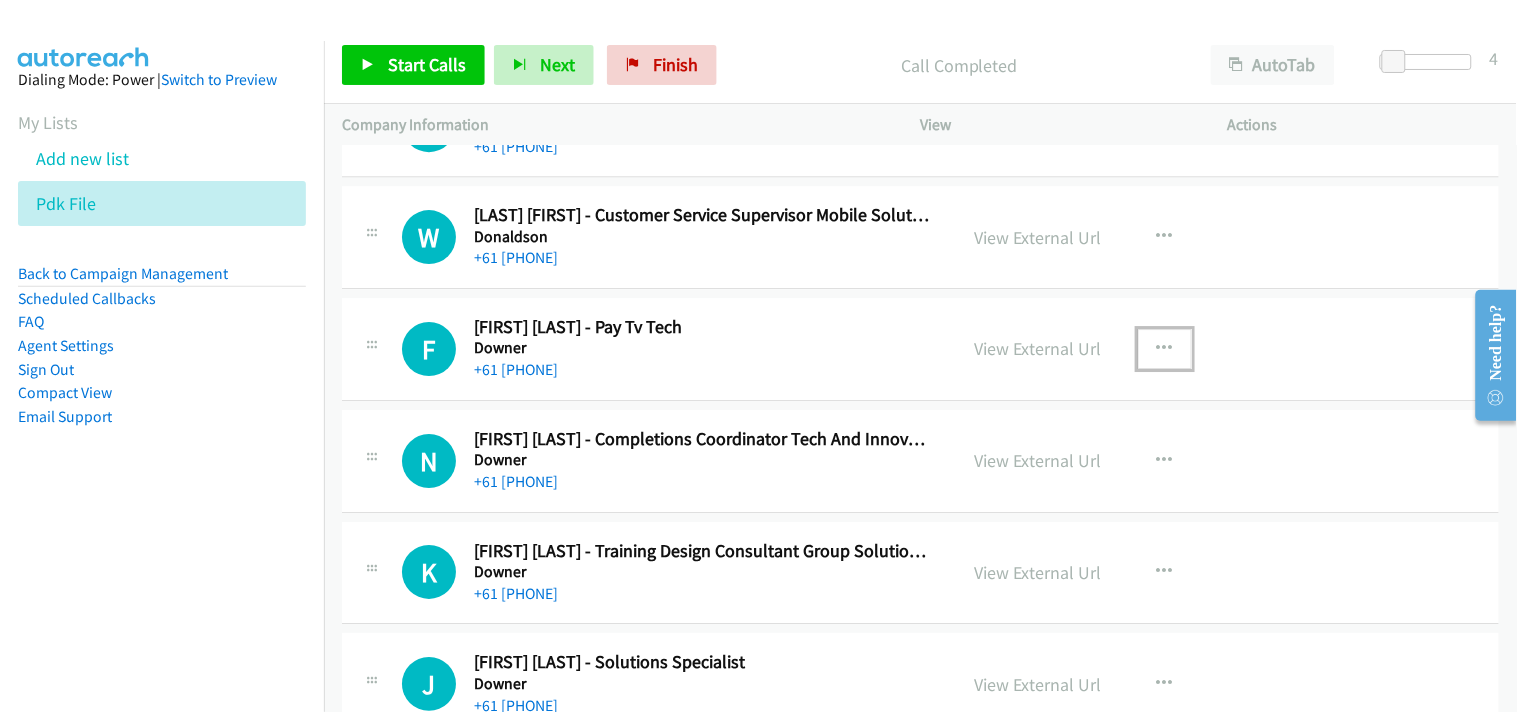 click at bounding box center [1165, 349] 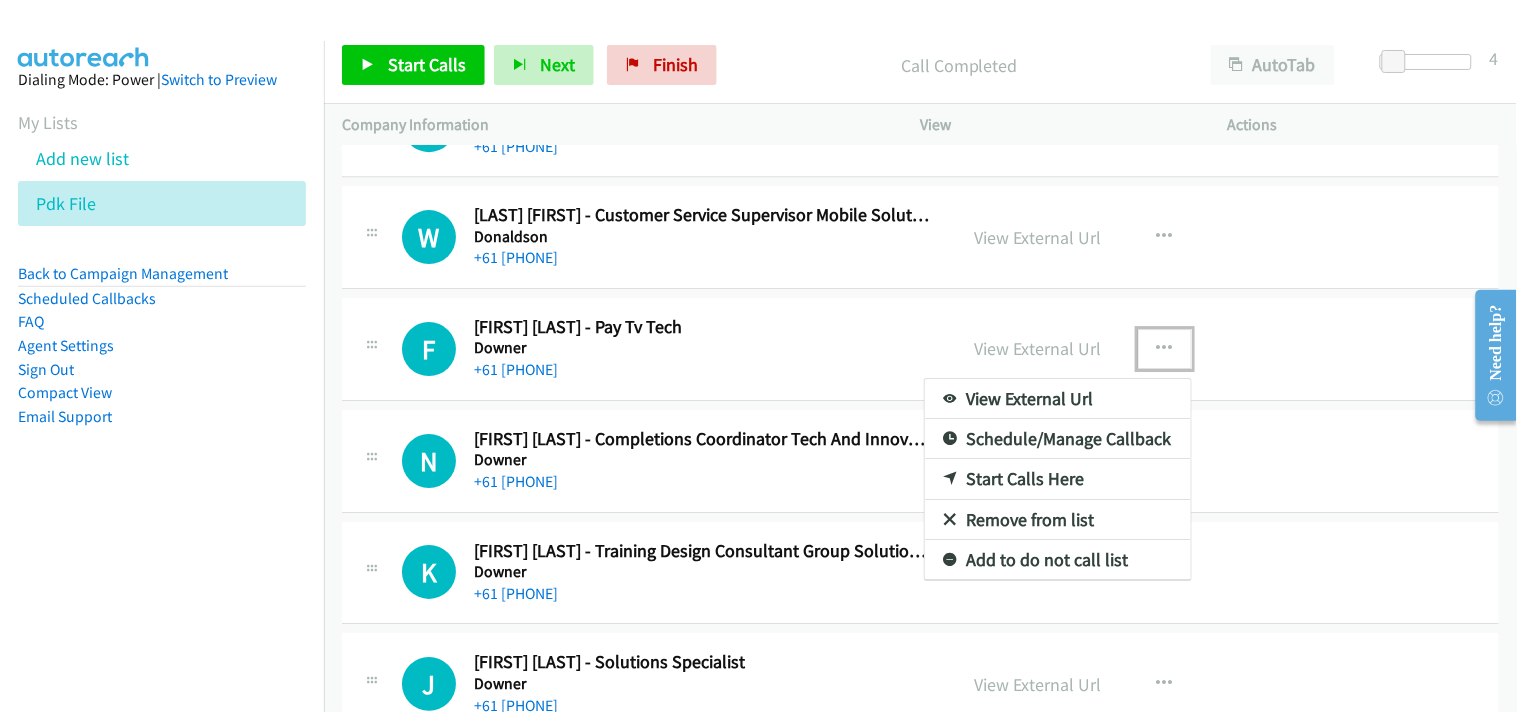 click on "Start Calls Here" at bounding box center [1058, 479] 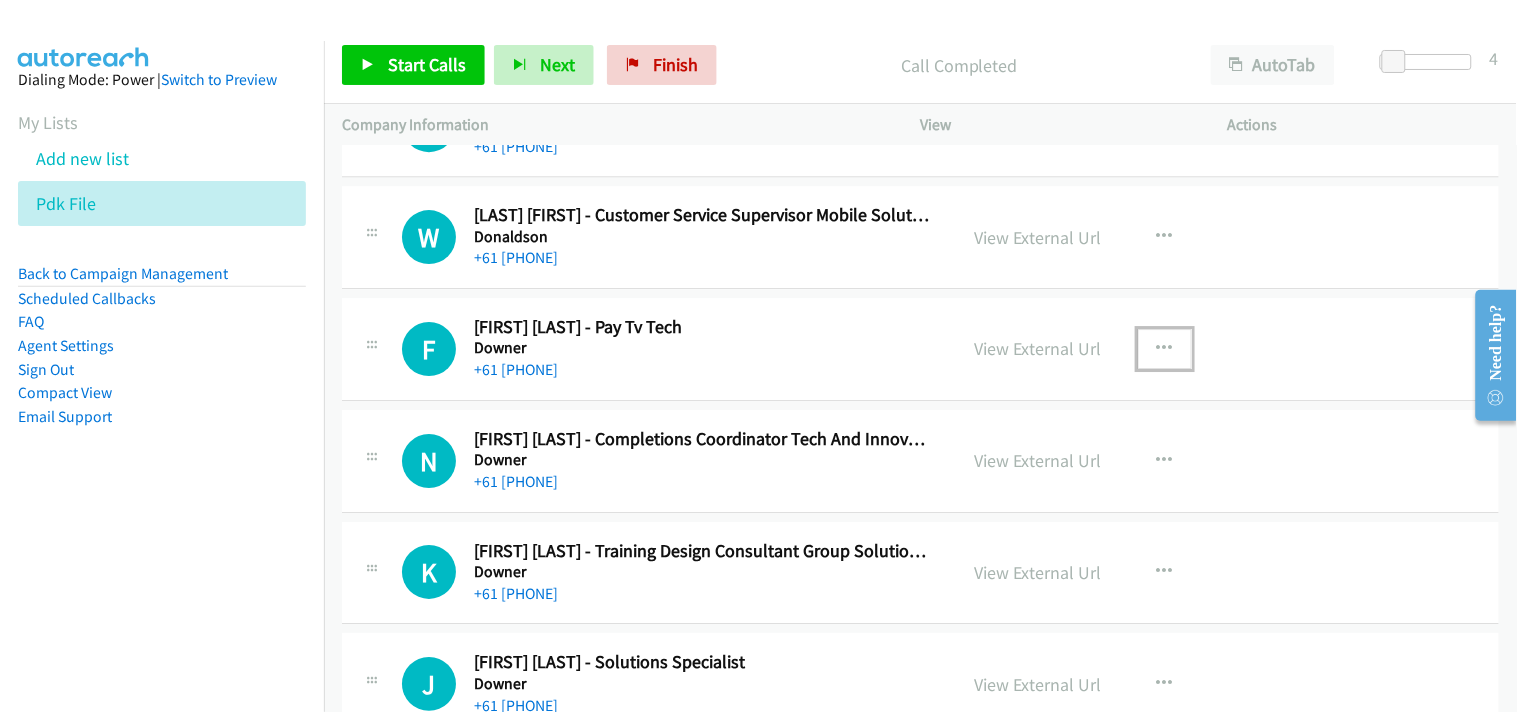 scroll, scrollTop: 5666, scrollLeft: 0, axis: vertical 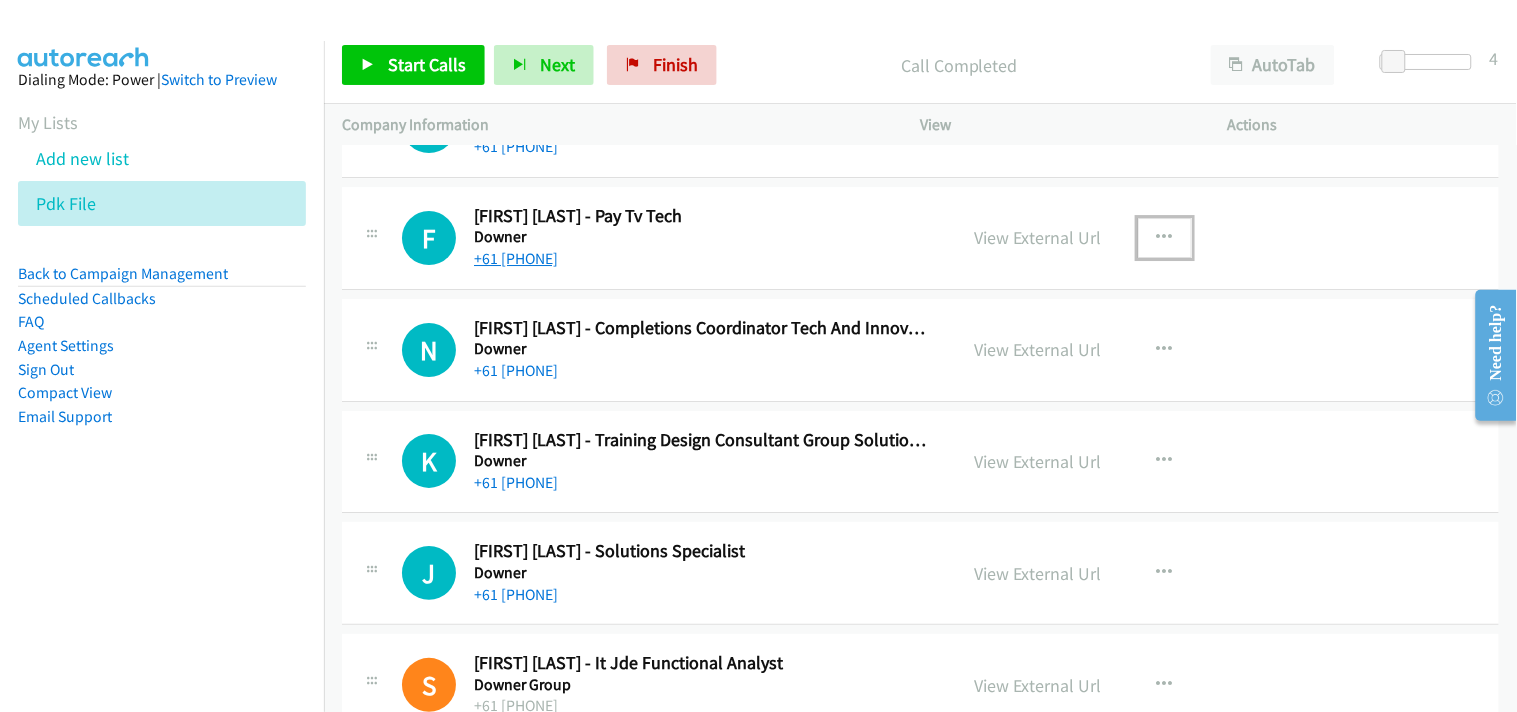click on "+61 [PHONE]" at bounding box center [516, 258] 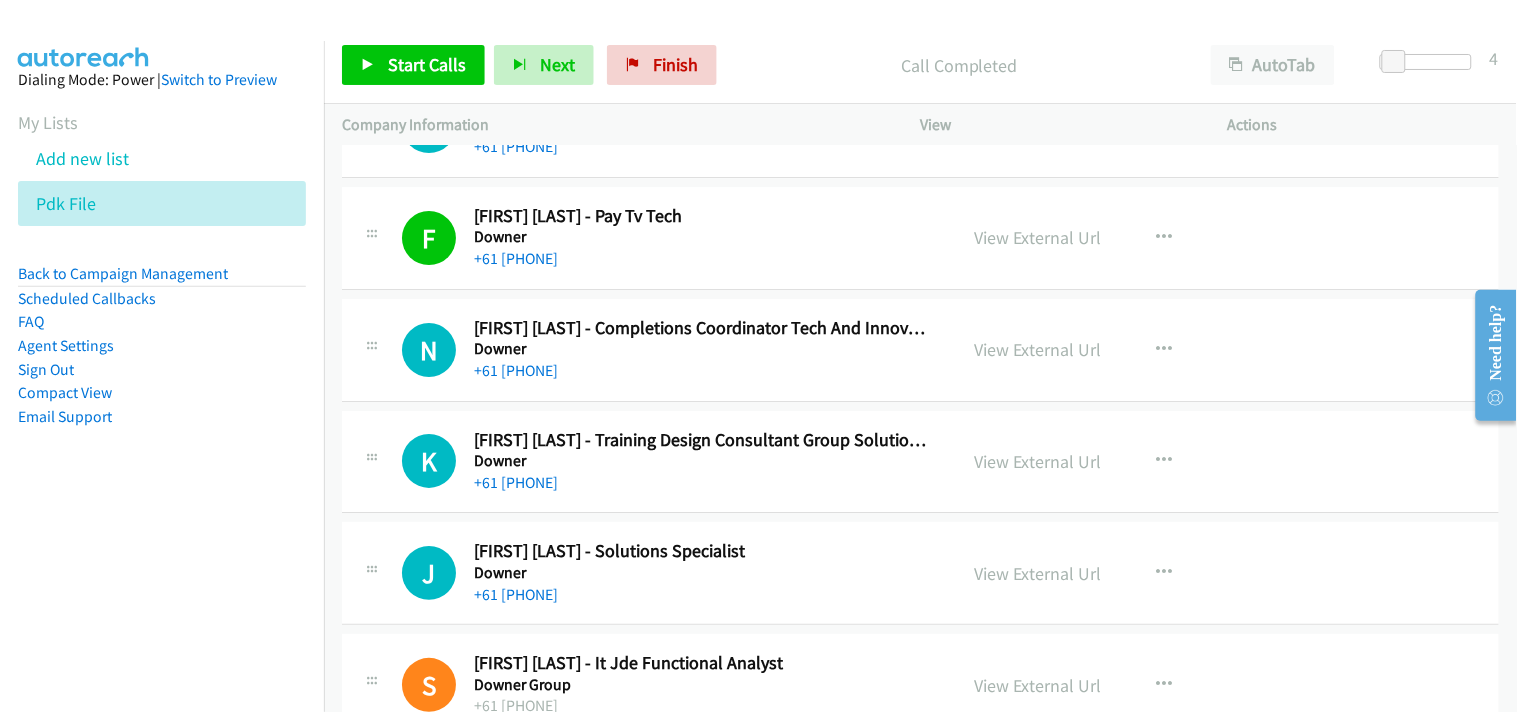 click on "Start Calls
Pause
Next
Finish
Call Completed
AutoTab
AutoTab
4" at bounding box center (920, 65) 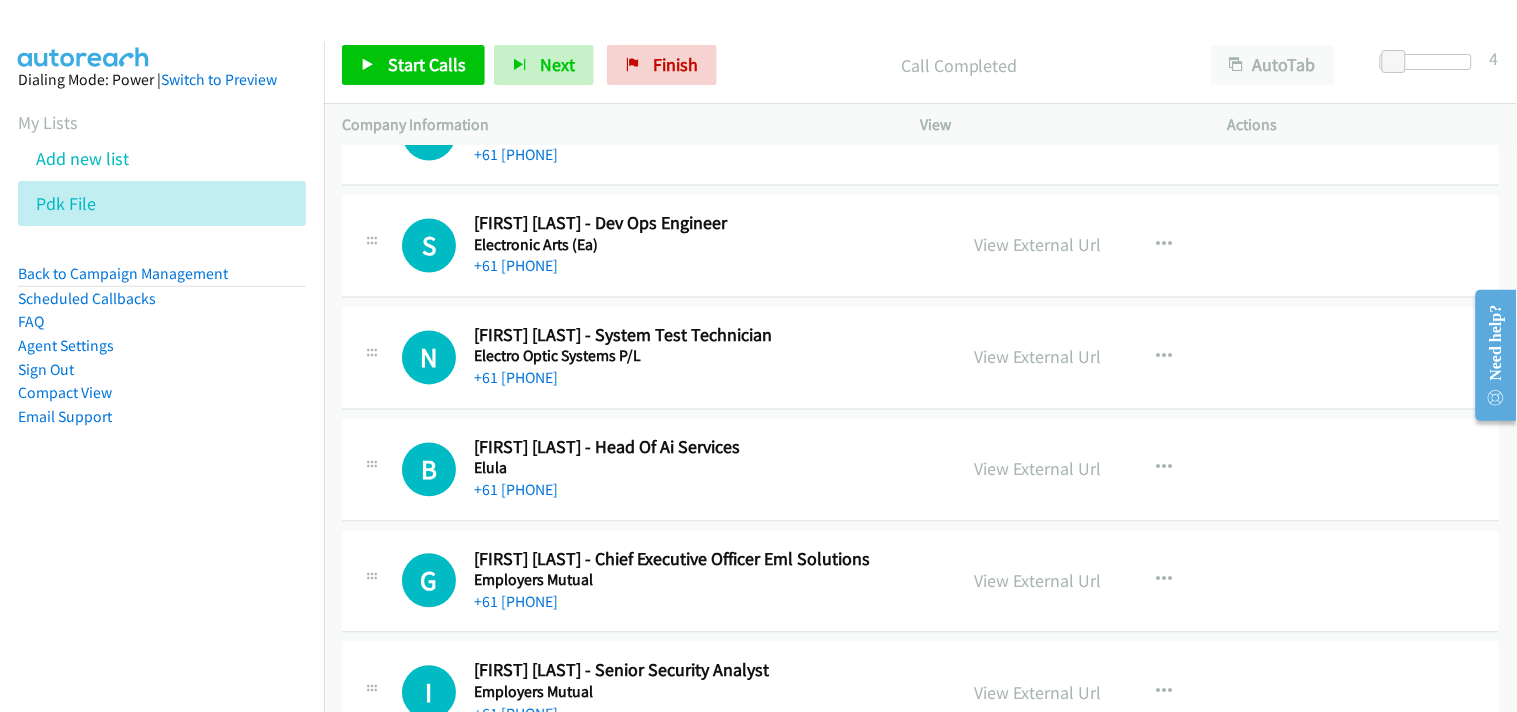 scroll, scrollTop: 6777, scrollLeft: 0, axis: vertical 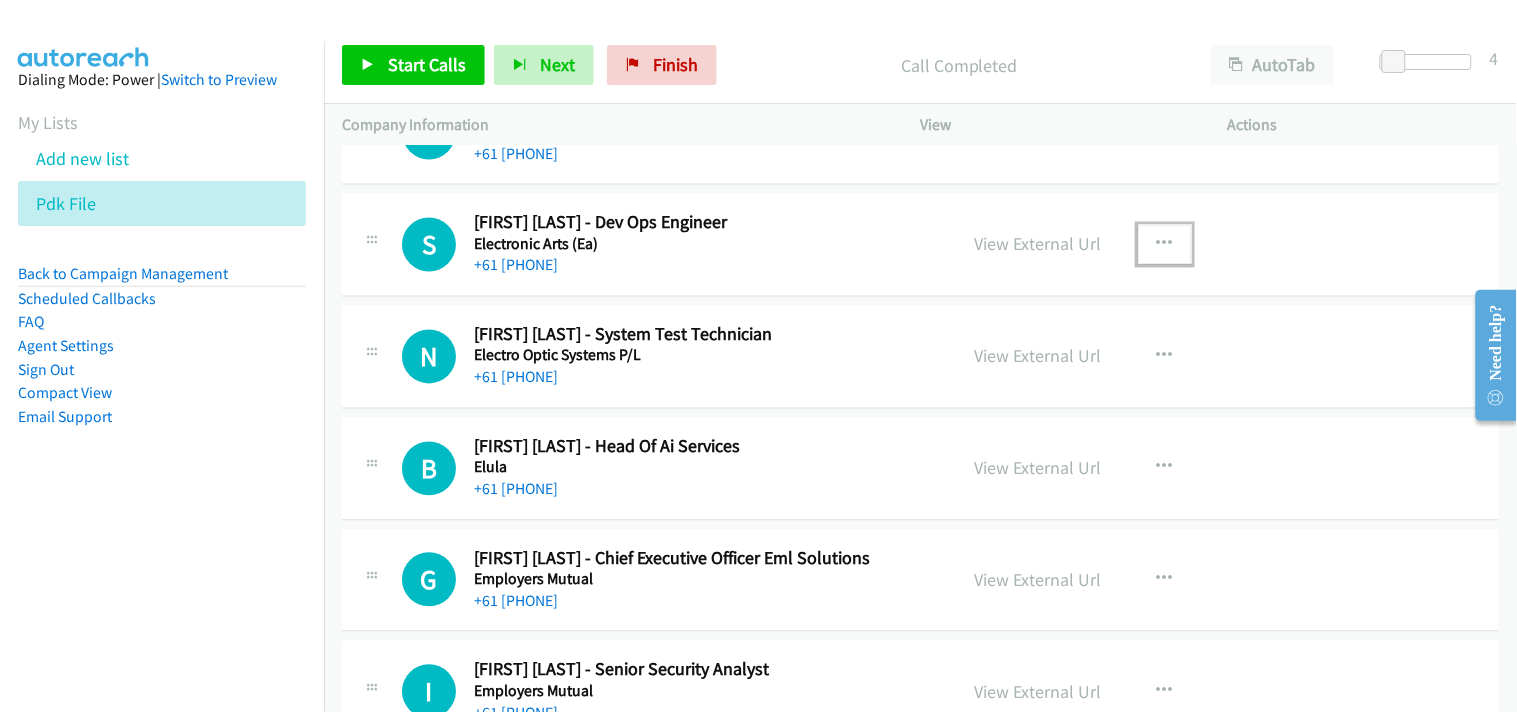 click at bounding box center (1165, 245) 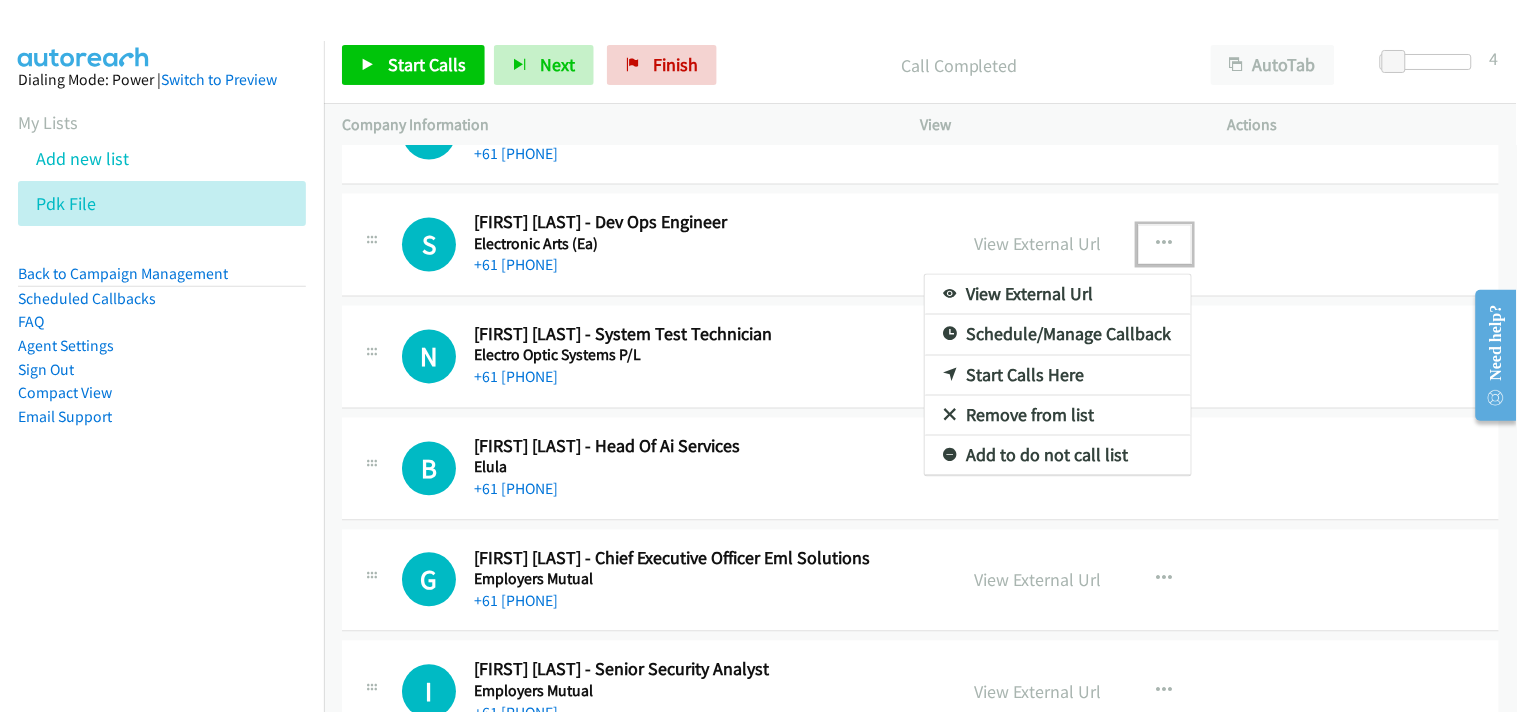 click on "Start Calls Here" at bounding box center (1058, 376) 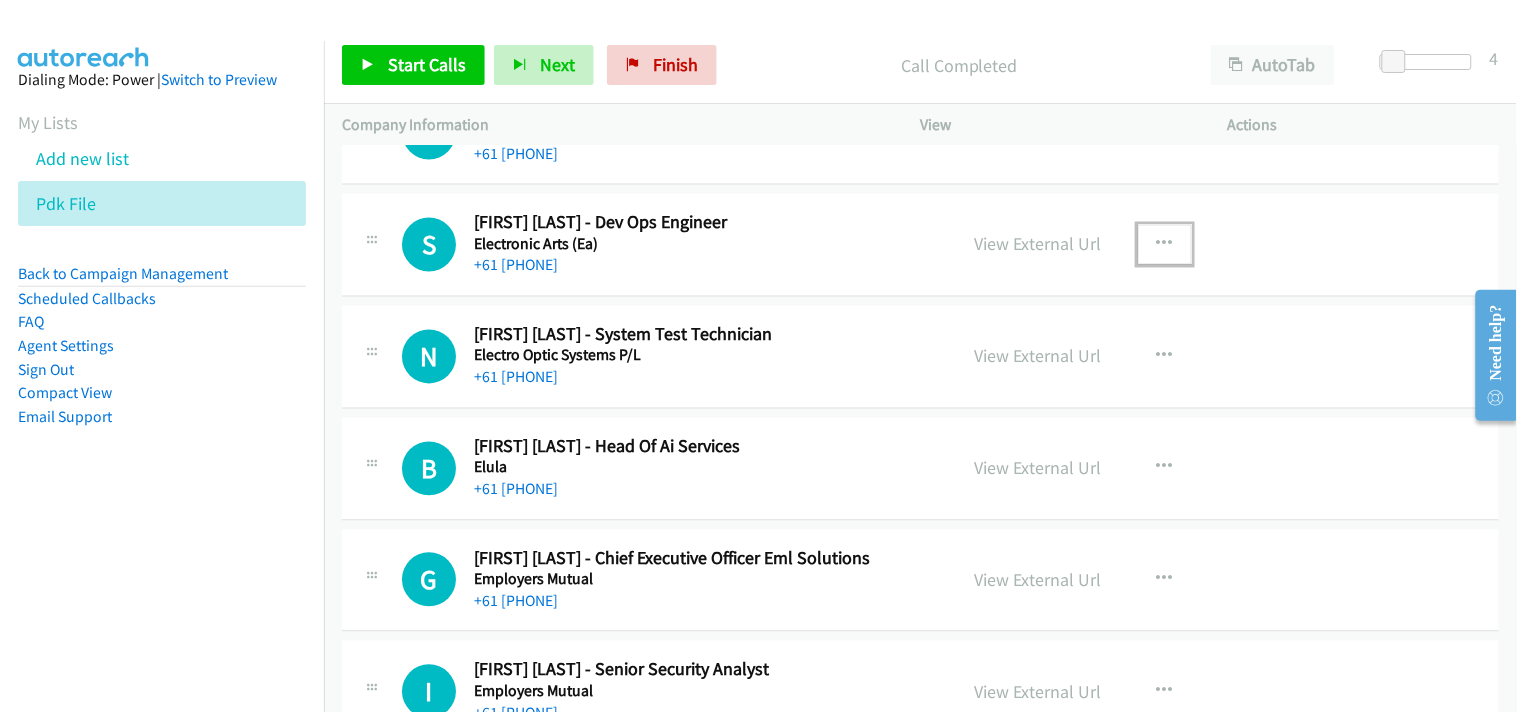 click at bounding box center (1165, 245) 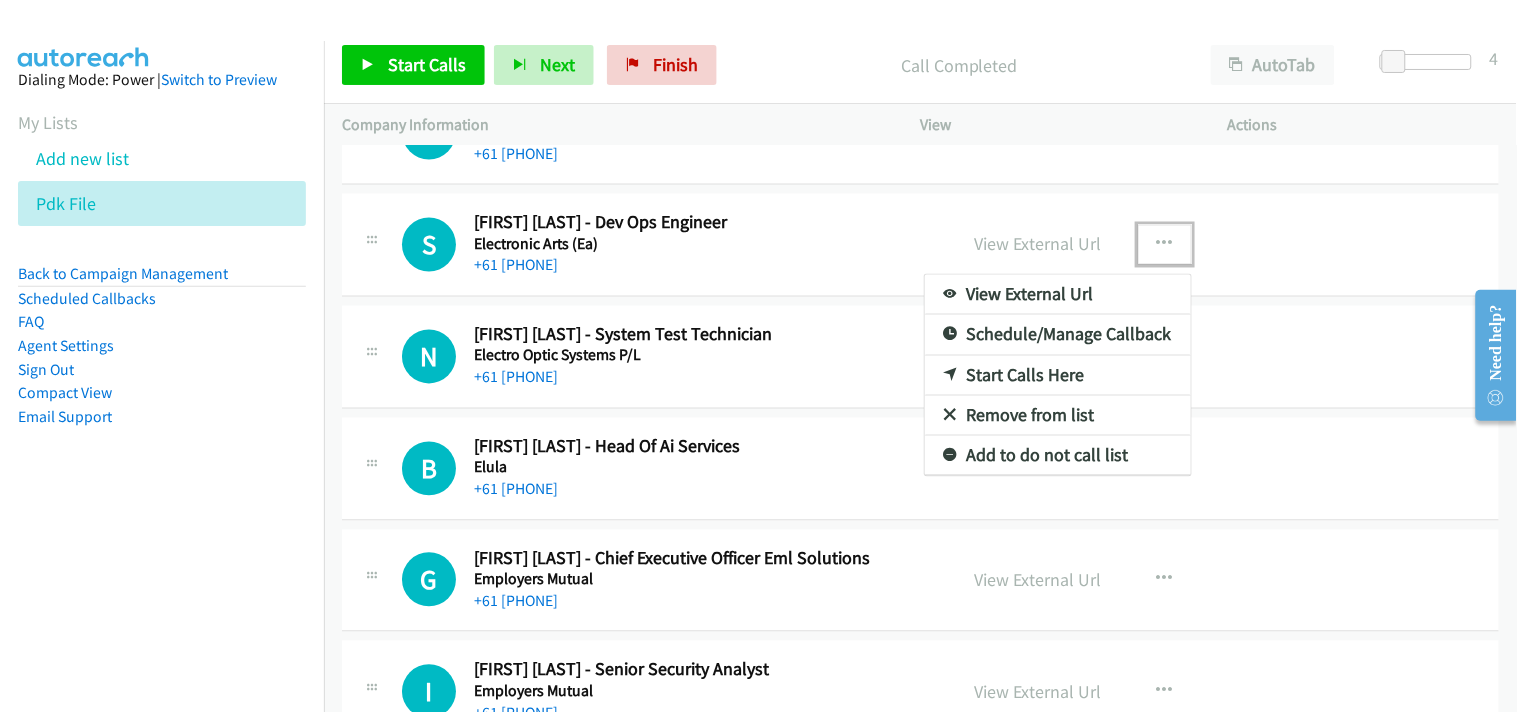click on "Start Calls Here" at bounding box center [1058, 376] 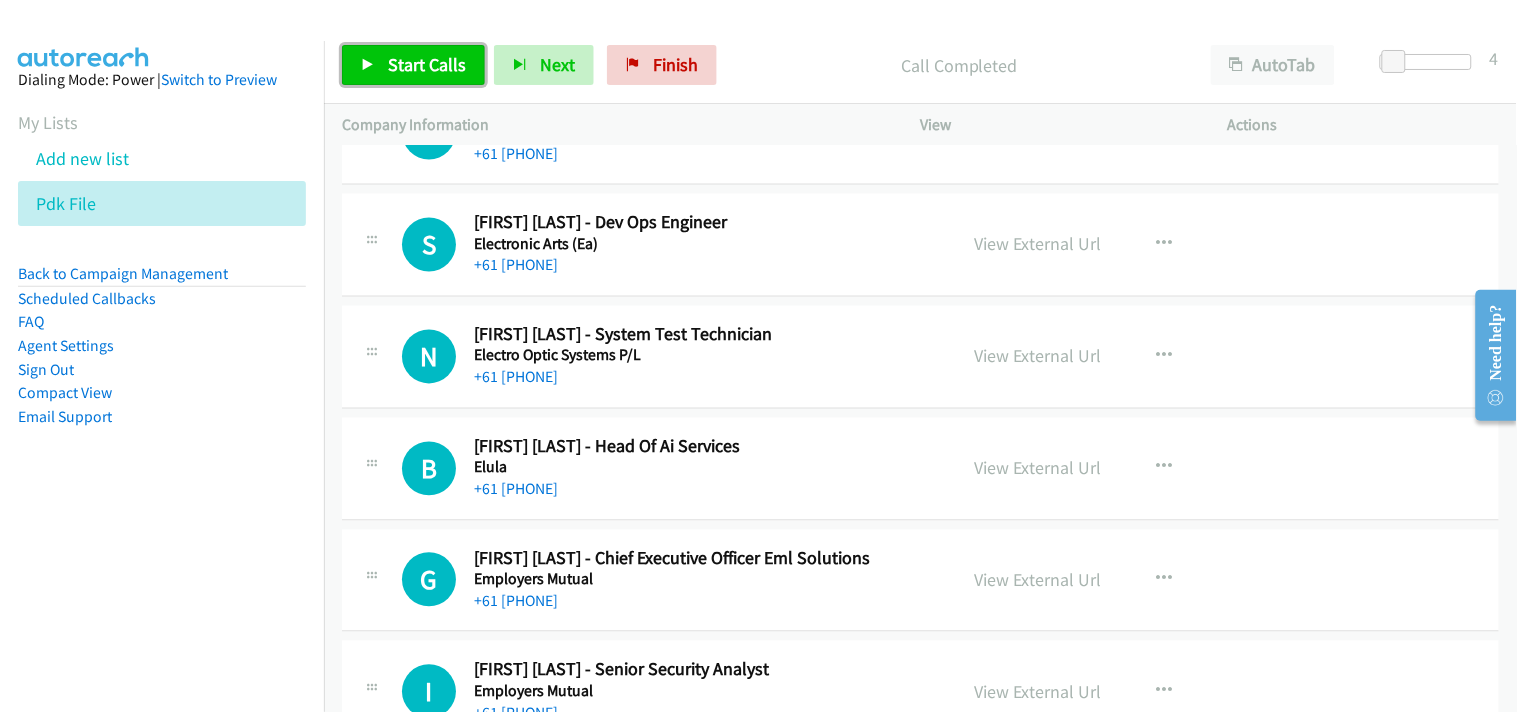 click on "Start Calls" at bounding box center [427, 64] 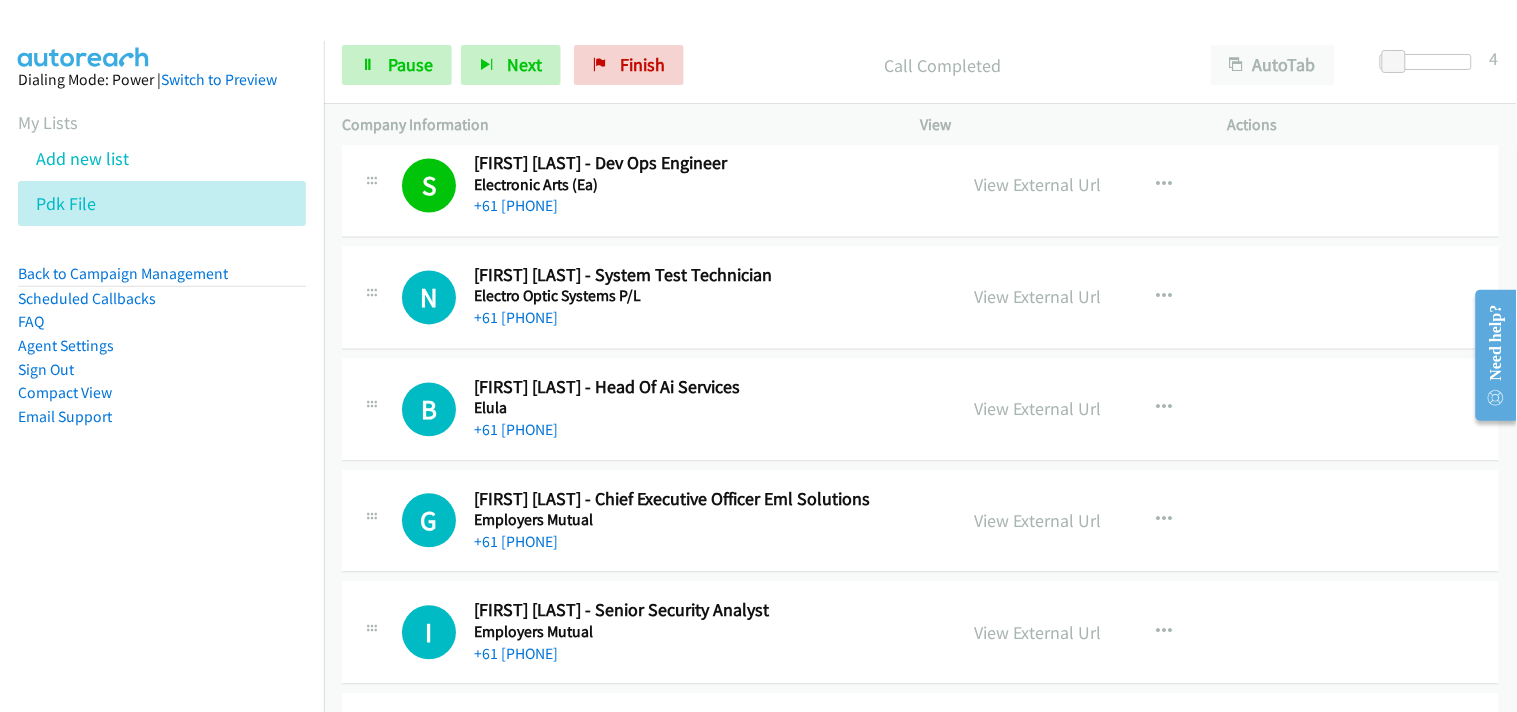 scroll, scrollTop: 6888, scrollLeft: 0, axis: vertical 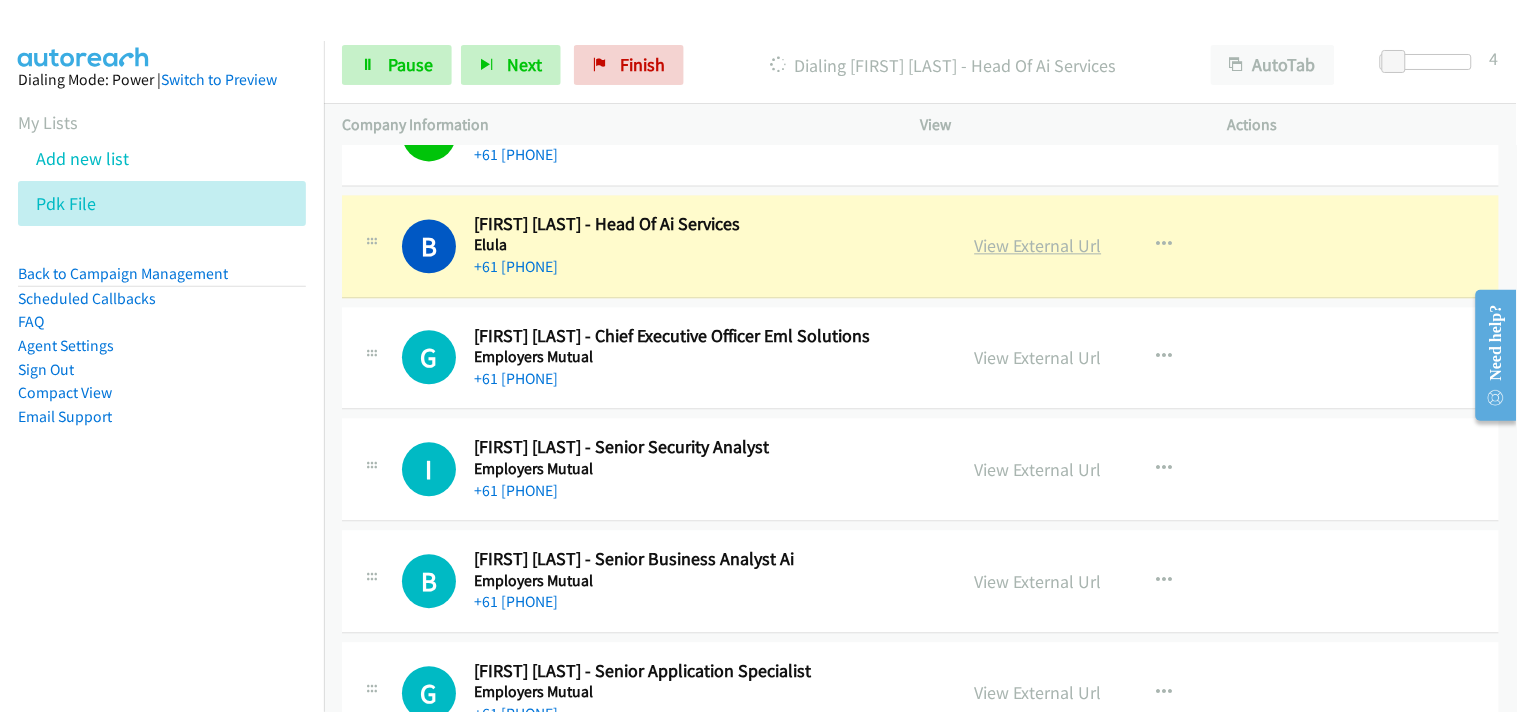 click on "View External Url" at bounding box center [1038, 245] 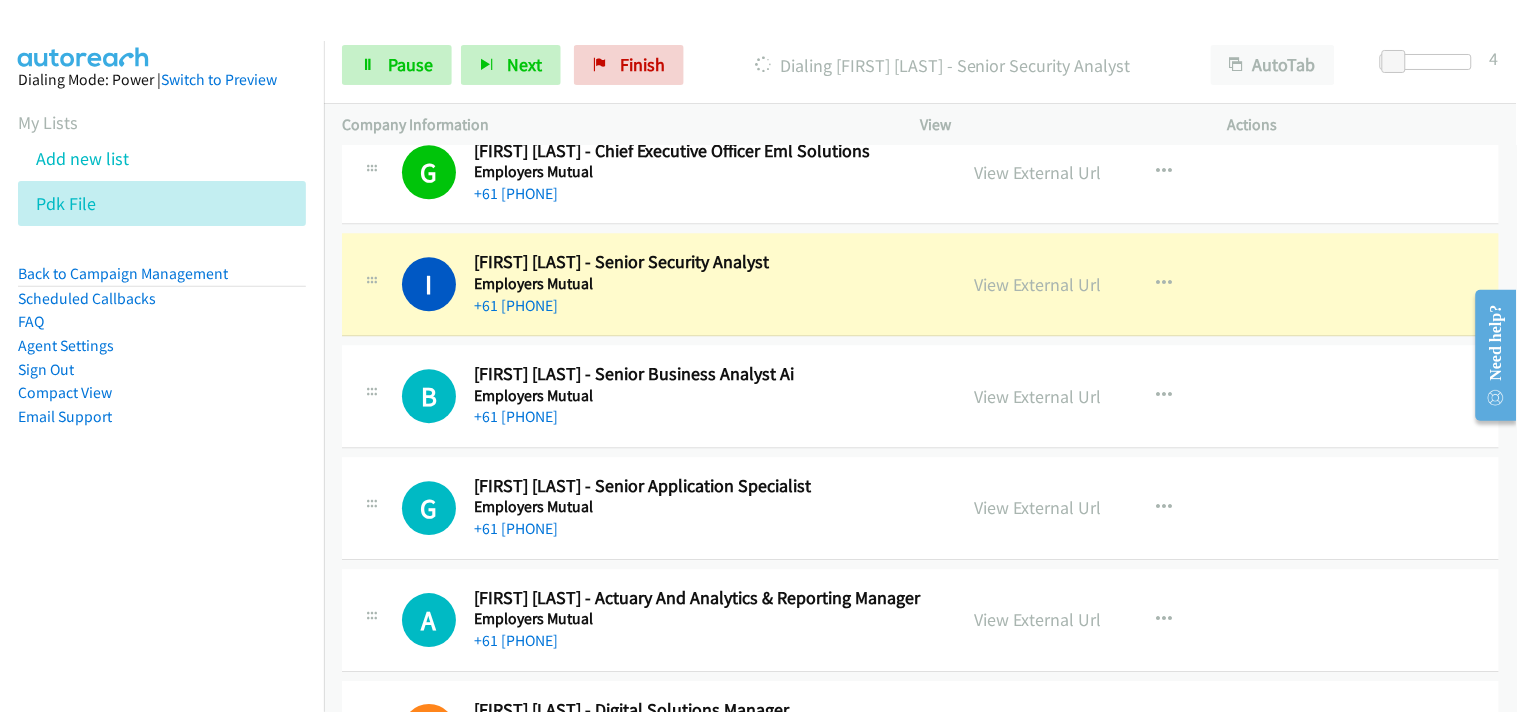 scroll, scrollTop: 7222, scrollLeft: 0, axis: vertical 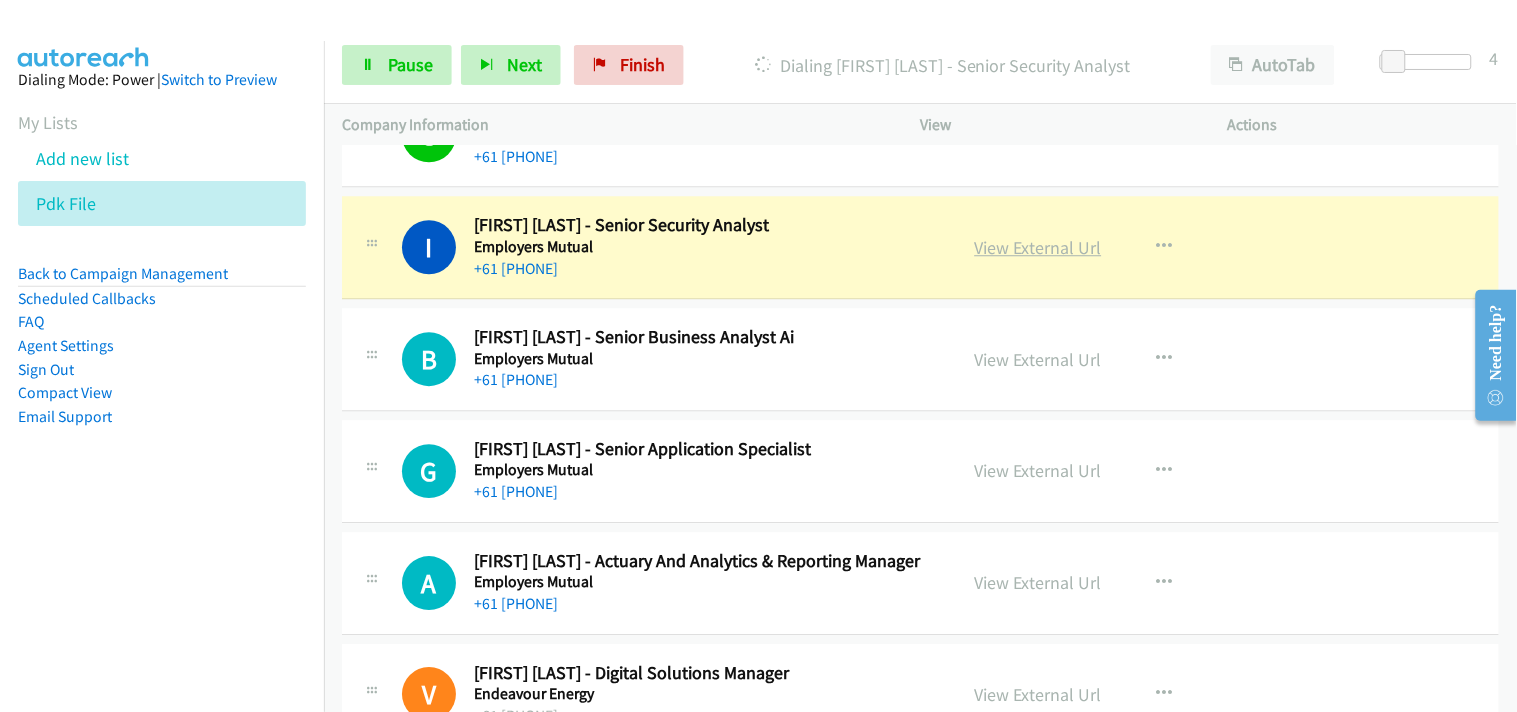 click on "View External Url" at bounding box center [1038, 247] 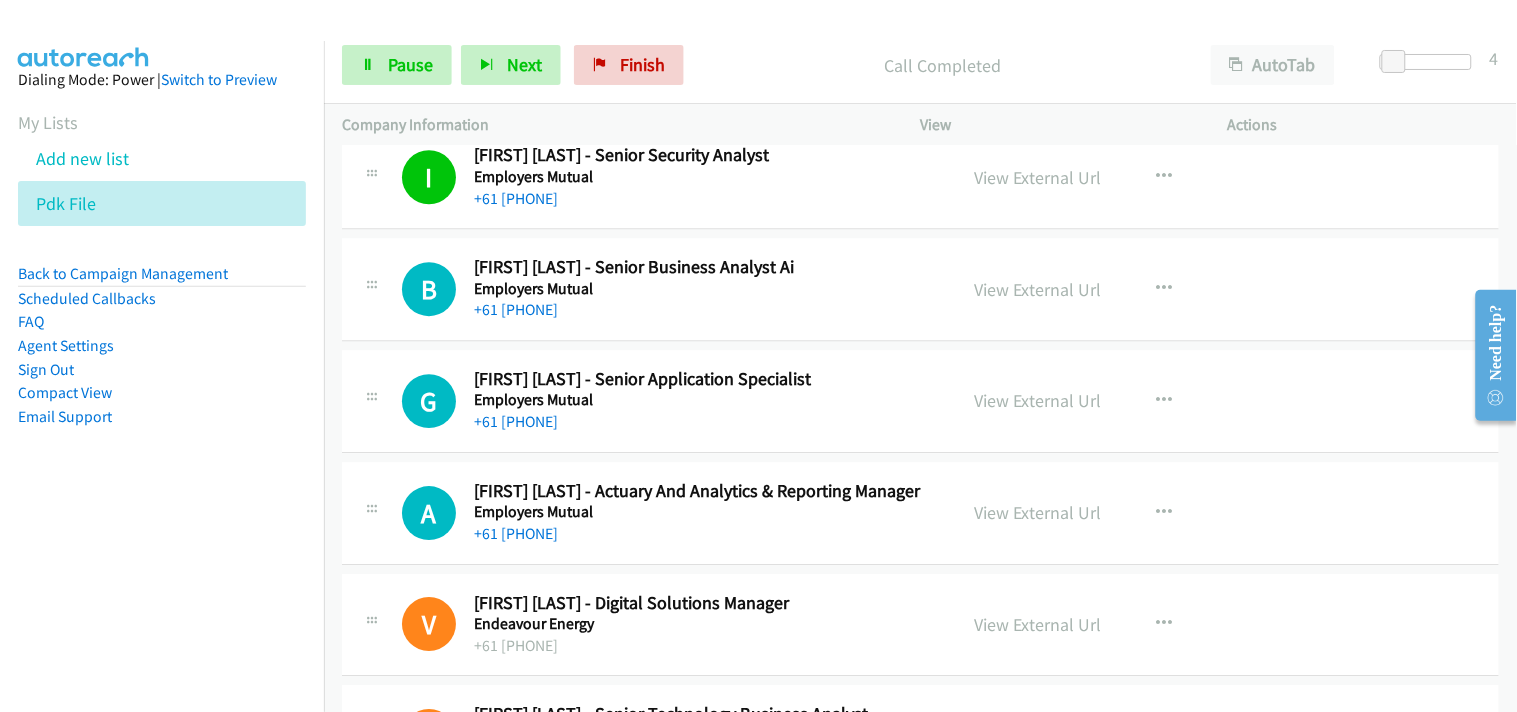 scroll, scrollTop: 7444, scrollLeft: 0, axis: vertical 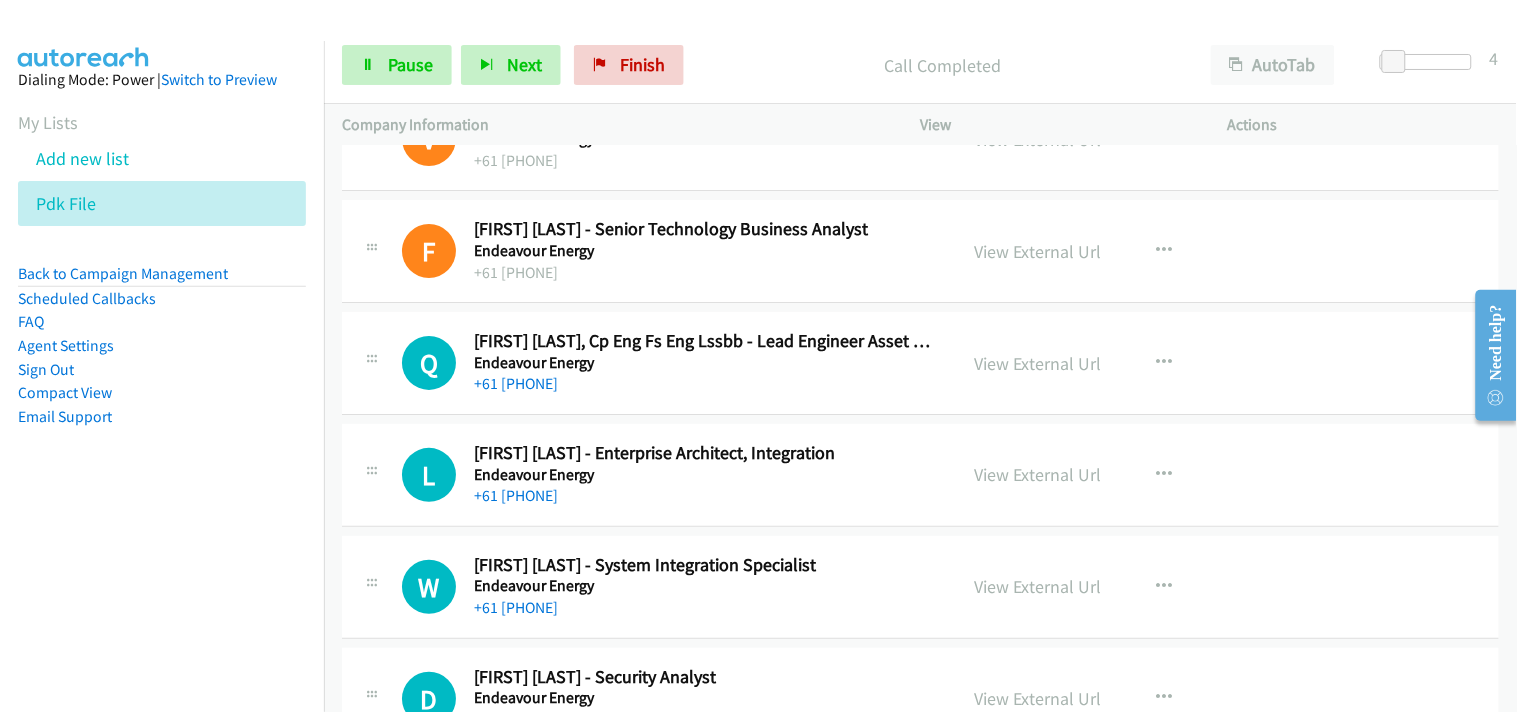 click on "W
Callback Scheduled
[FIRST] [LAST] - System Integration Specialist
Endeavour Energy
[COUNTRY]/[CITY]
+61 [PHONE]
View External Url
View External Url
Schedule/Manage Callback
Start Calls Here
Remove from list
Add to do not call list
Reset Call Status" at bounding box center [920, 587] 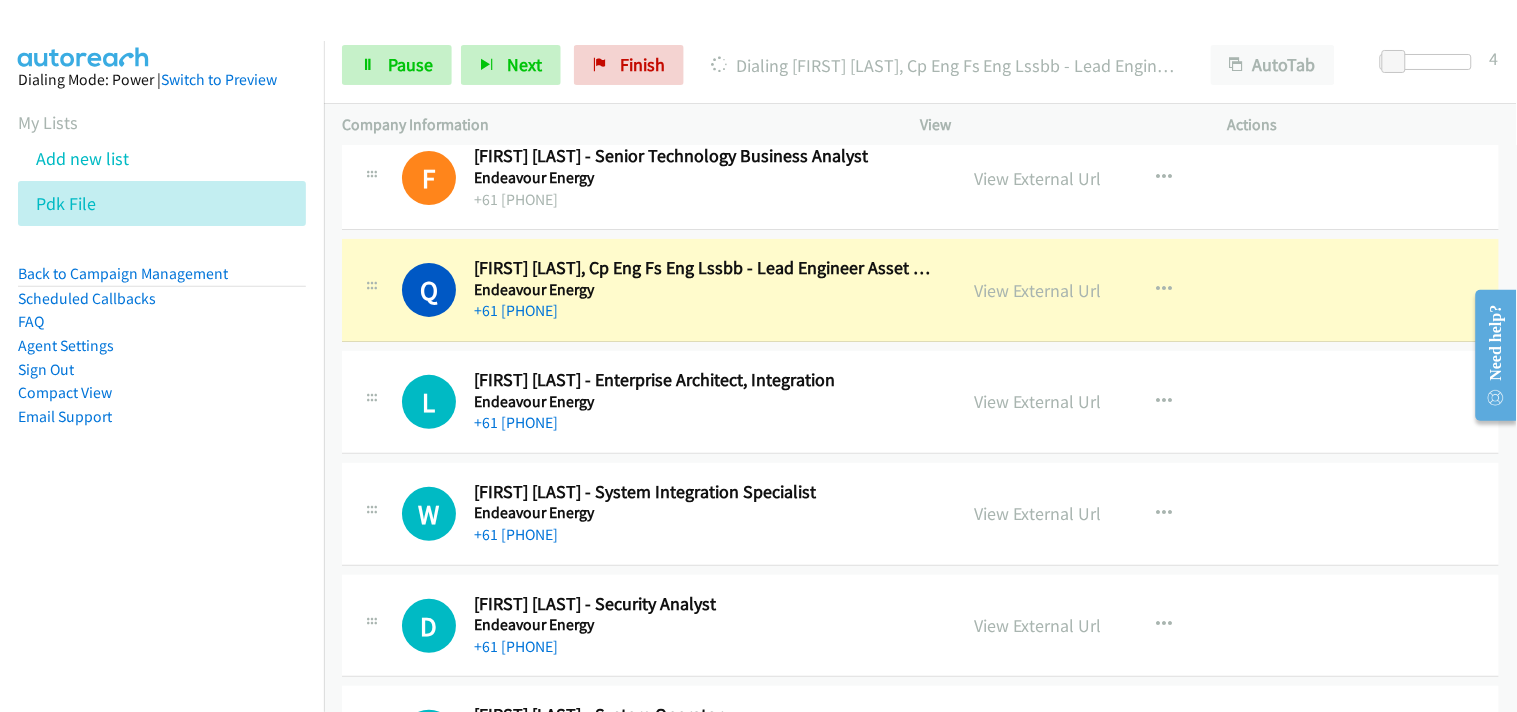 scroll, scrollTop: 7888, scrollLeft: 0, axis: vertical 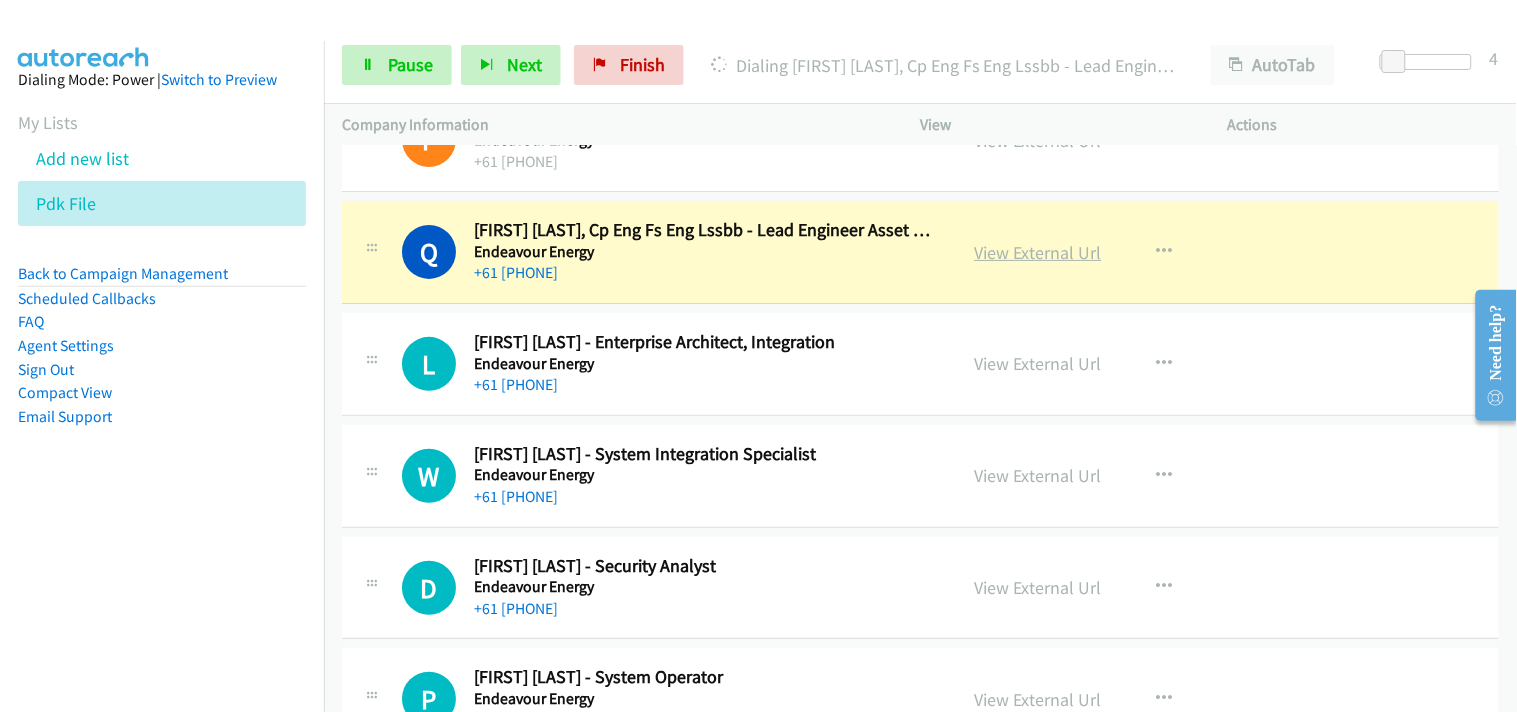 click on "View External Url" at bounding box center (1038, 252) 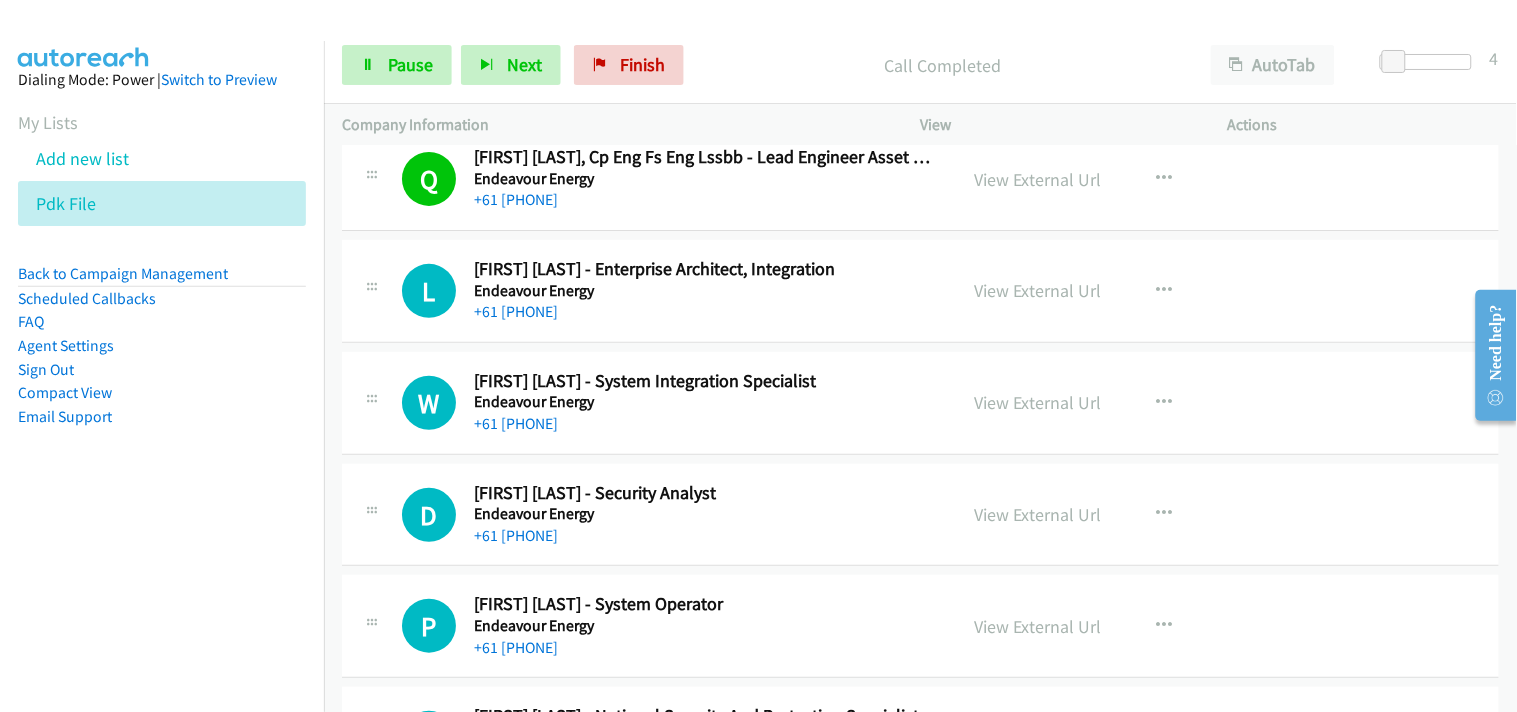 scroll, scrollTop: 8000, scrollLeft: 0, axis: vertical 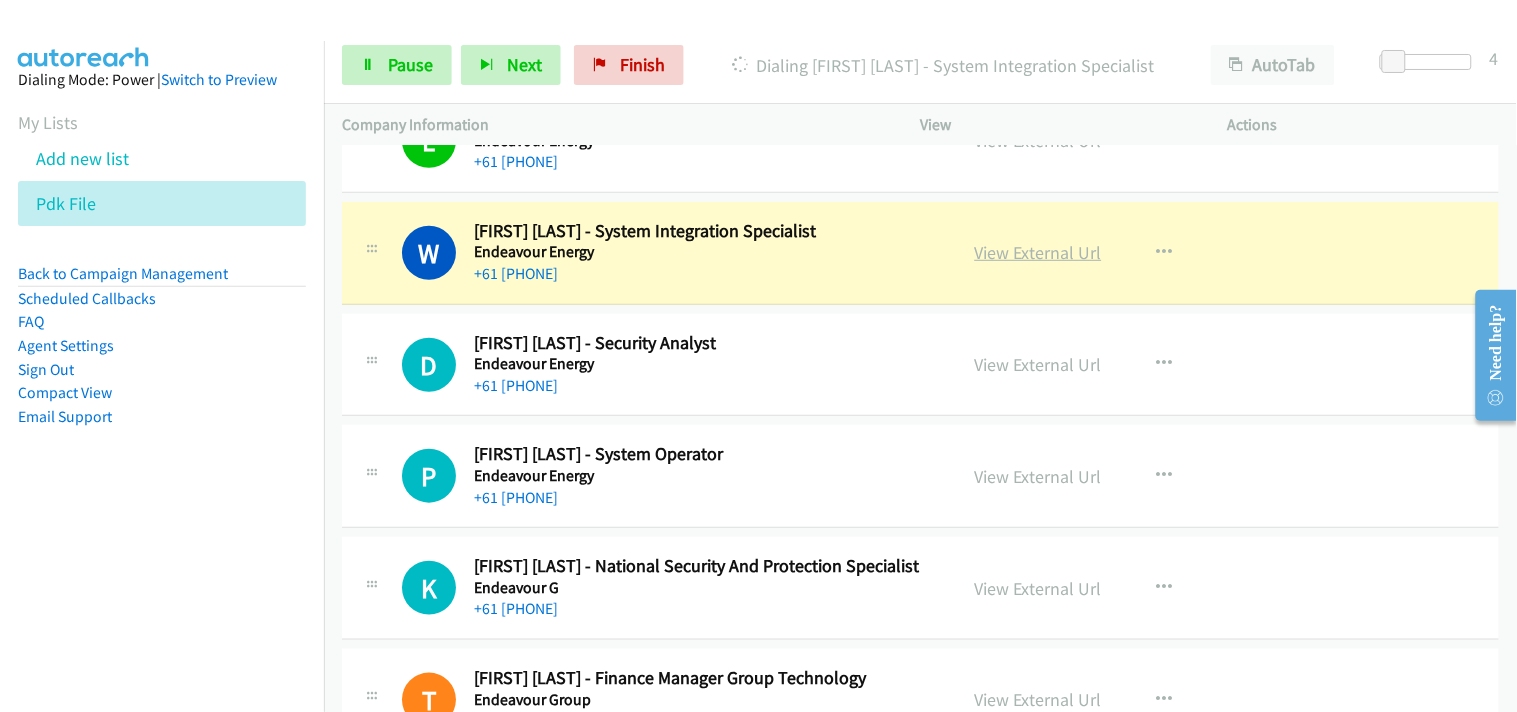 click on "View External Url" at bounding box center (1038, 252) 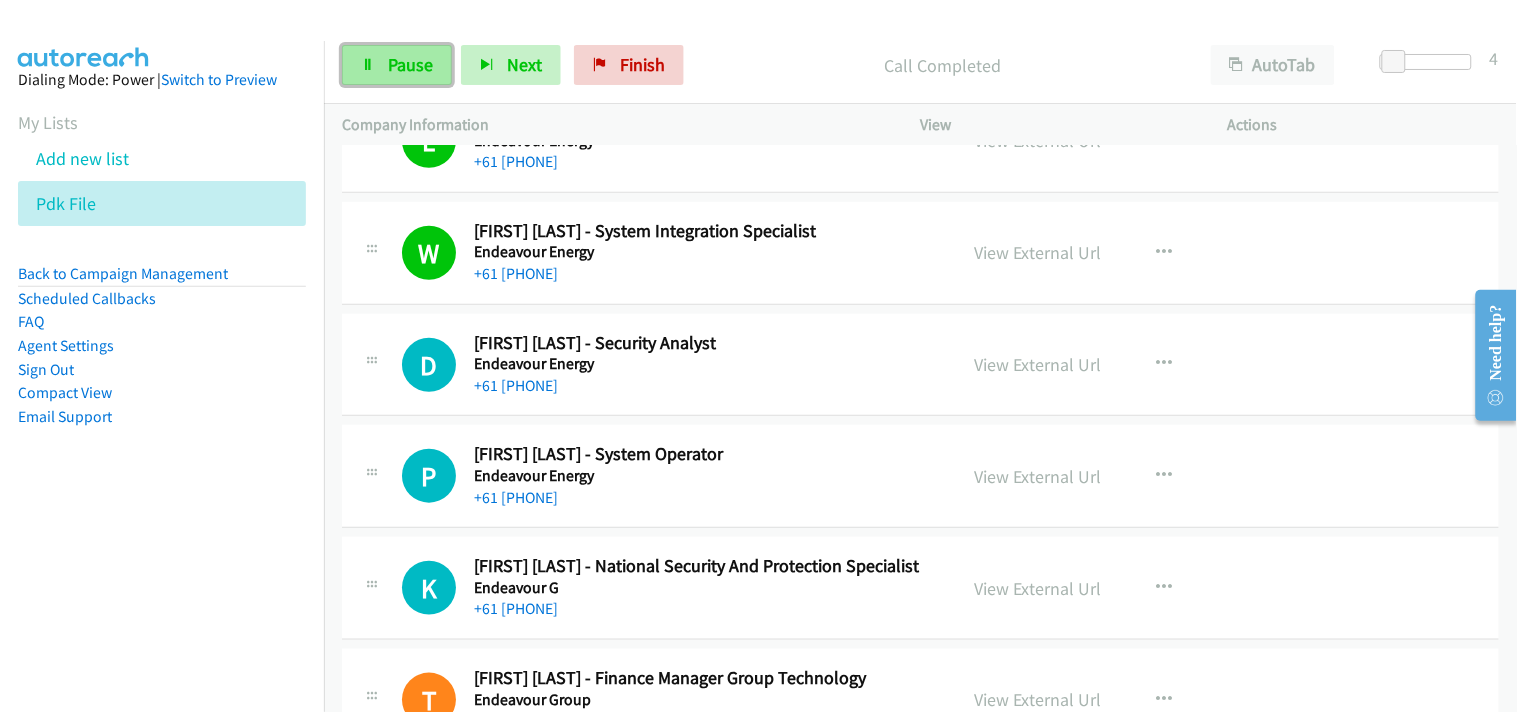 click on "Pause" at bounding box center [397, 65] 